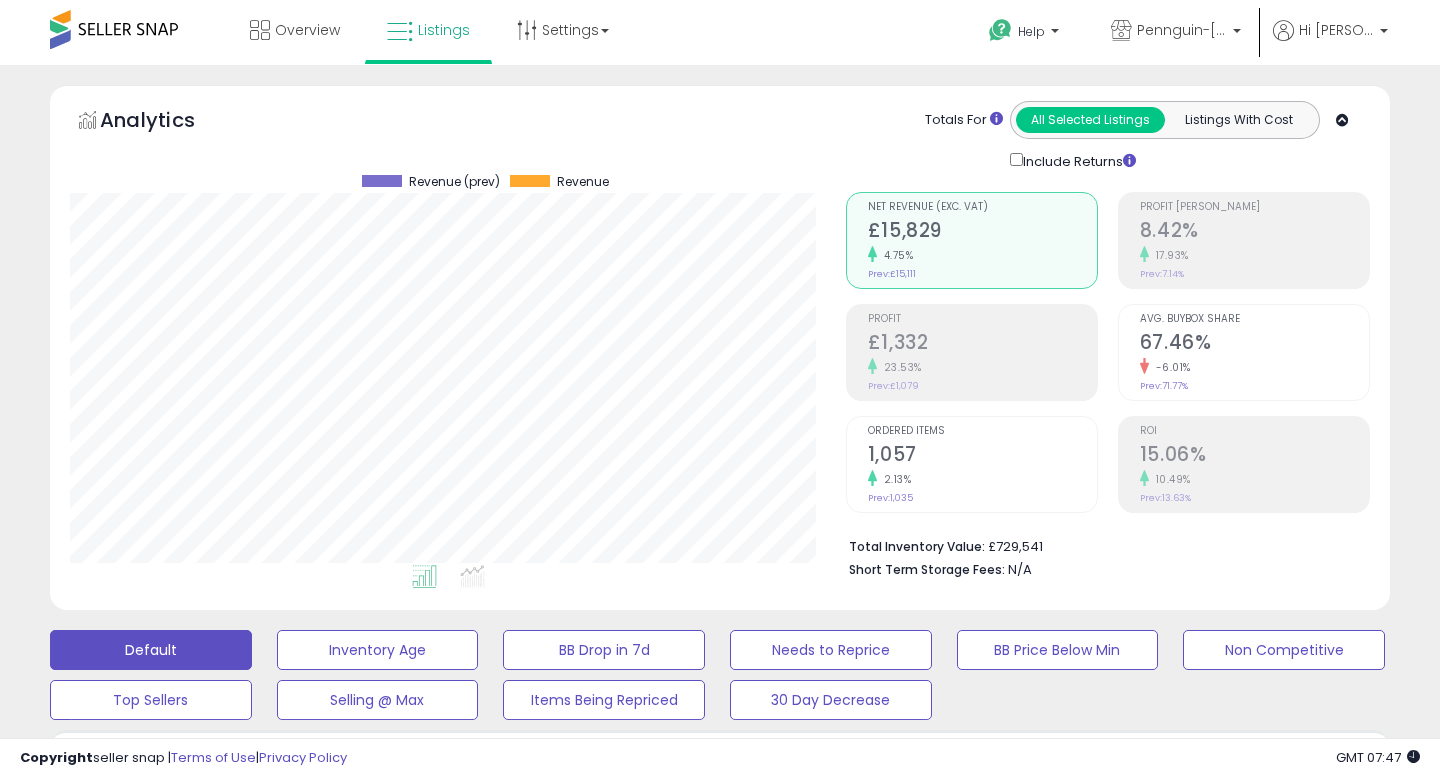 scroll, scrollTop: 762, scrollLeft: 0, axis: vertical 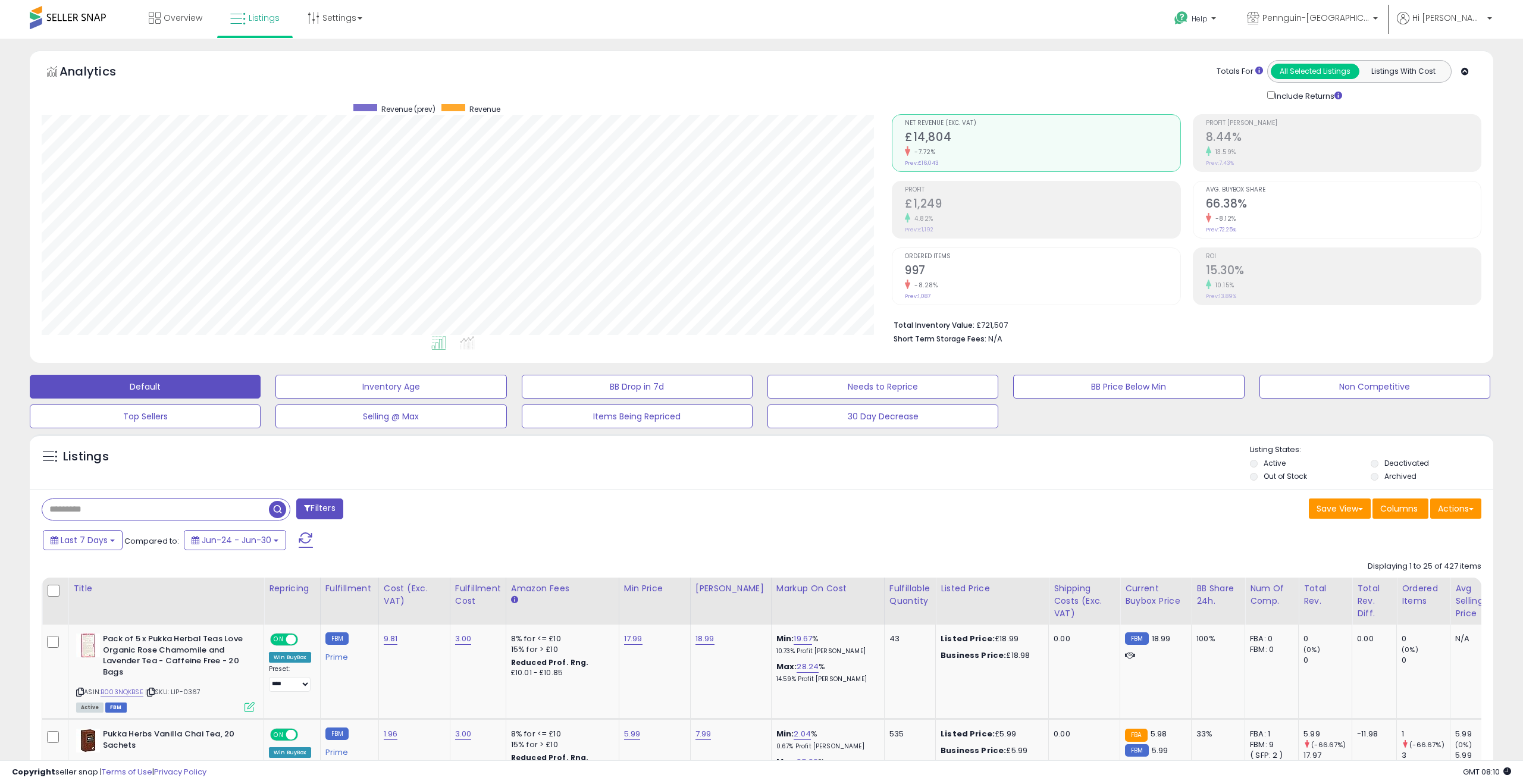 click at bounding box center [155, 509] 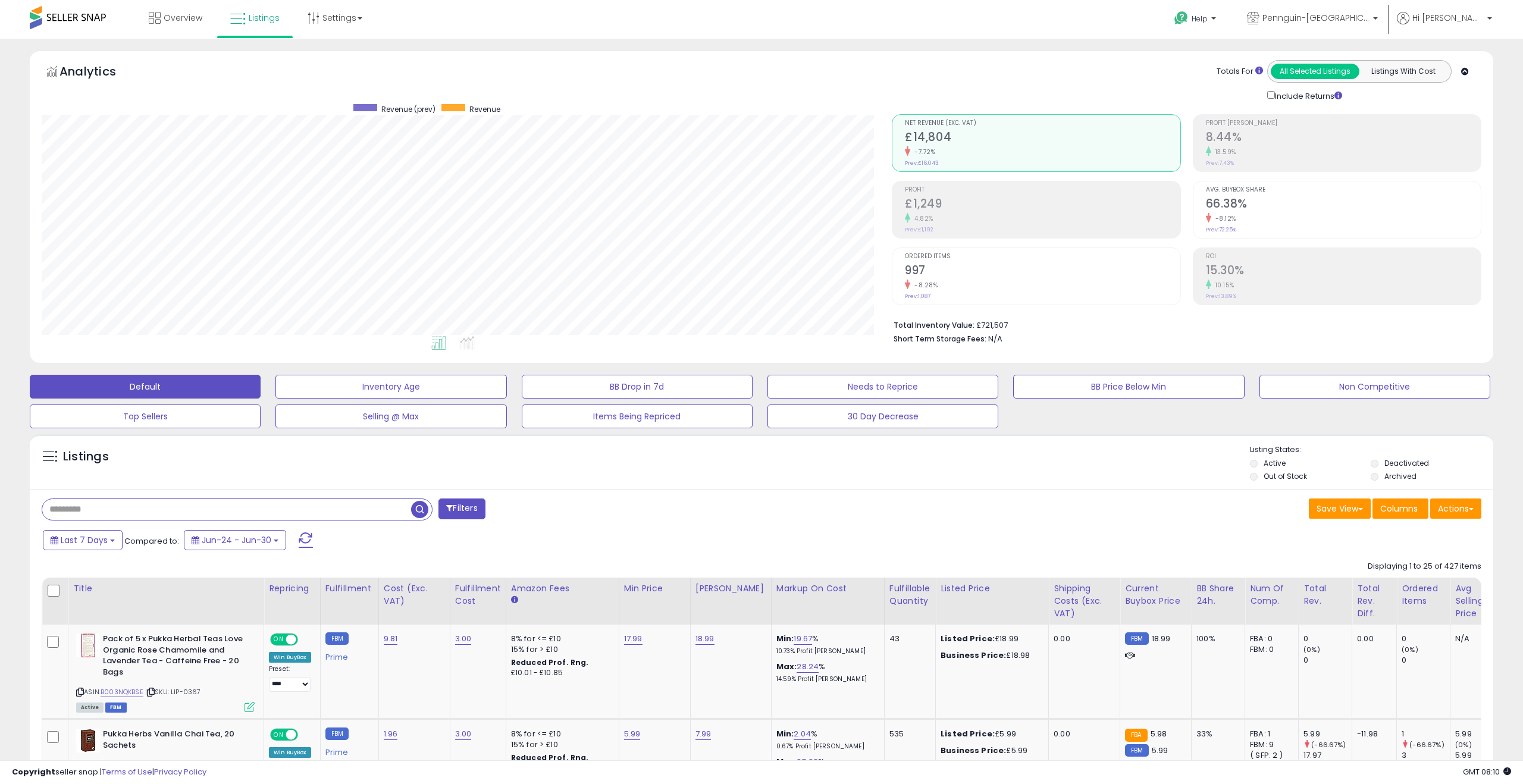 paste on "**********" 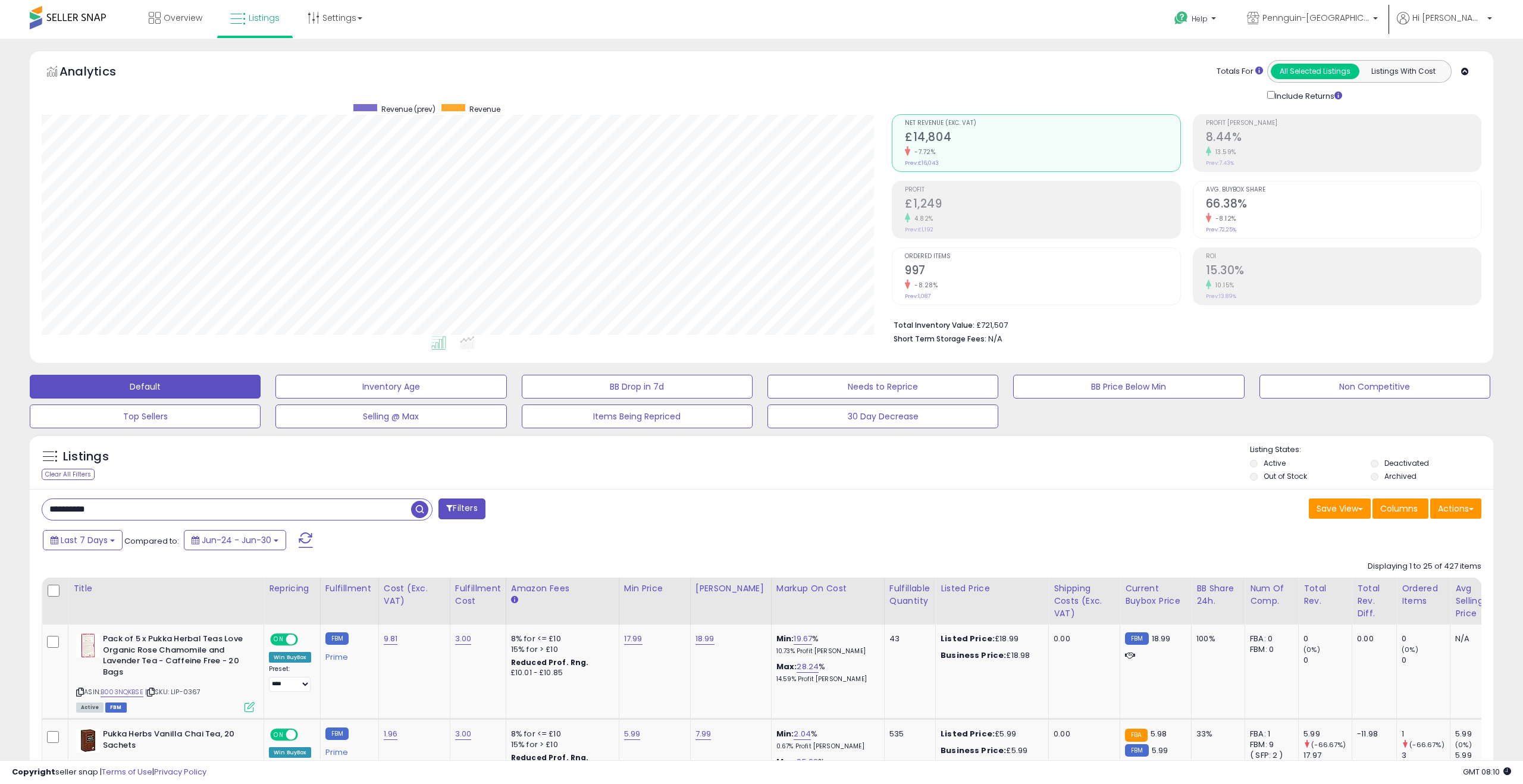 type on "**********" 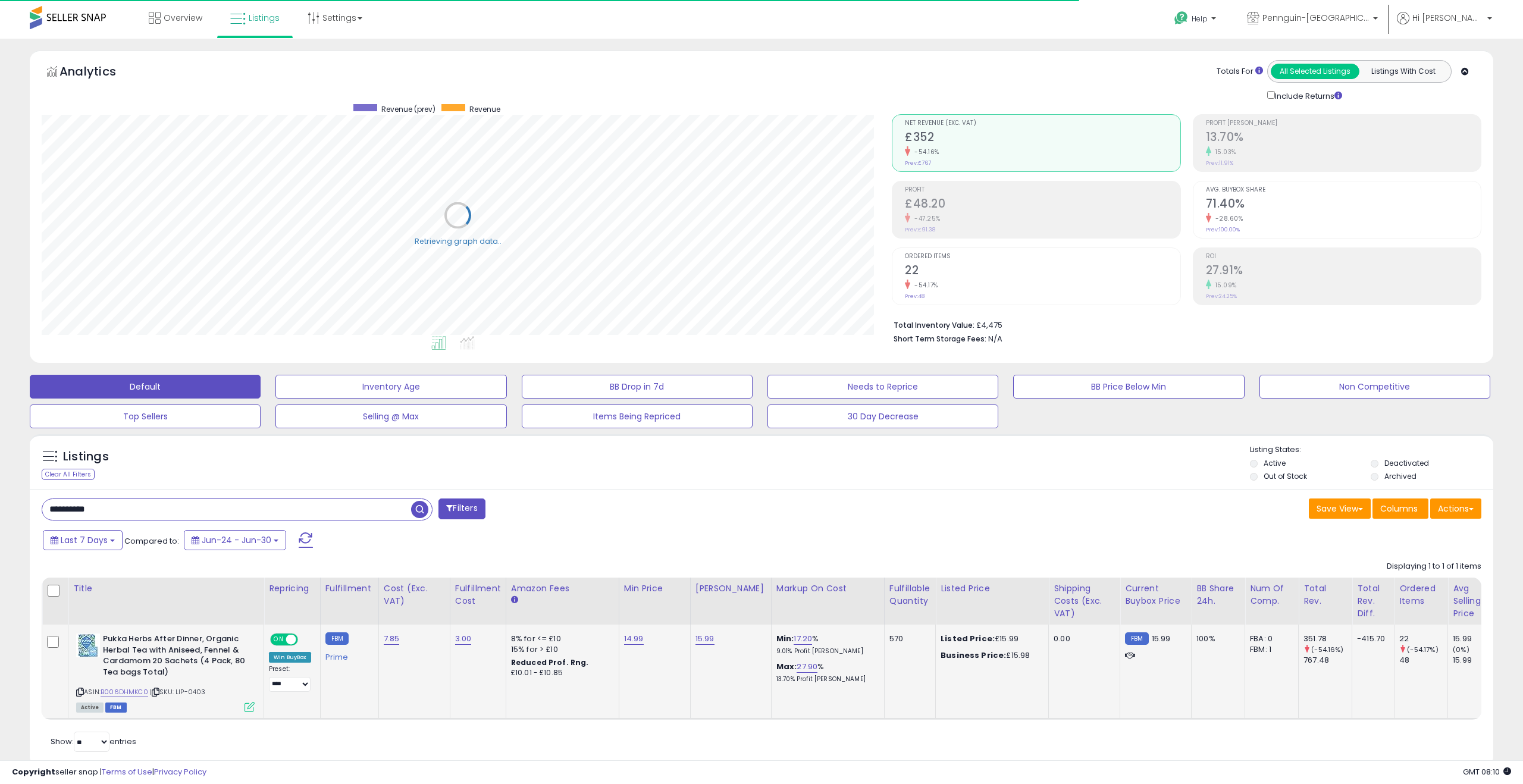scroll, scrollTop: 27, scrollLeft: 0, axis: vertical 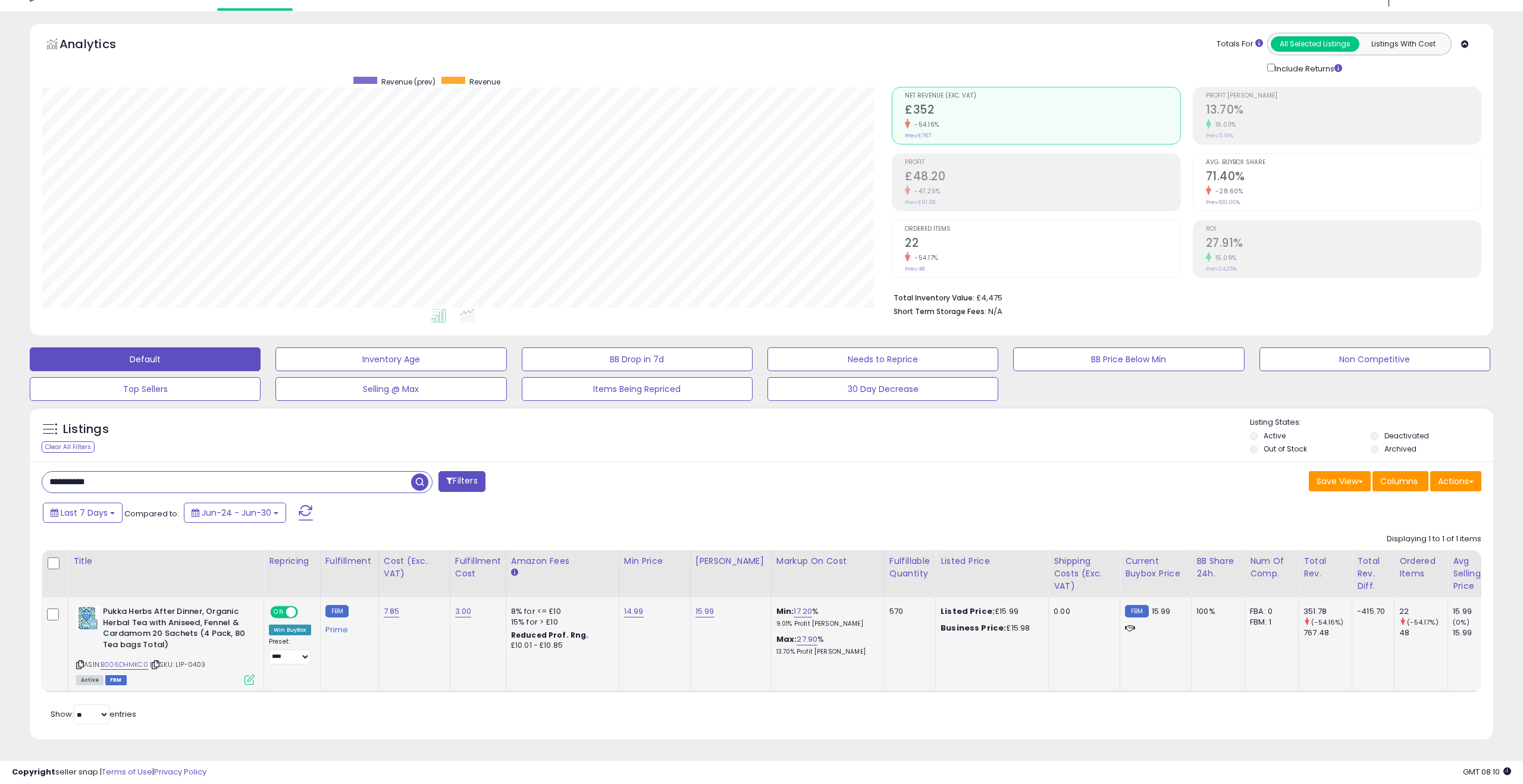 click at bounding box center [249, 679] 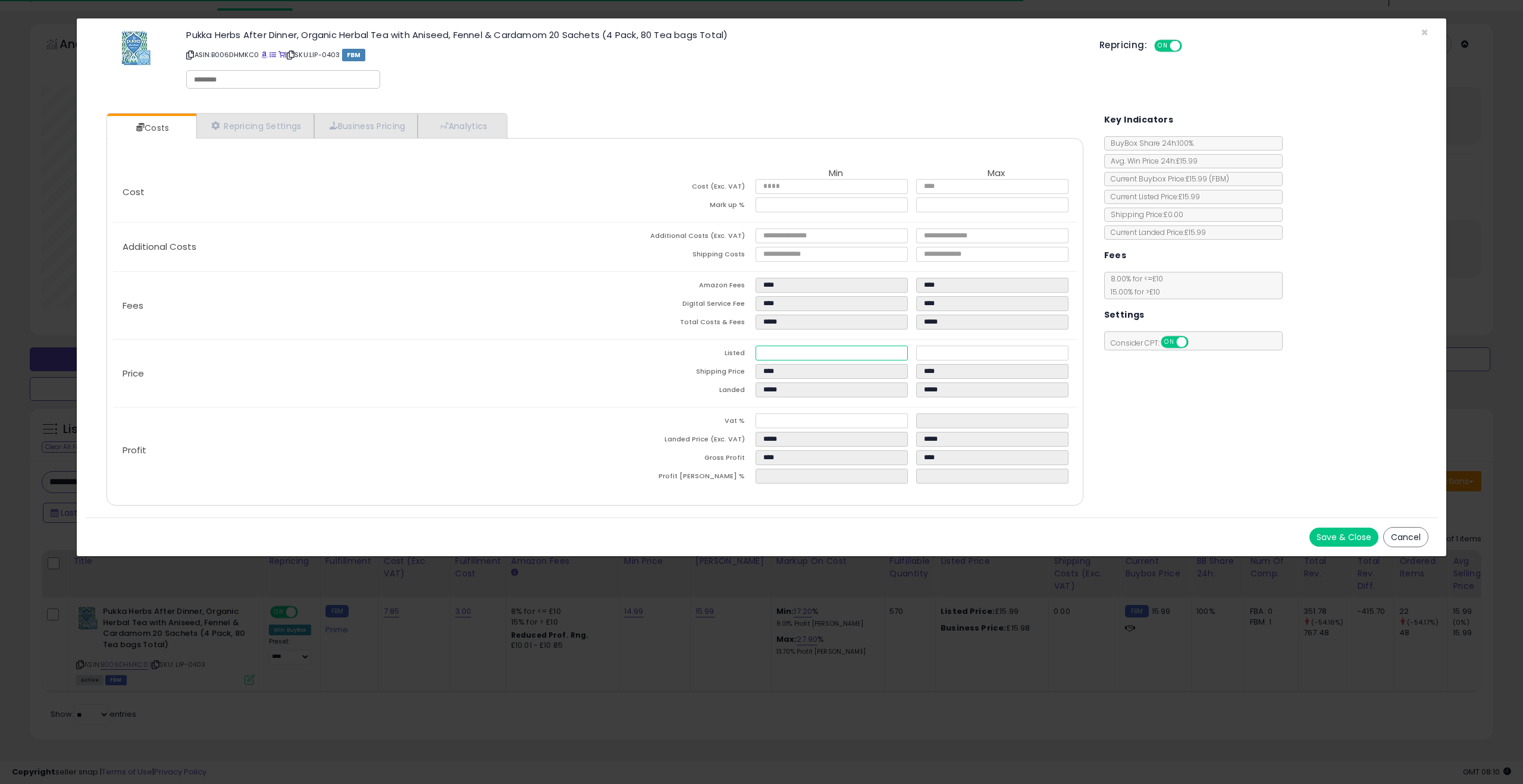 drag, startPoint x: 790, startPoint y: 352, endPoint x: 717, endPoint y: 350, distance: 73.02739 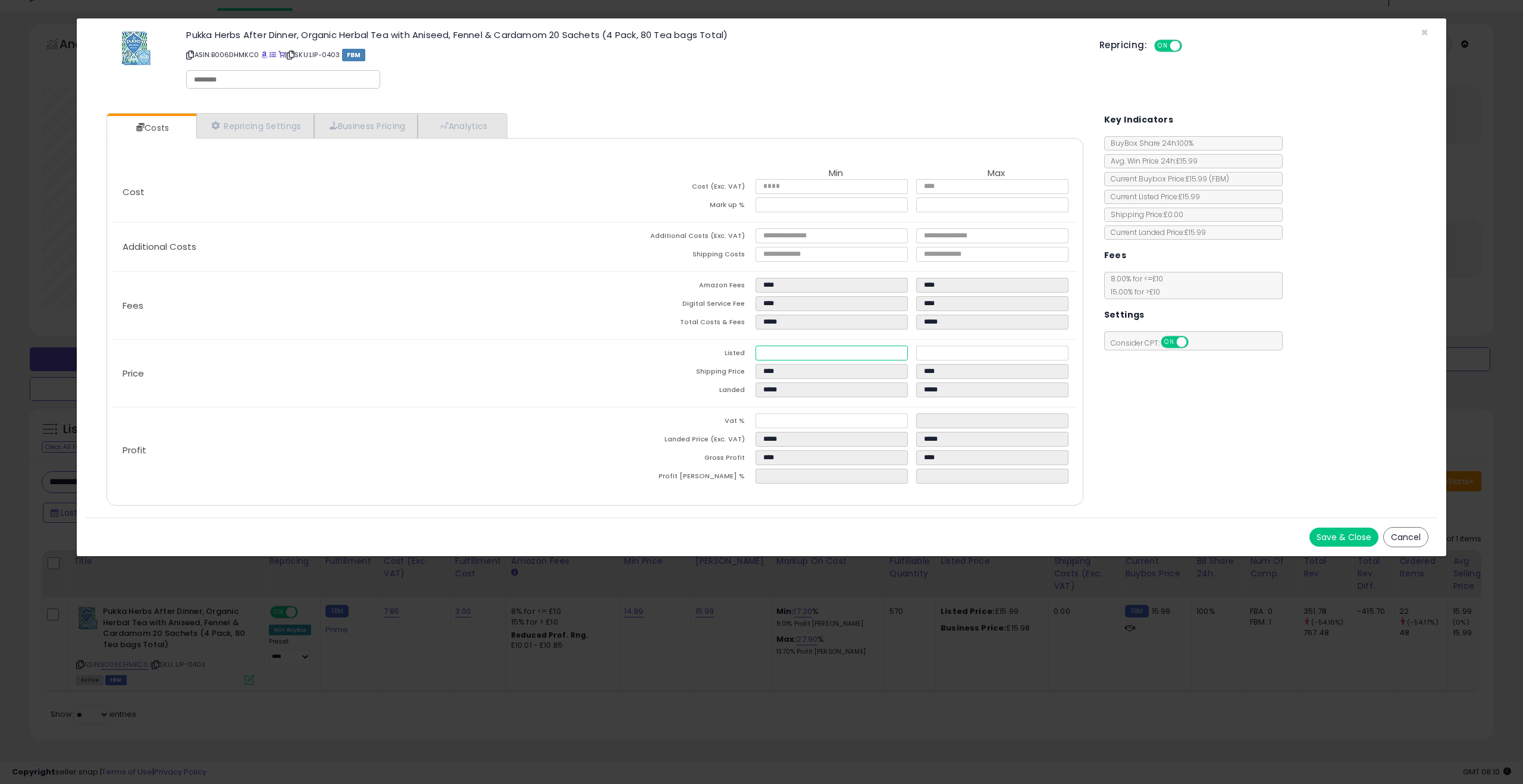 type on "****" 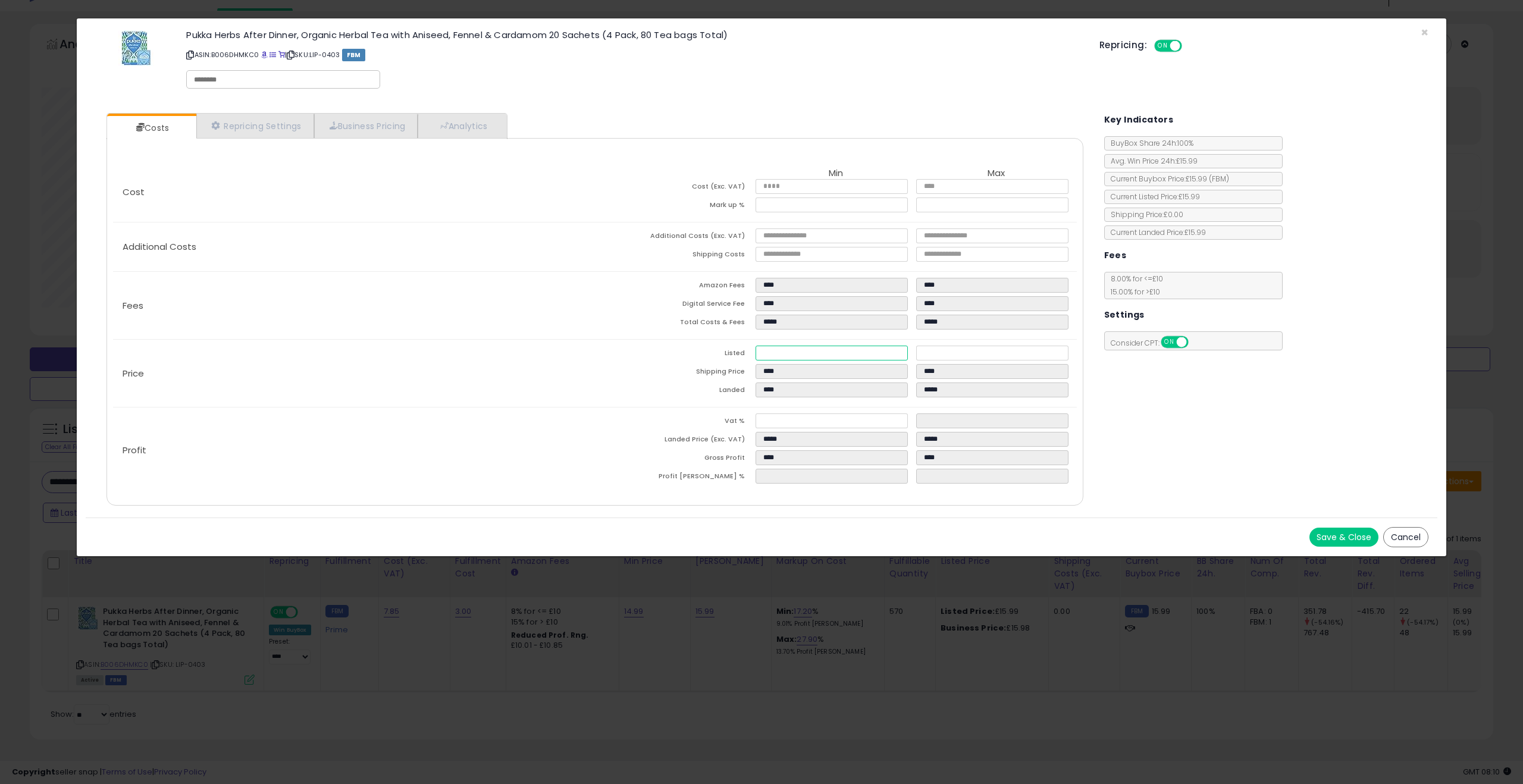 type on "****" 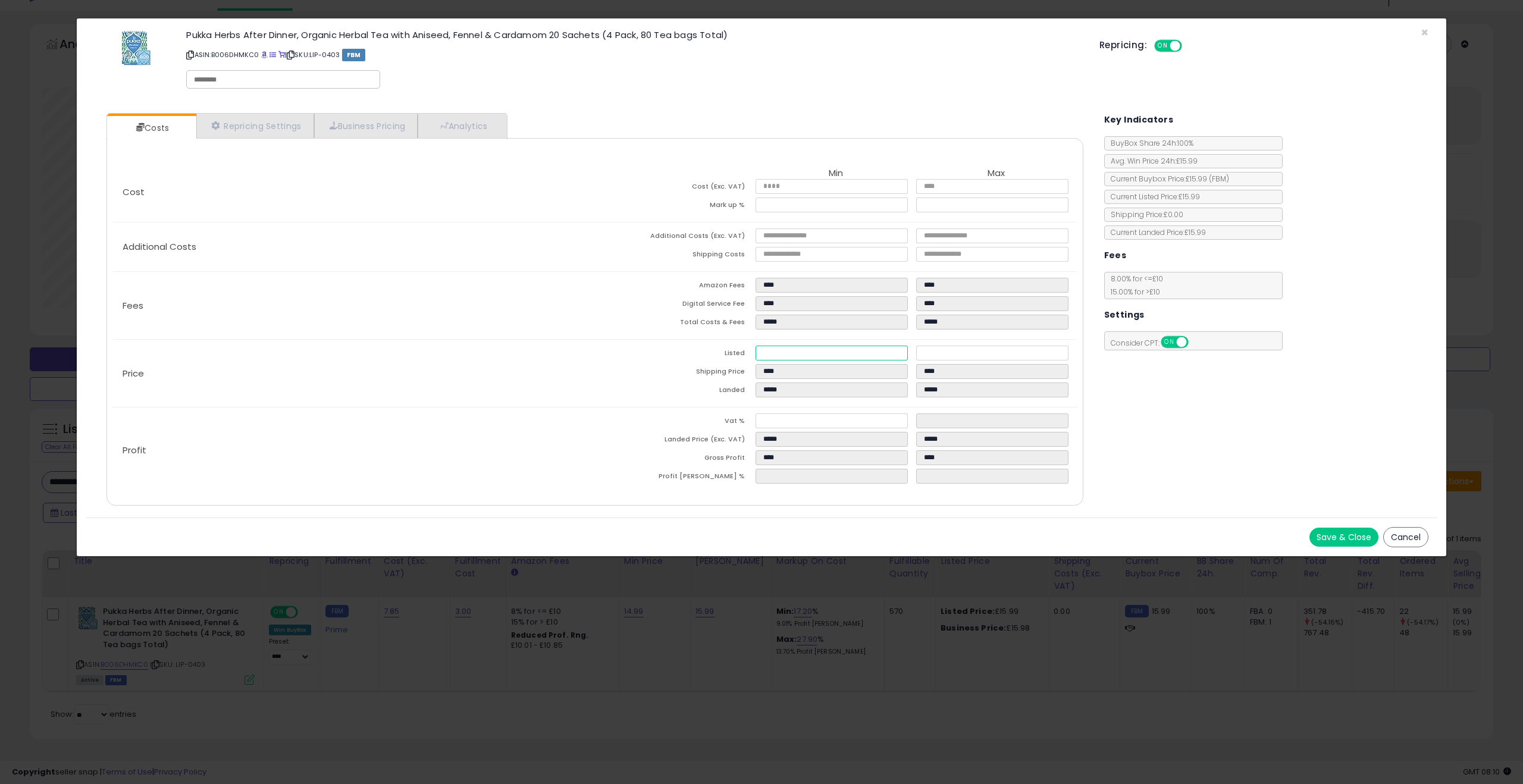 type on "****" 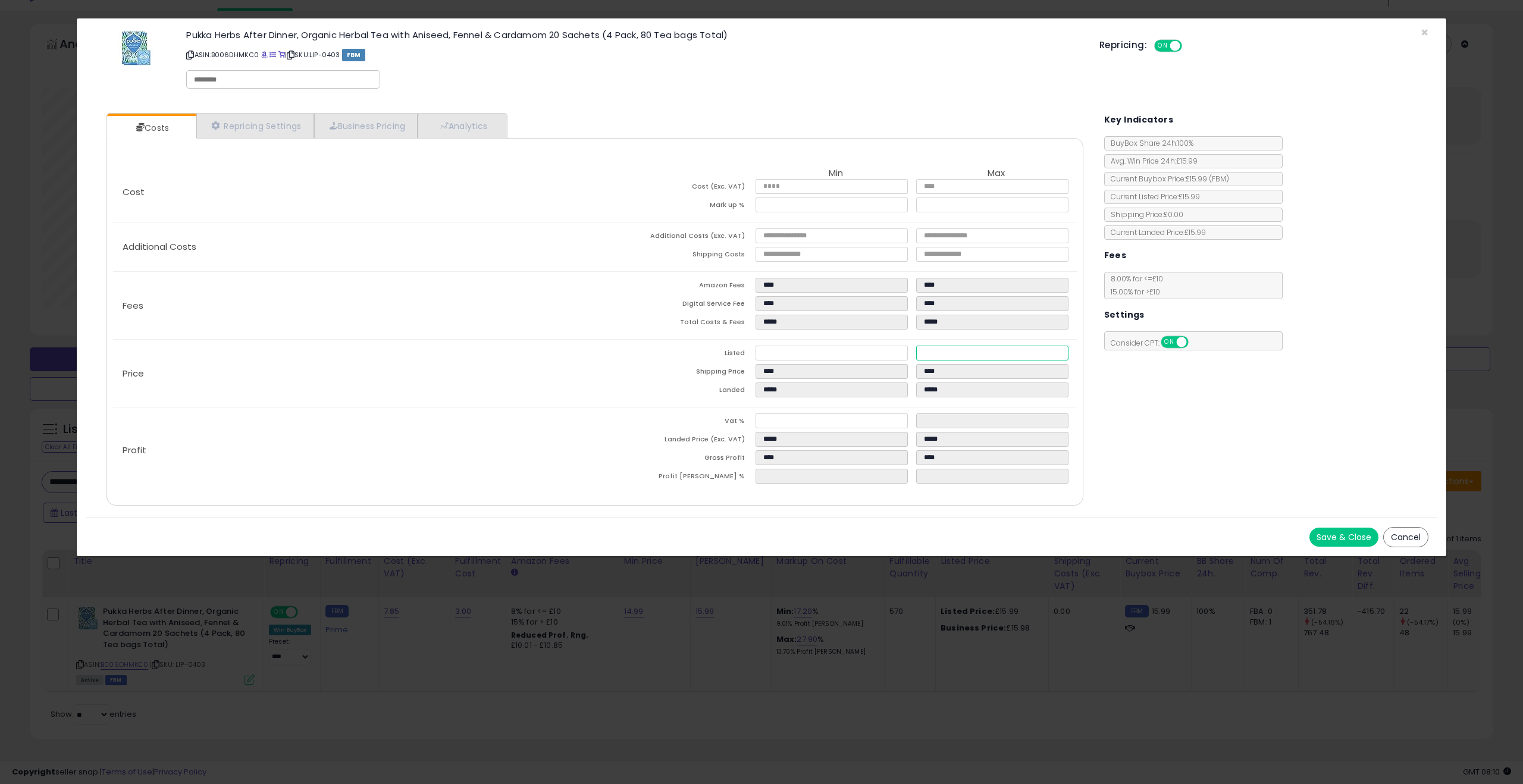 type on "*****" 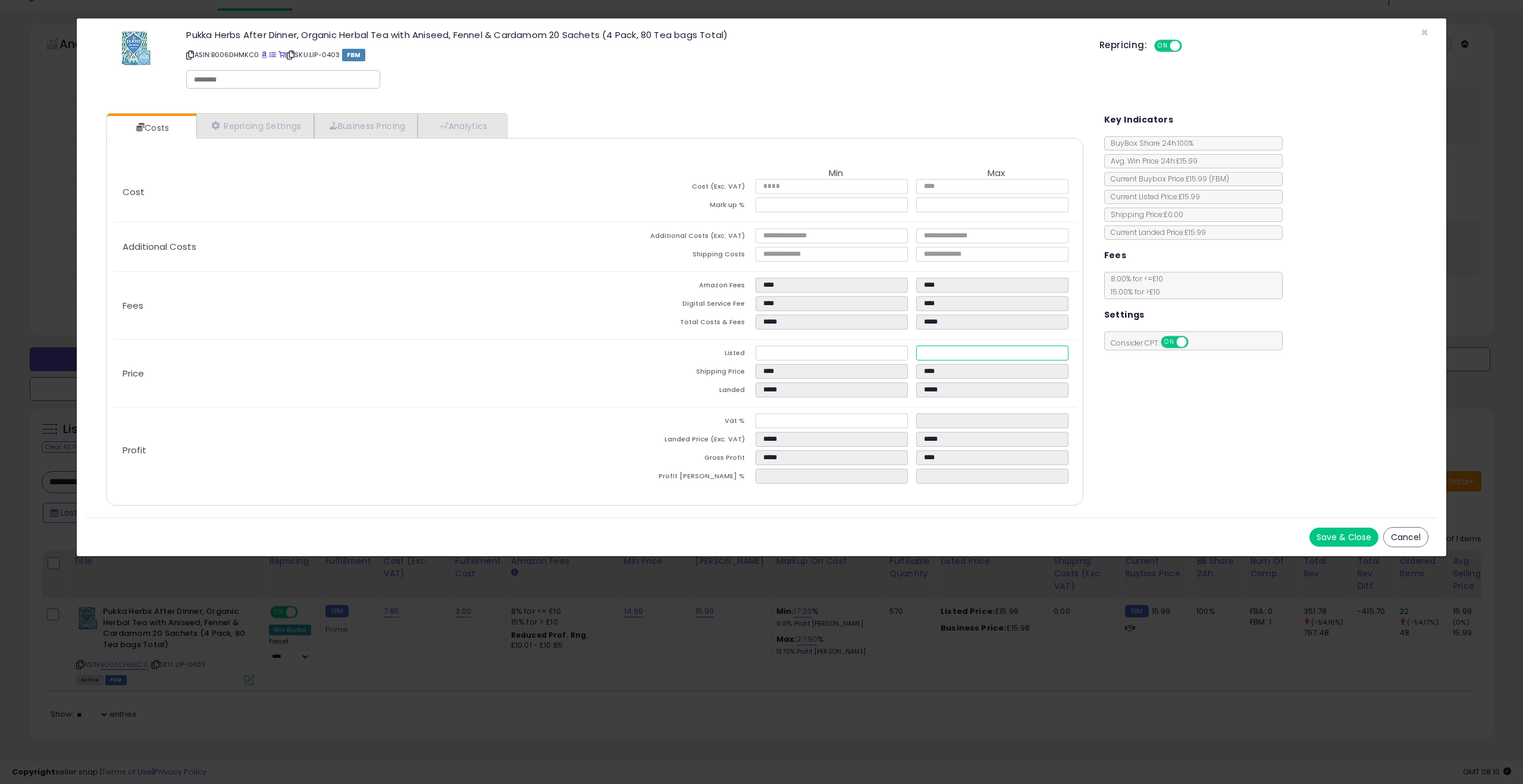 drag, startPoint x: 954, startPoint y: 353, endPoint x: 905, endPoint y: 353, distance: 49 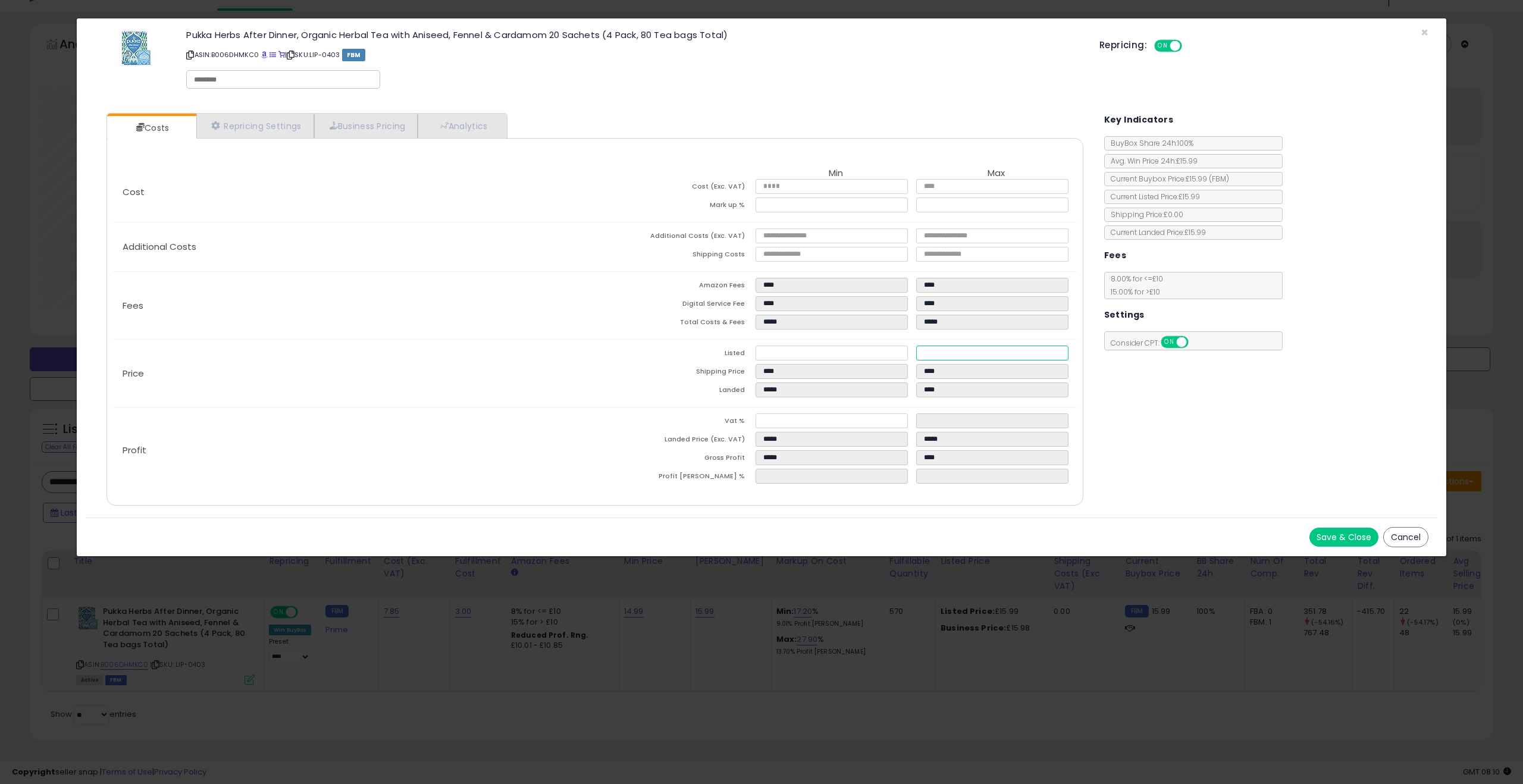 type on "****" 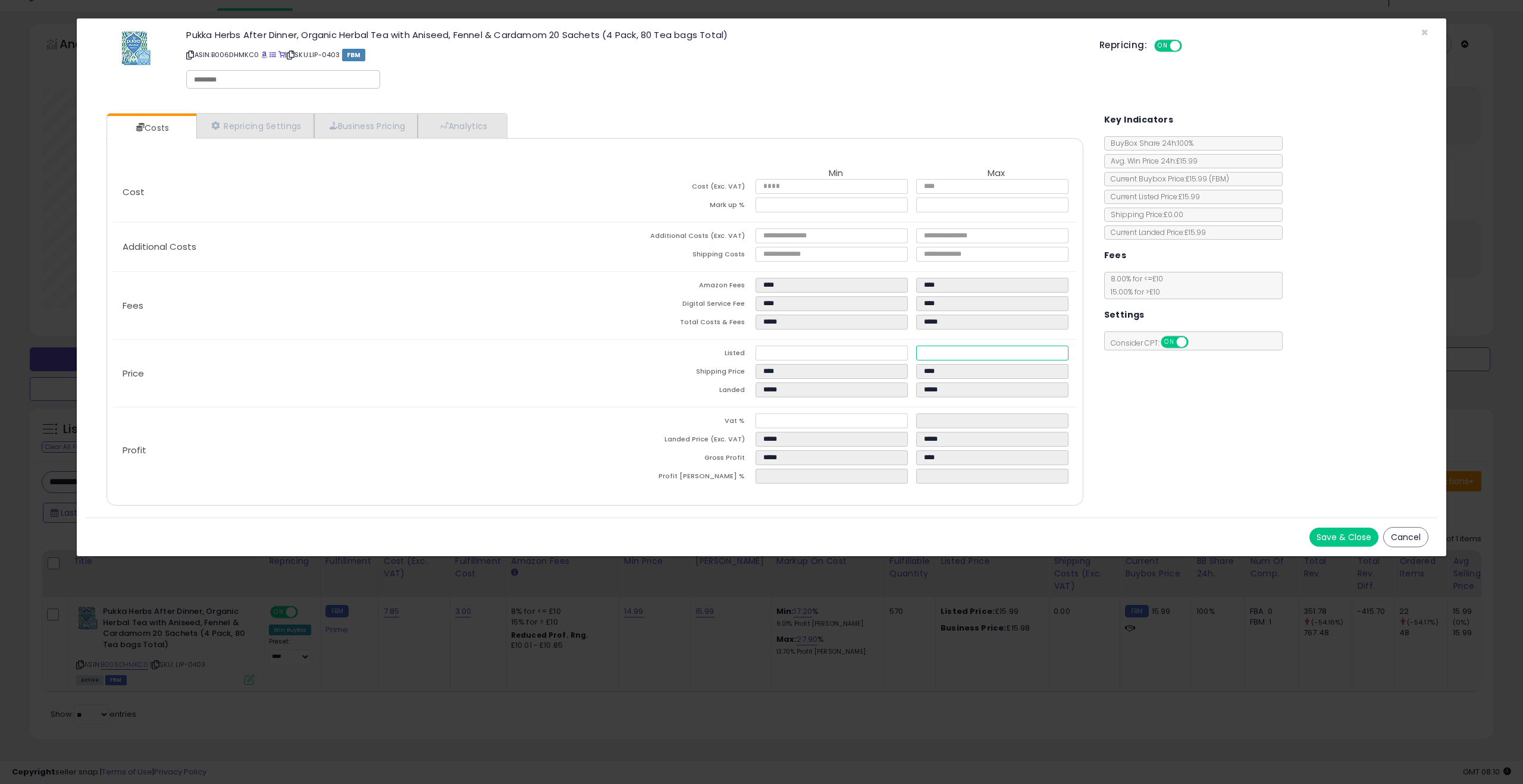 type on "****" 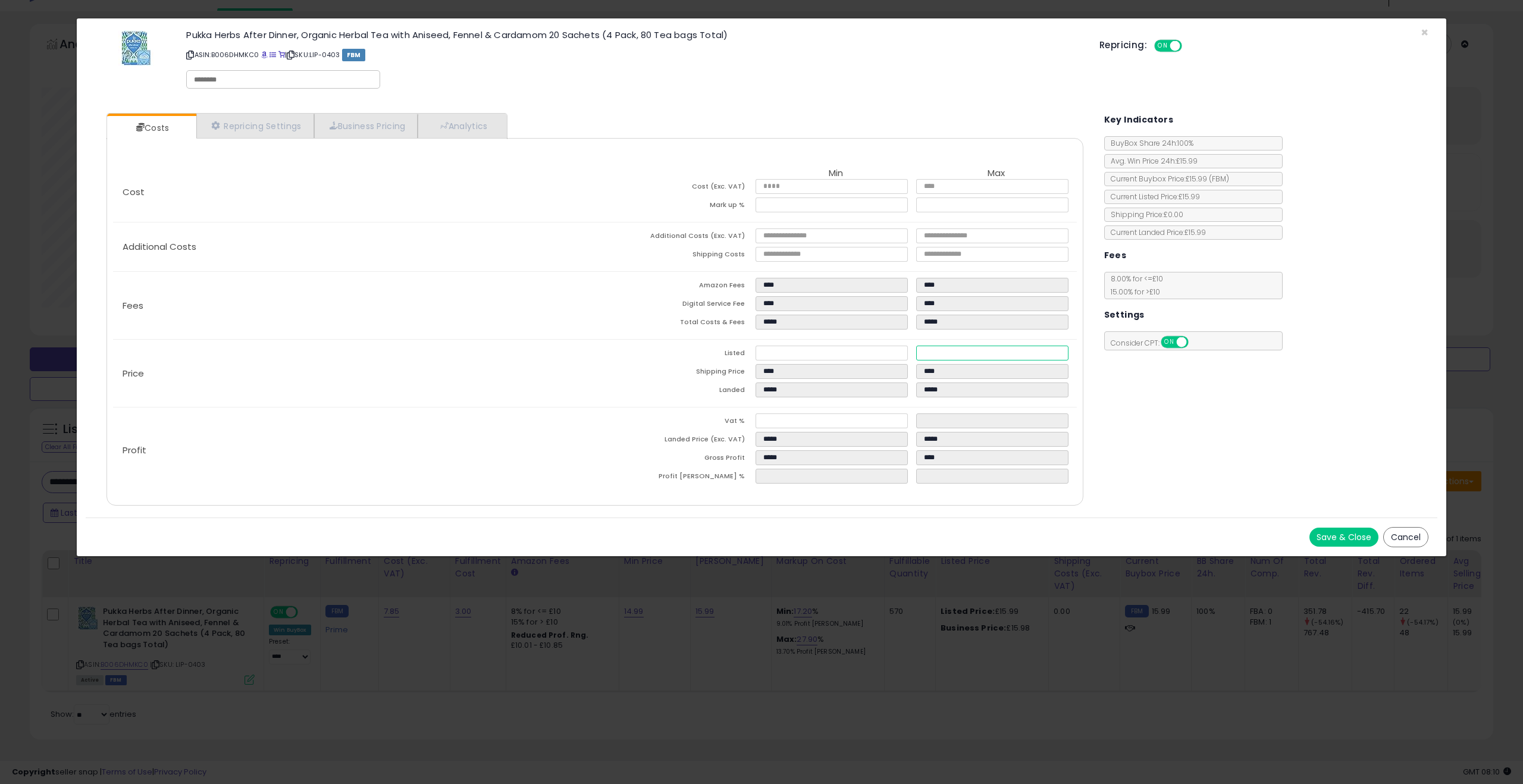 type on "*****" 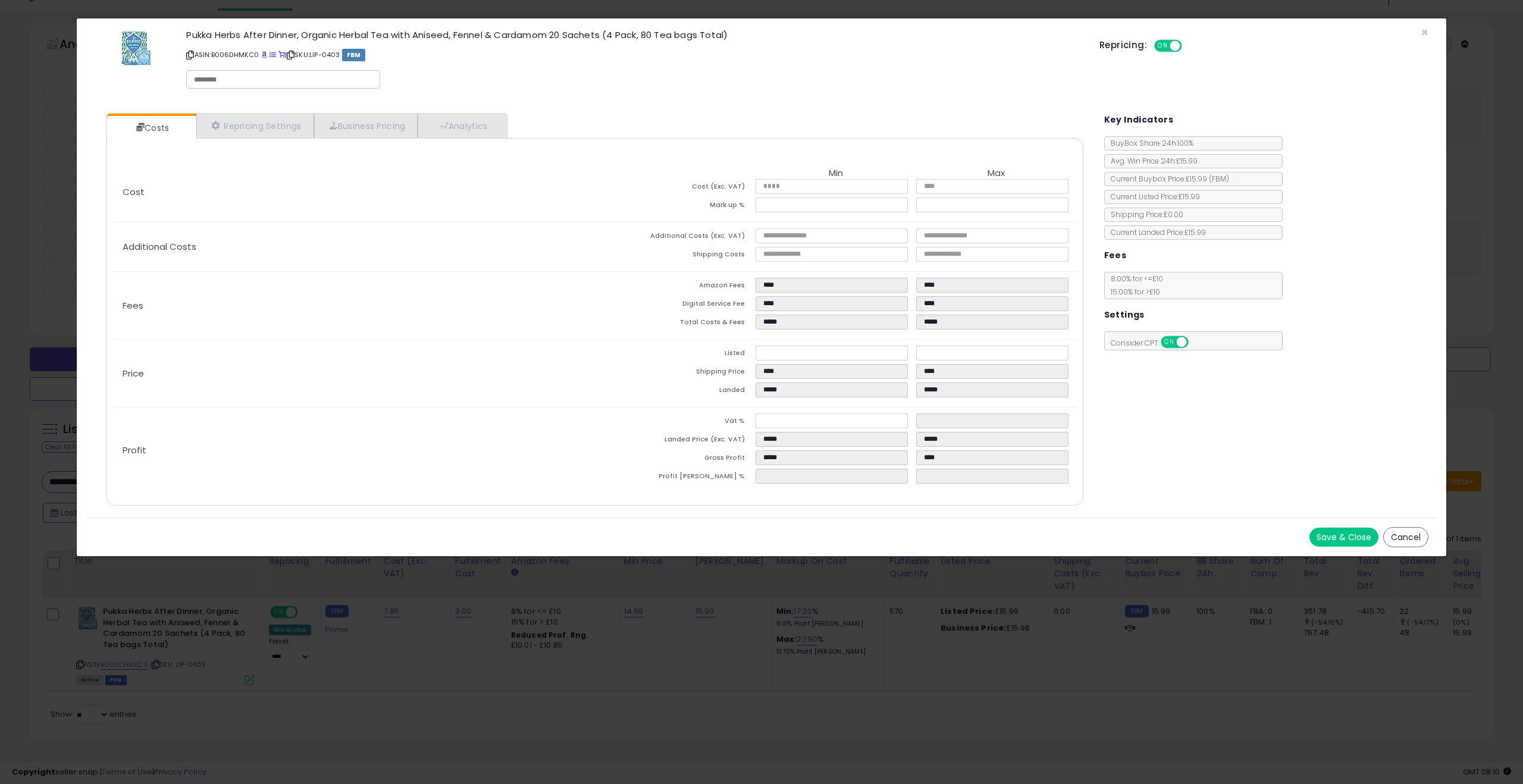 type on "*****" 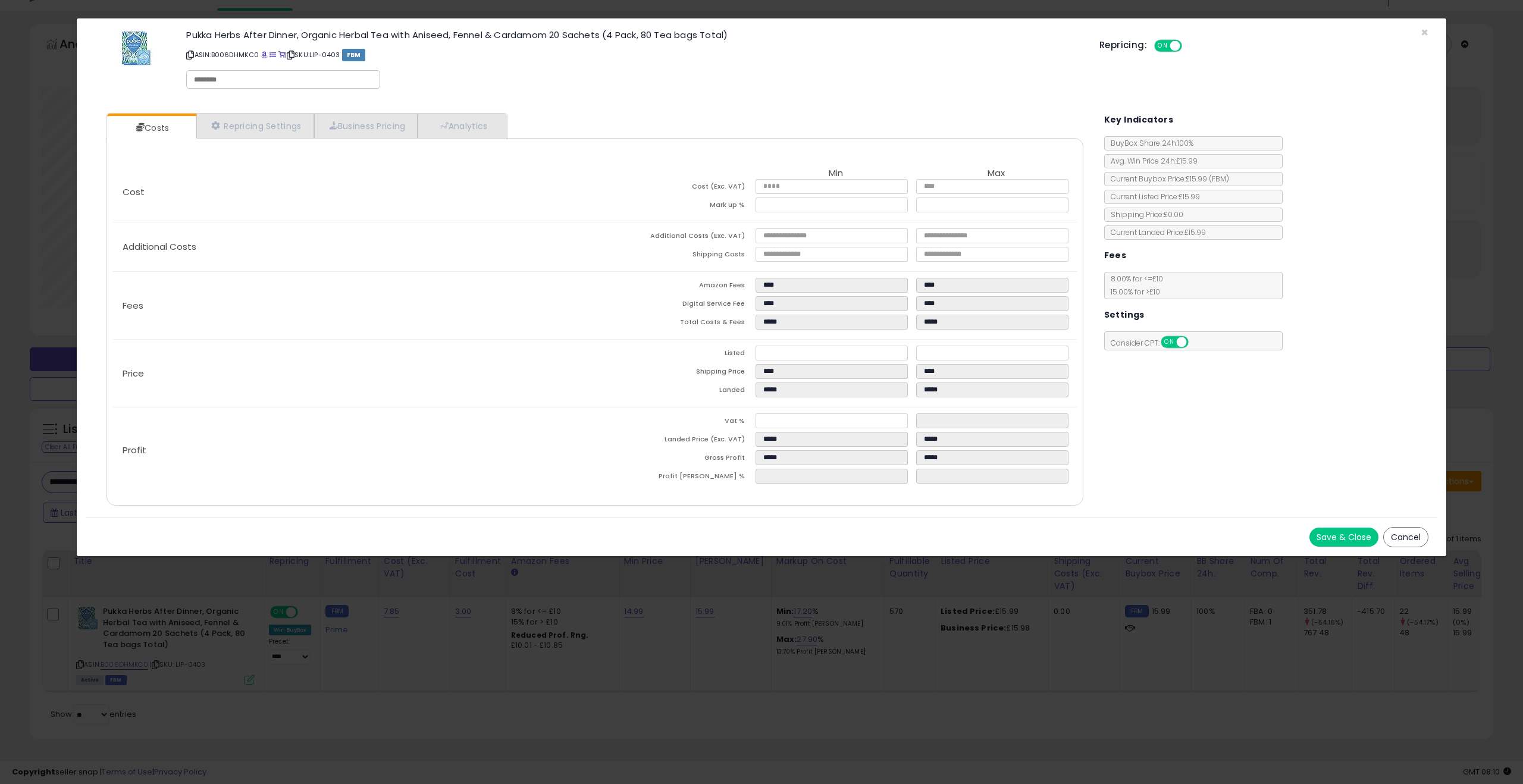 click on "ON   OFF" at bounding box center [1169, 46] 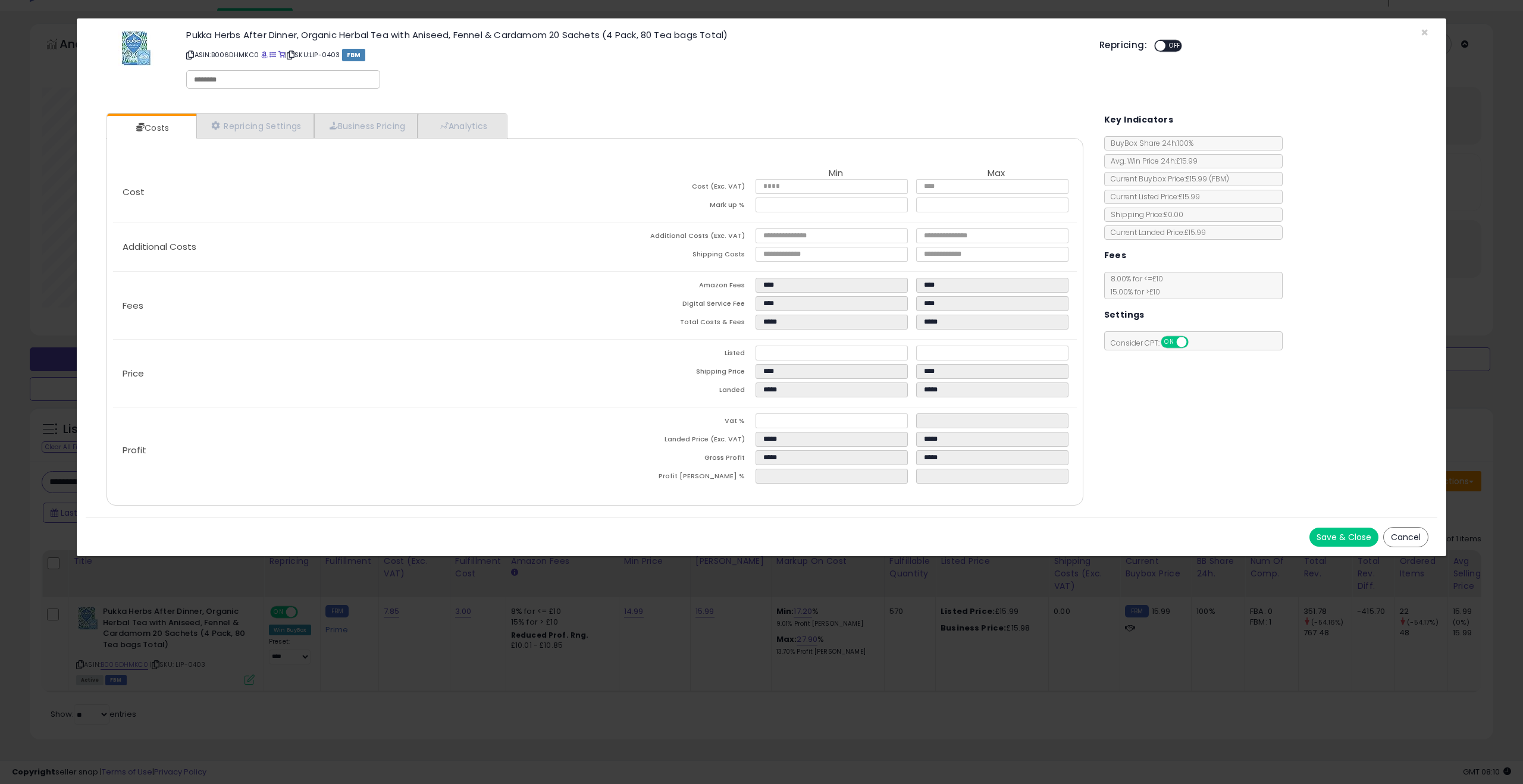 click at bounding box center [283, 80] 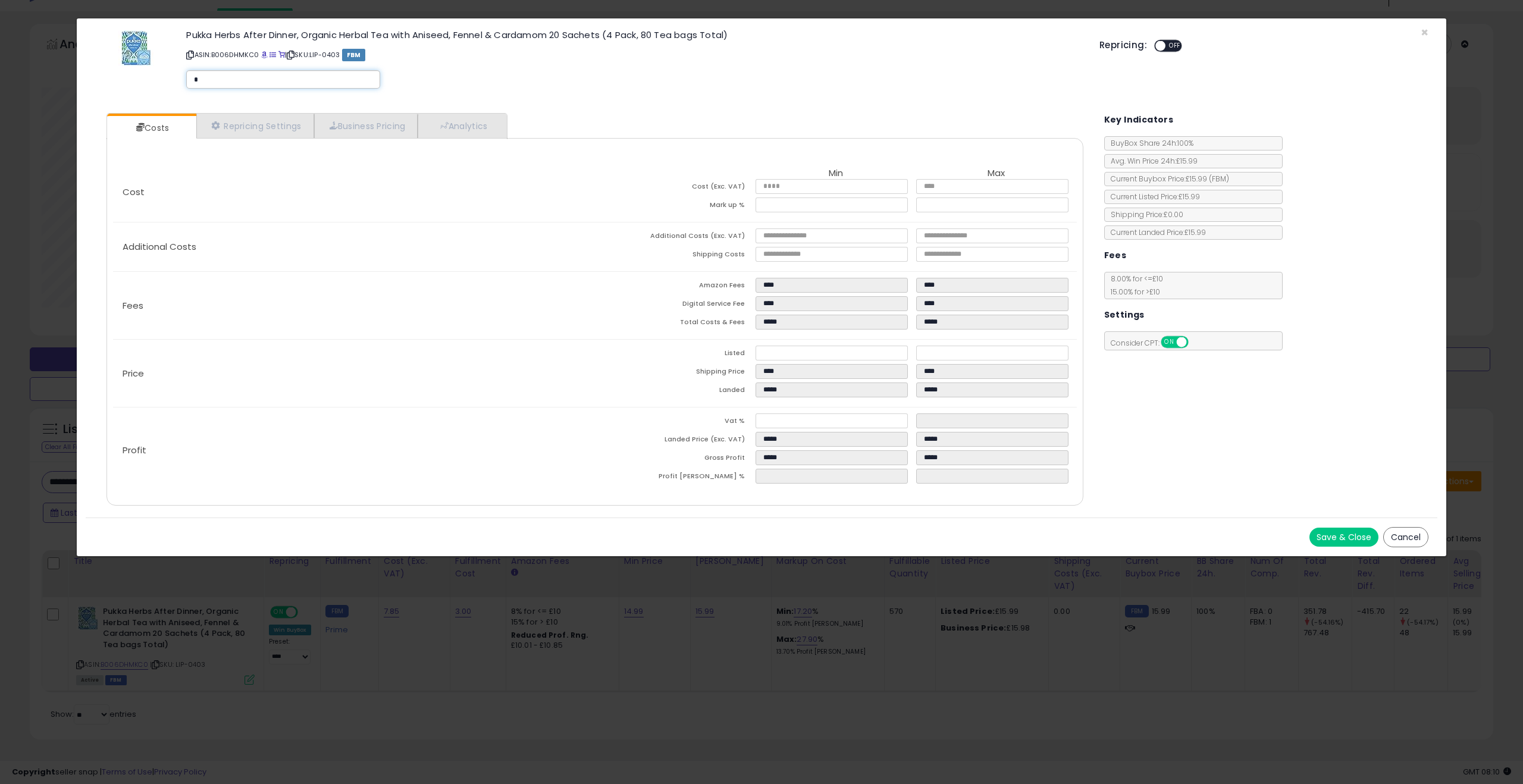 type on "**" 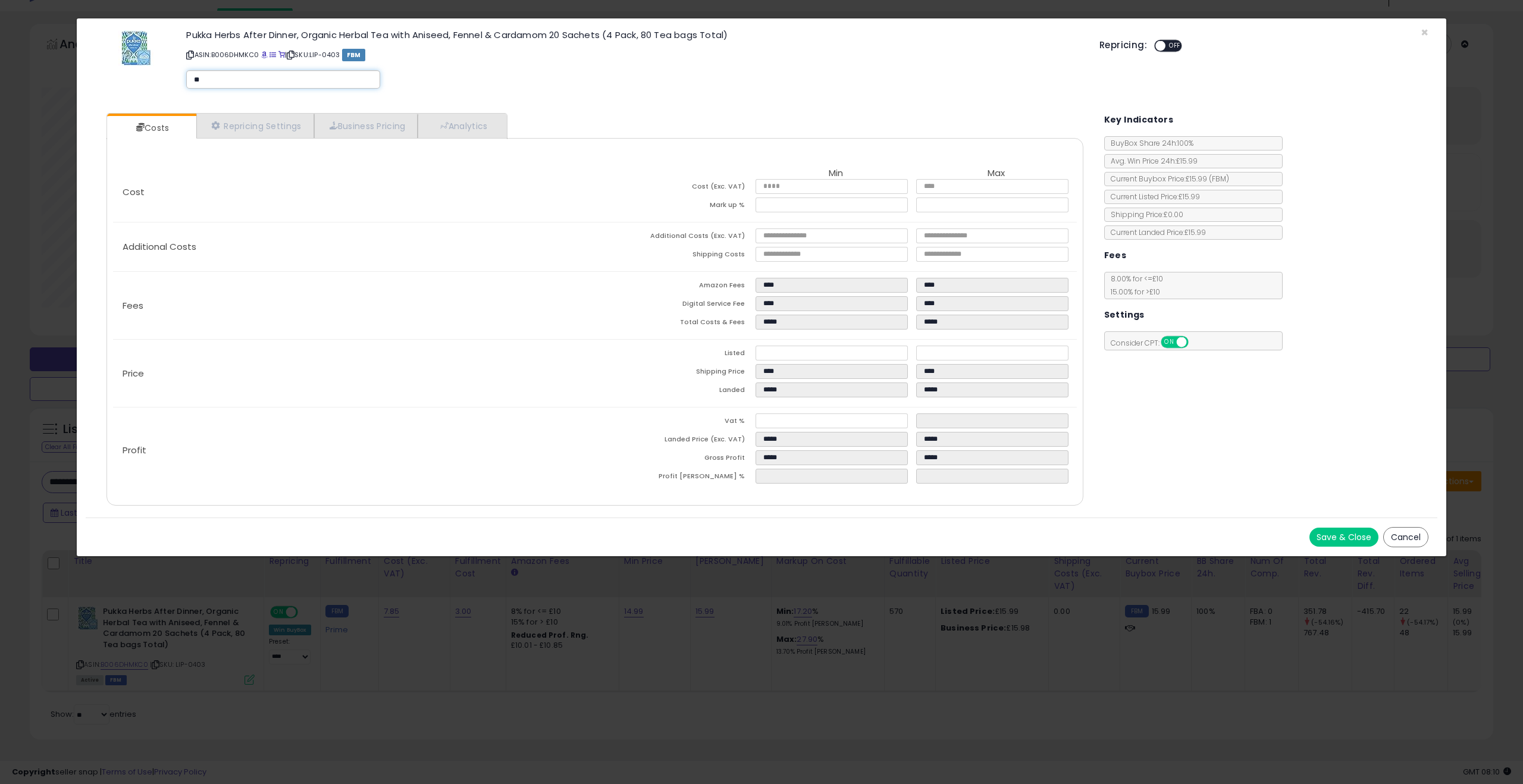 type on "**" 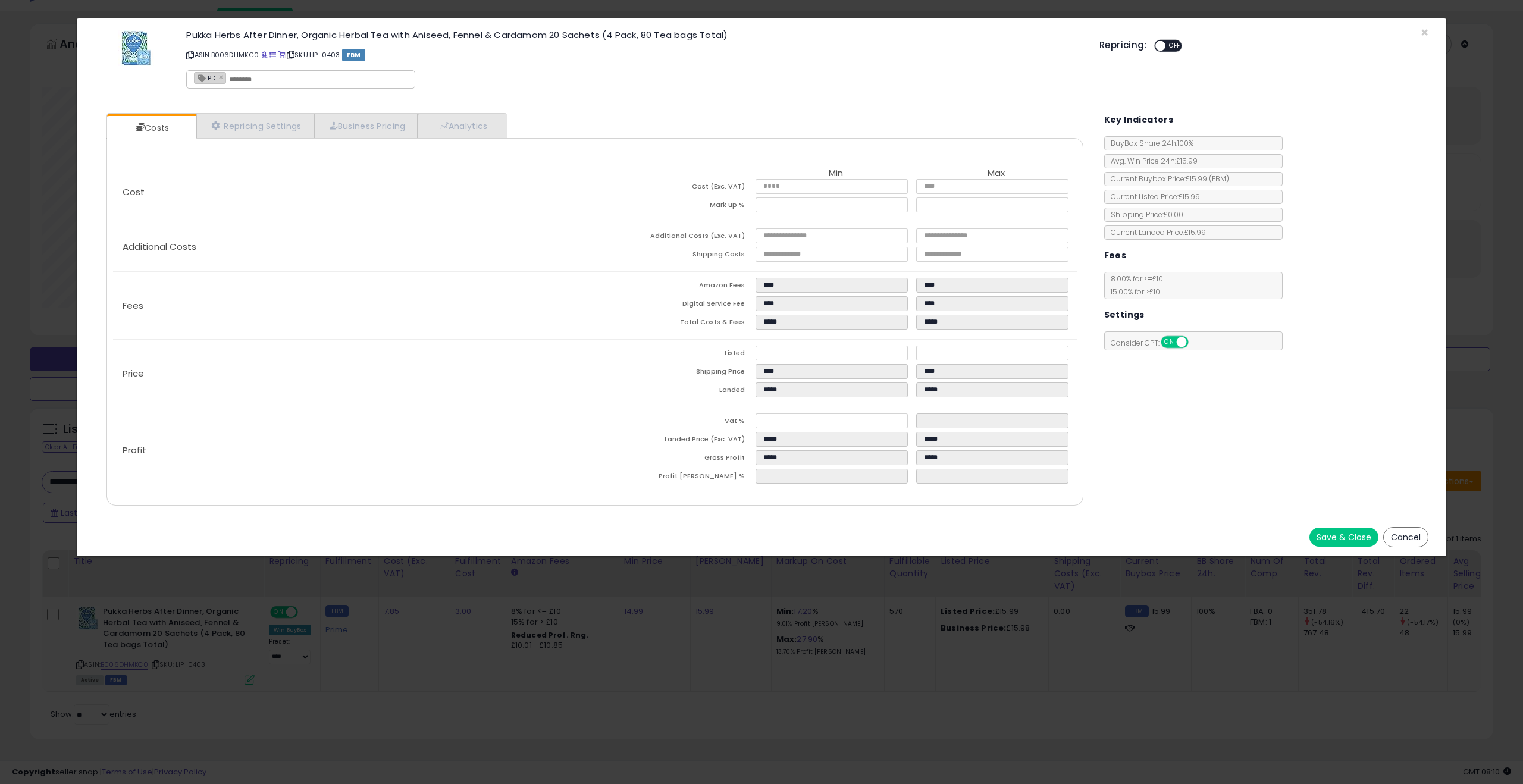 click on "Save & Close" at bounding box center (1344, 537) 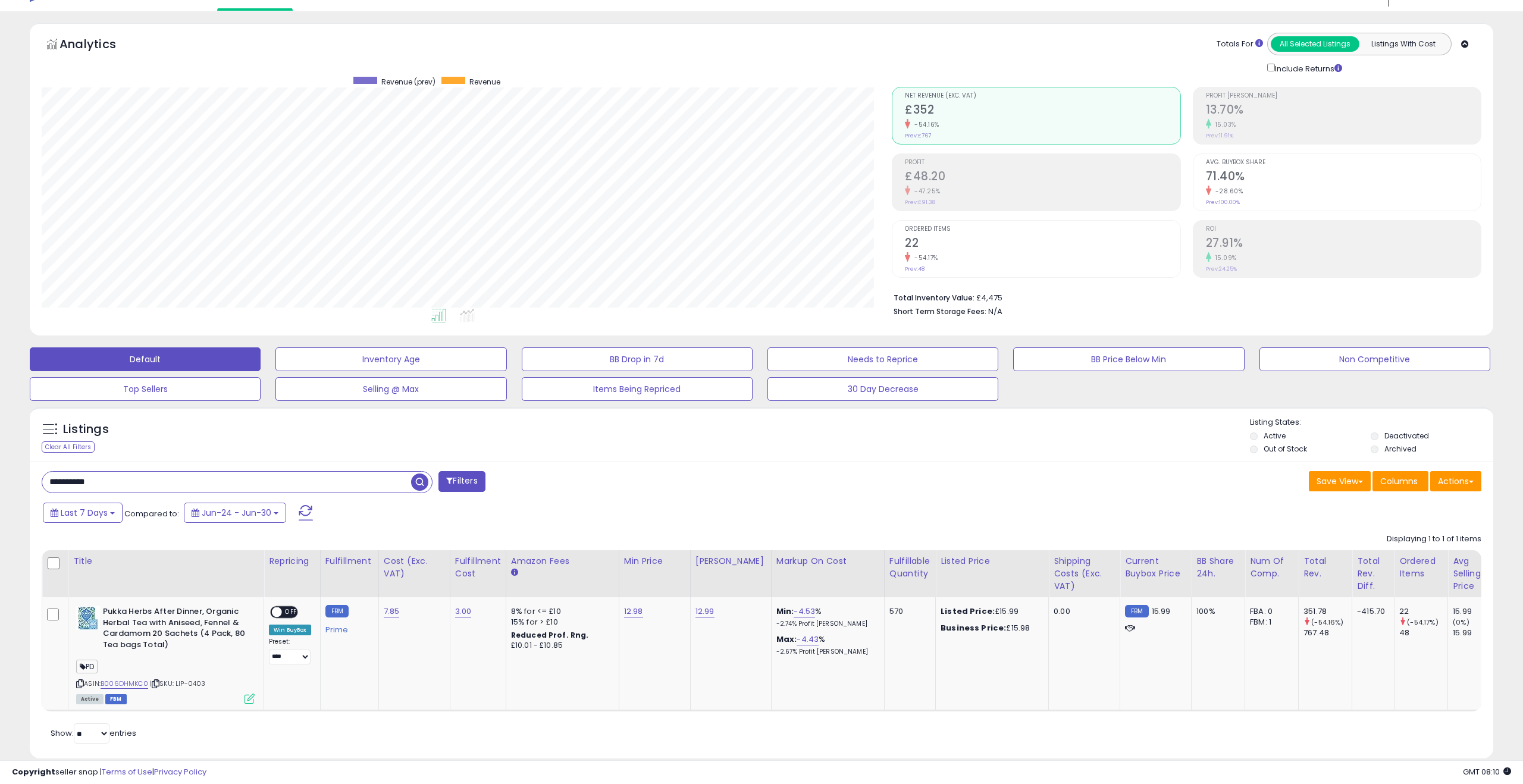 scroll, scrollTop: 46, scrollLeft: 0, axis: vertical 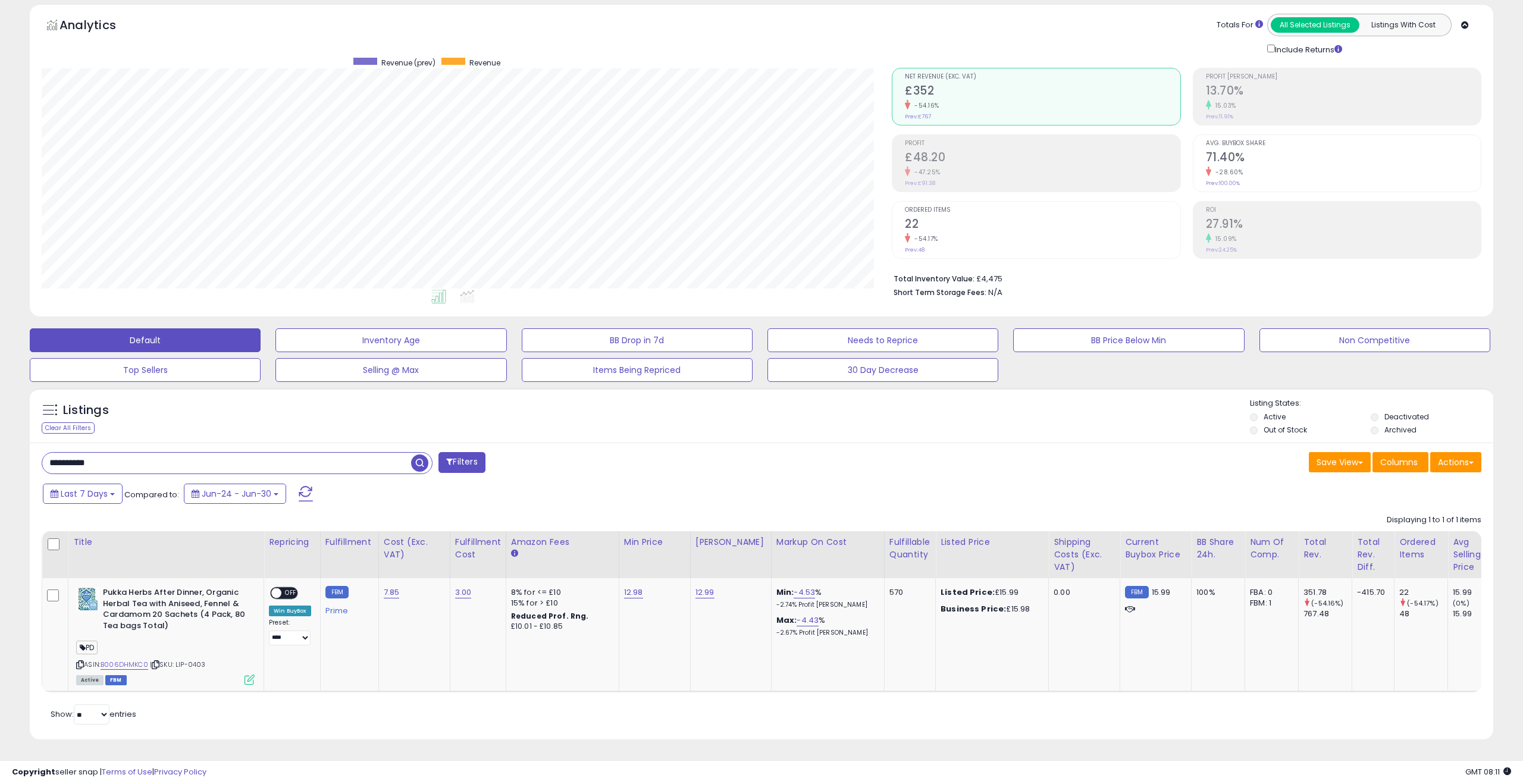 click on "**********" at bounding box center (227, 463) 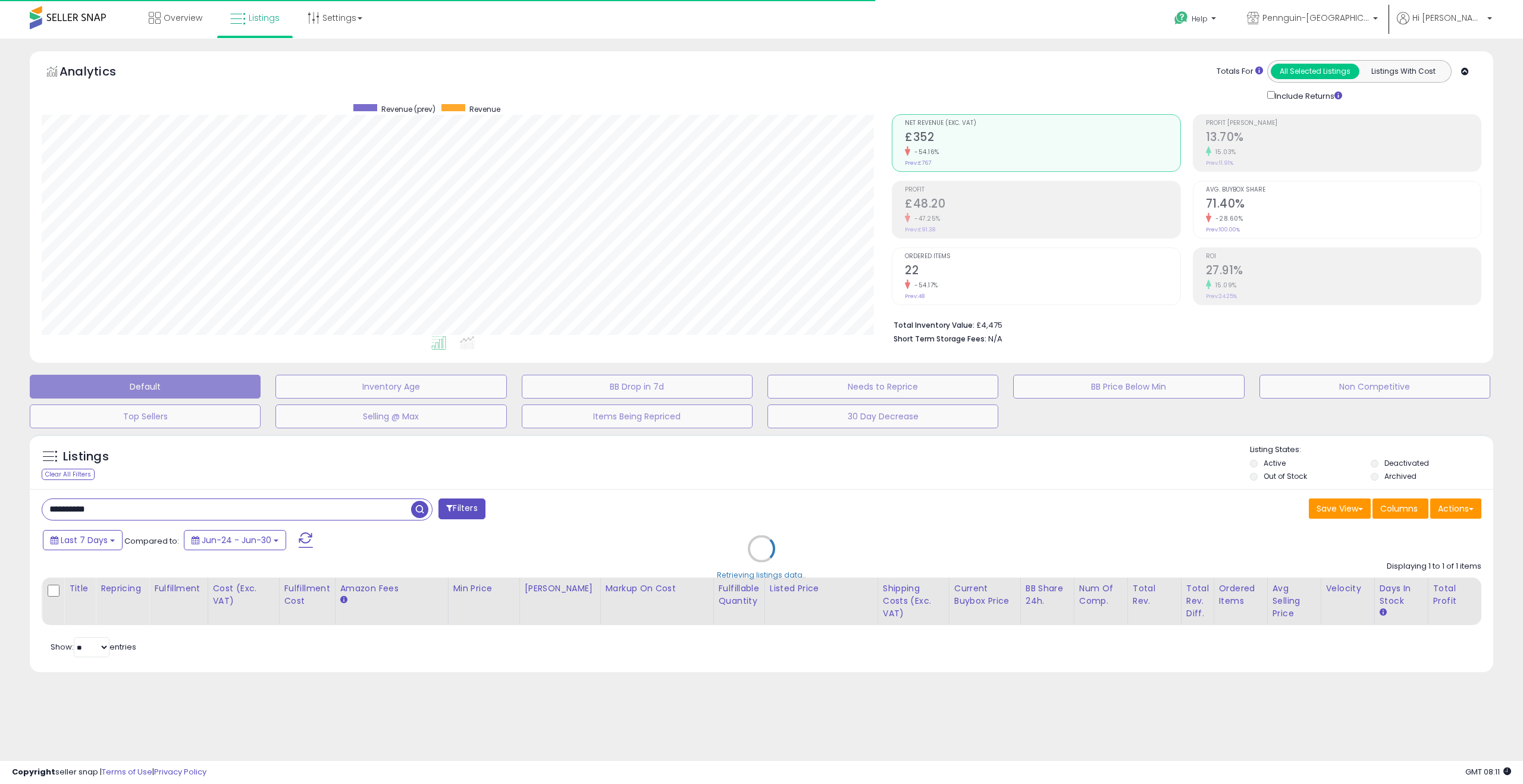scroll, scrollTop: 6, scrollLeft: 0, axis: vertical 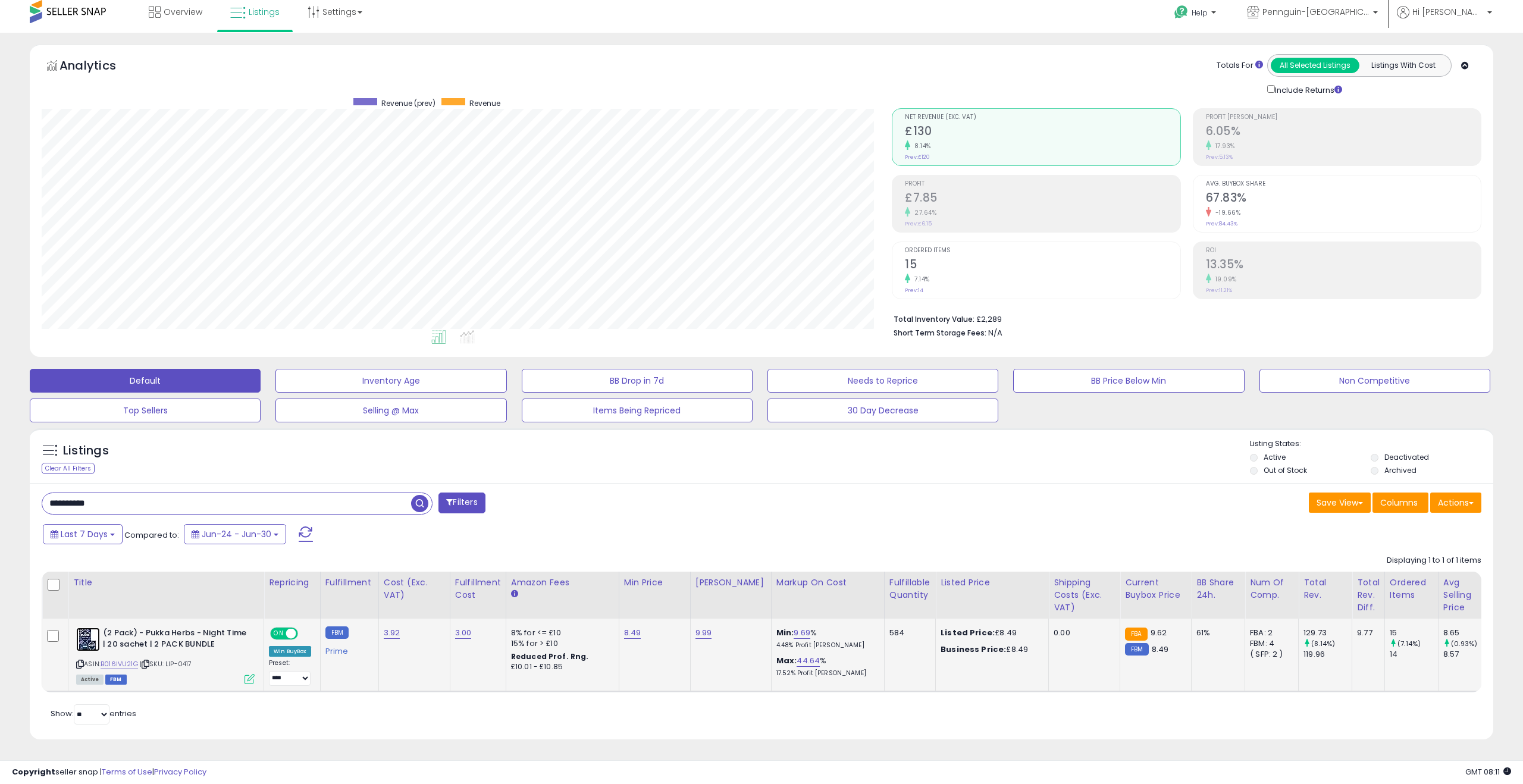 click at bounding box center [88, 639] 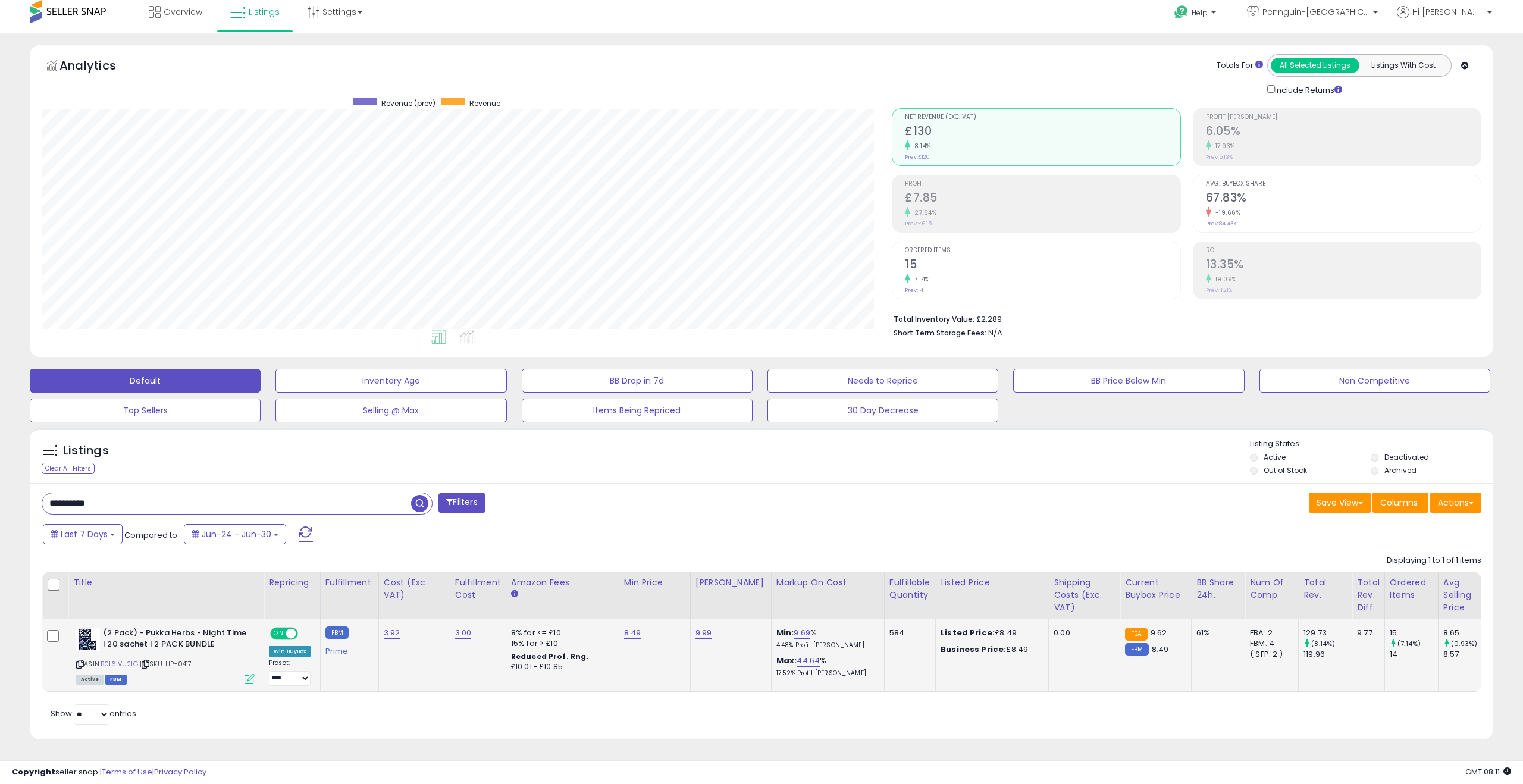 click at bounding box center (249, 679) 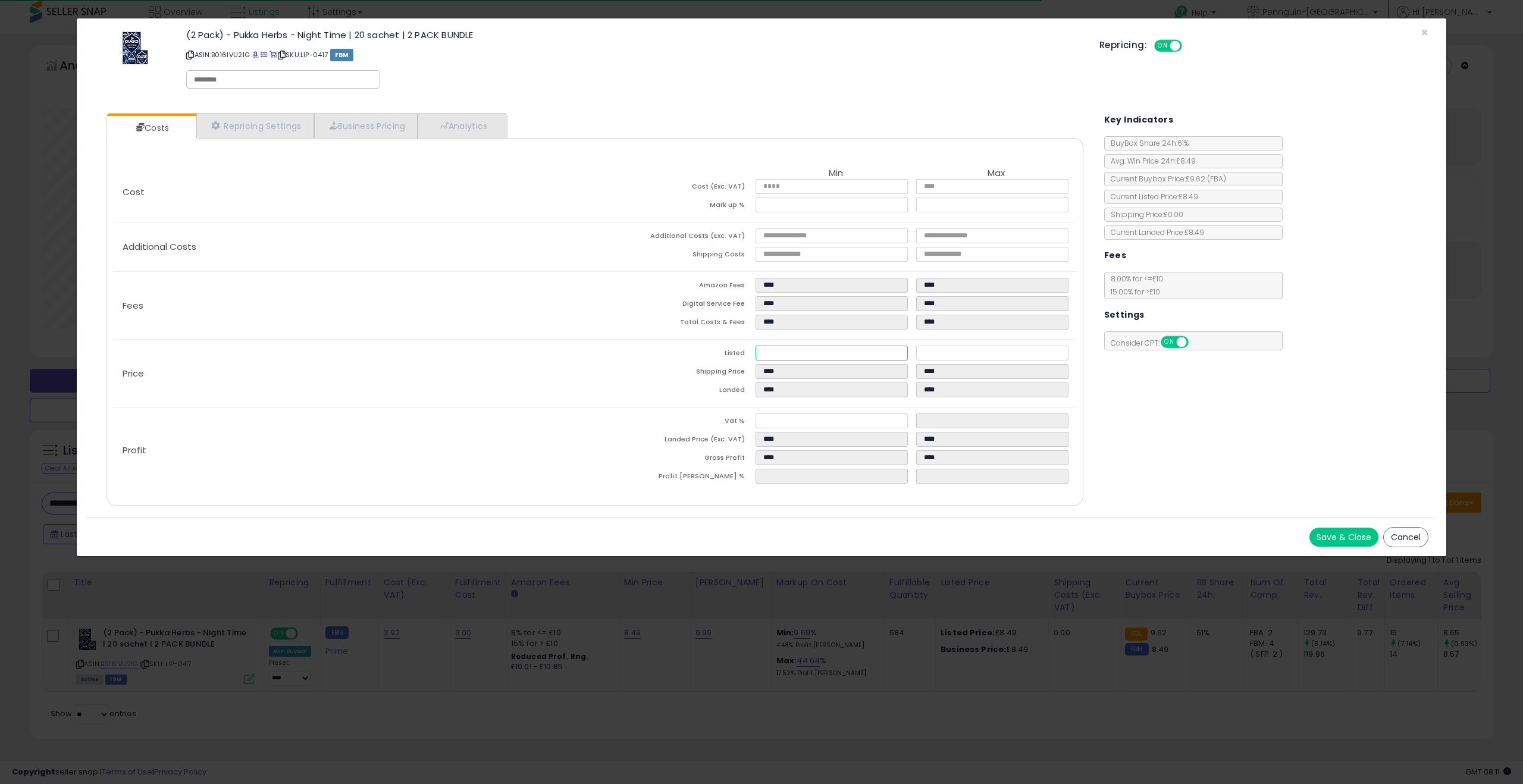 drag, startPoint x: 784, startPoint y: 349, endPoint x: 715, endPoint y: 349, distance: 69 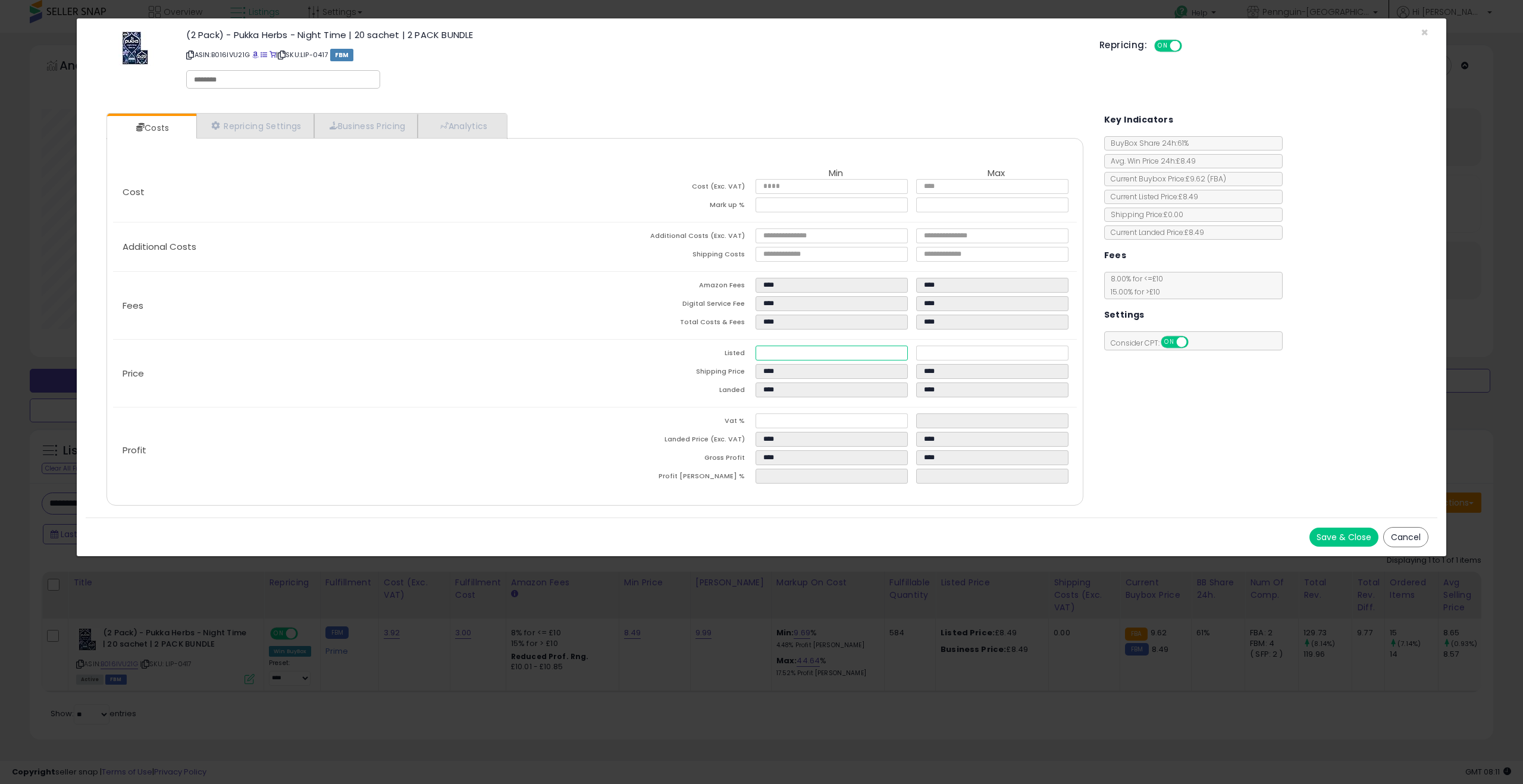 type on "****" 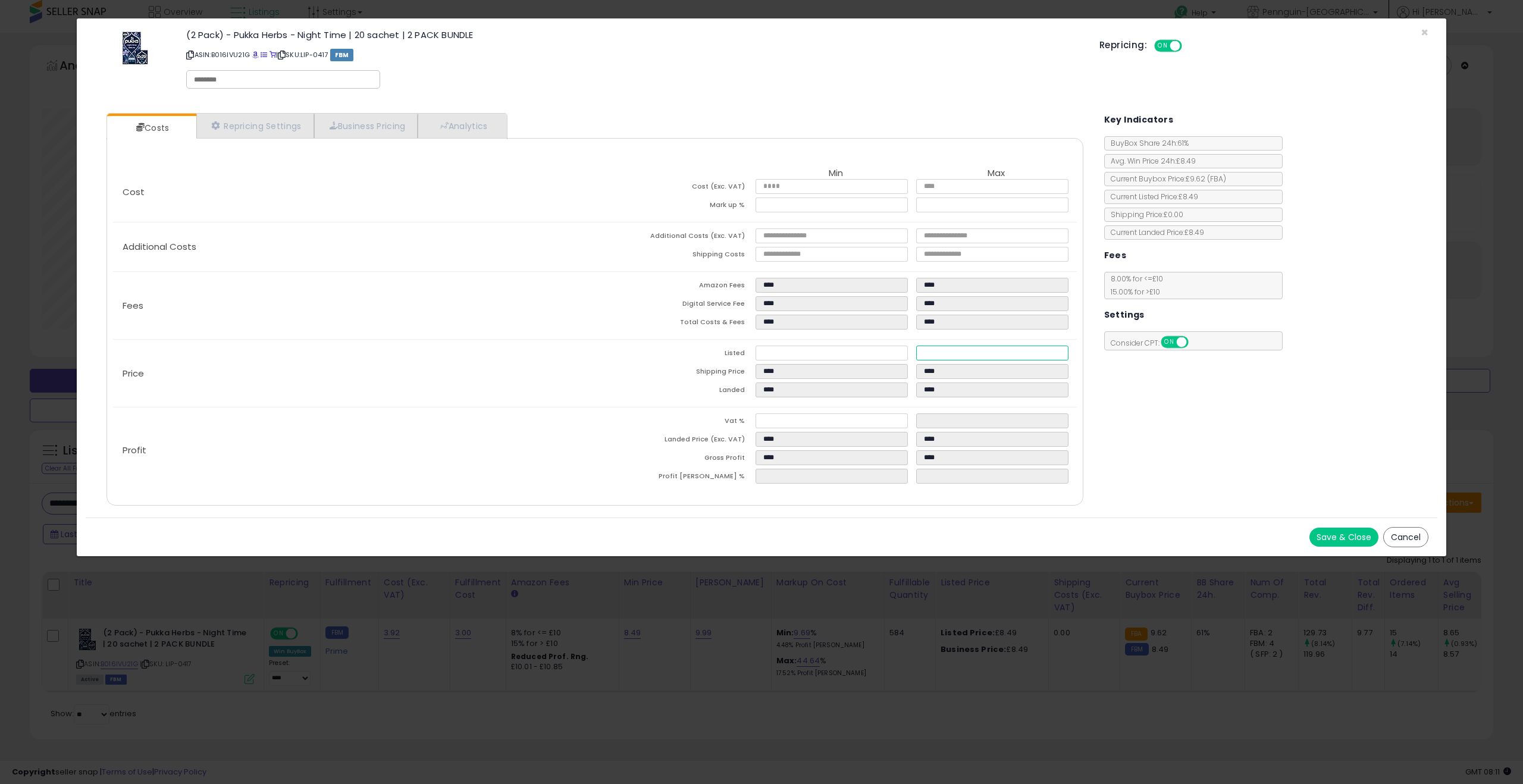 type on "******" 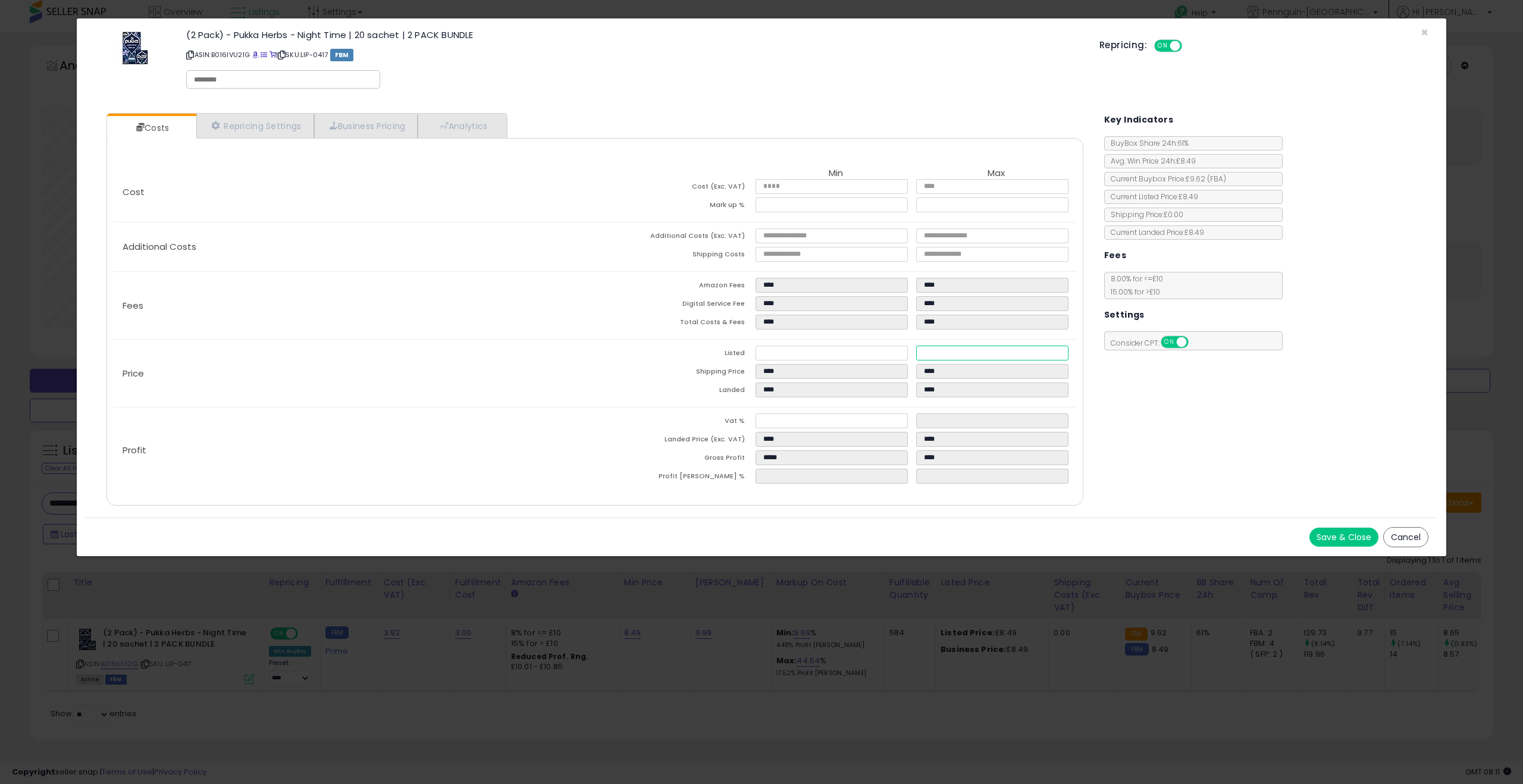 type on "****" 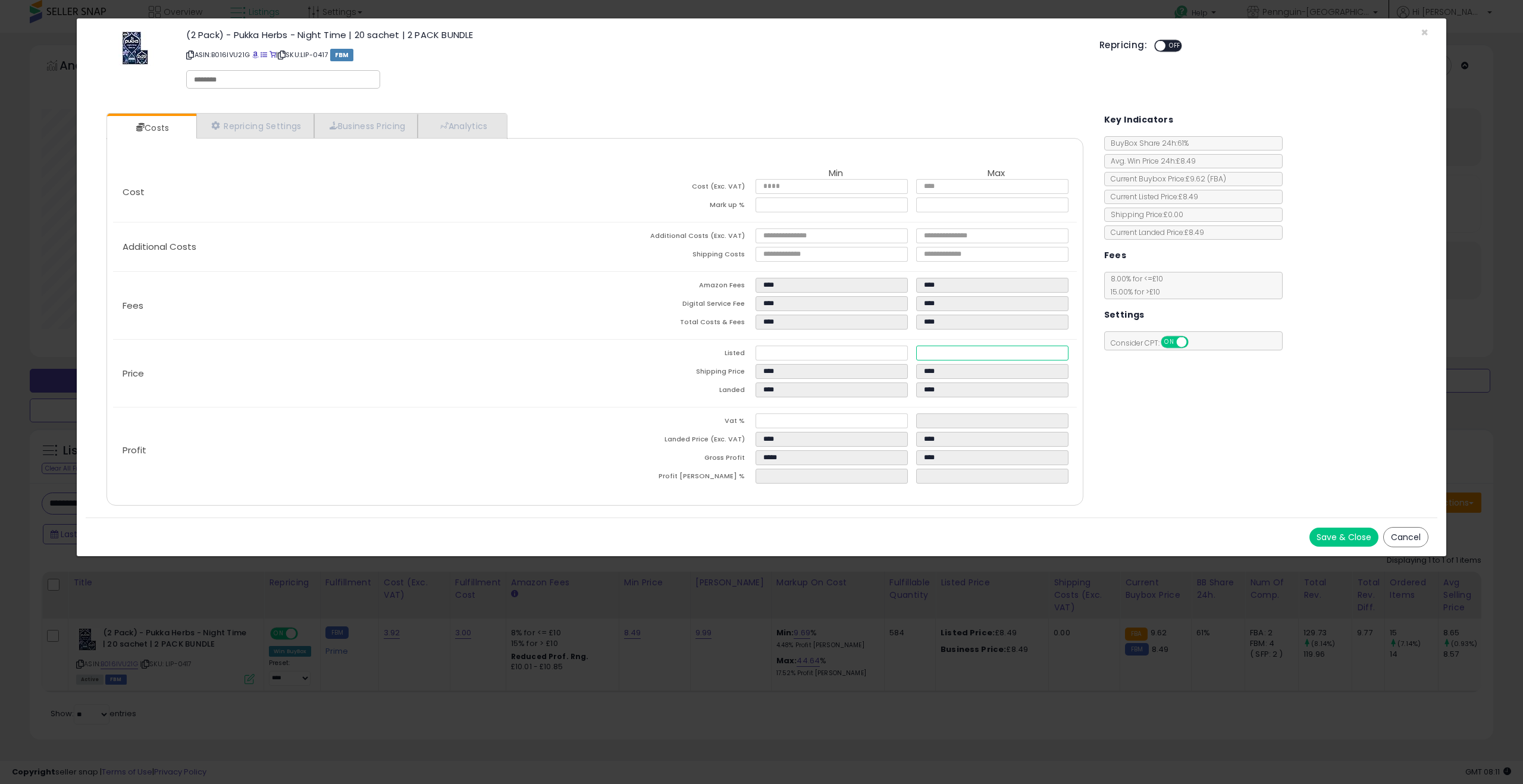type on "****" 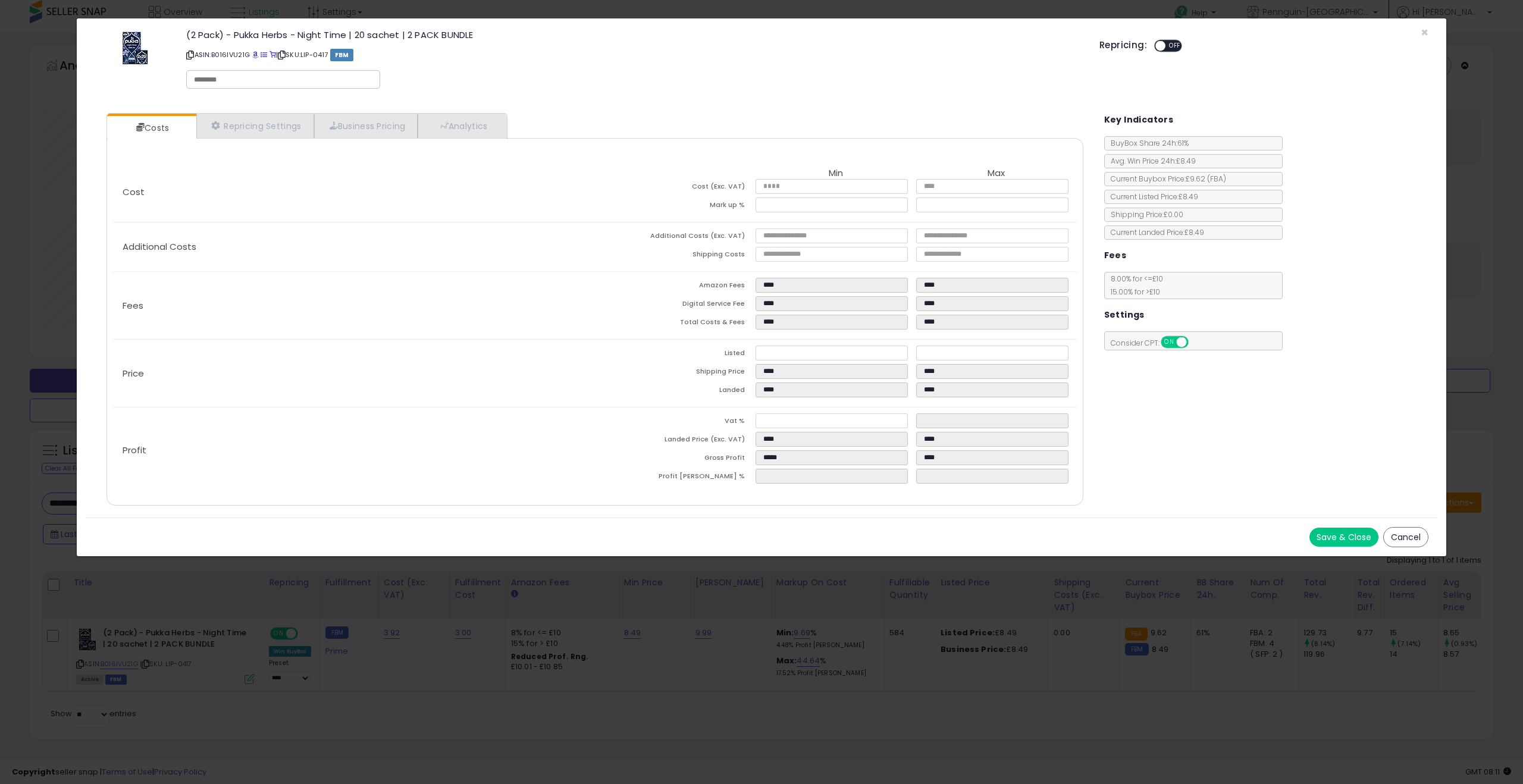 type on "******" 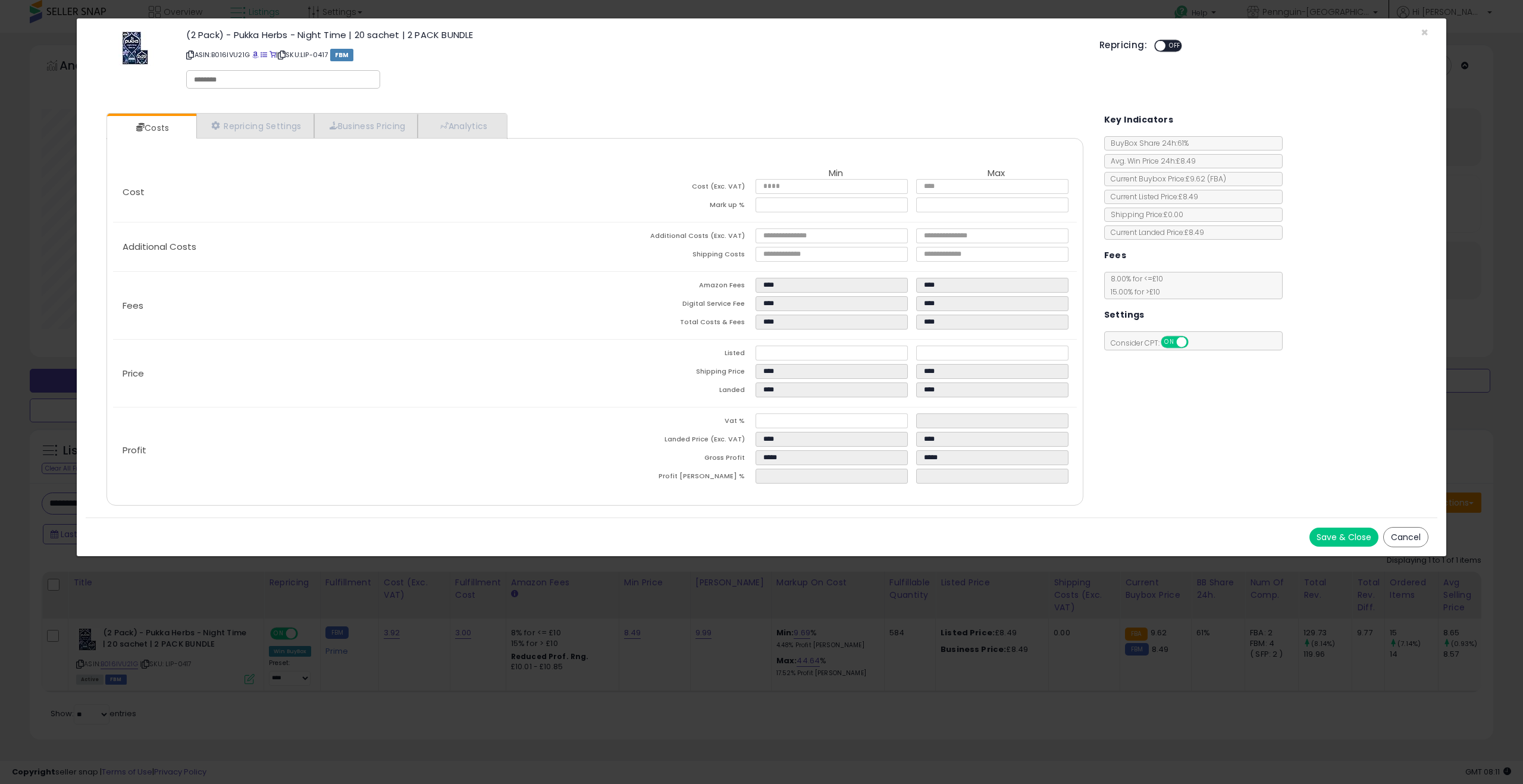click on "Costs
Repricing Settings
Business Pricing
Analytics
Cost" at bounding box center (762, 311) 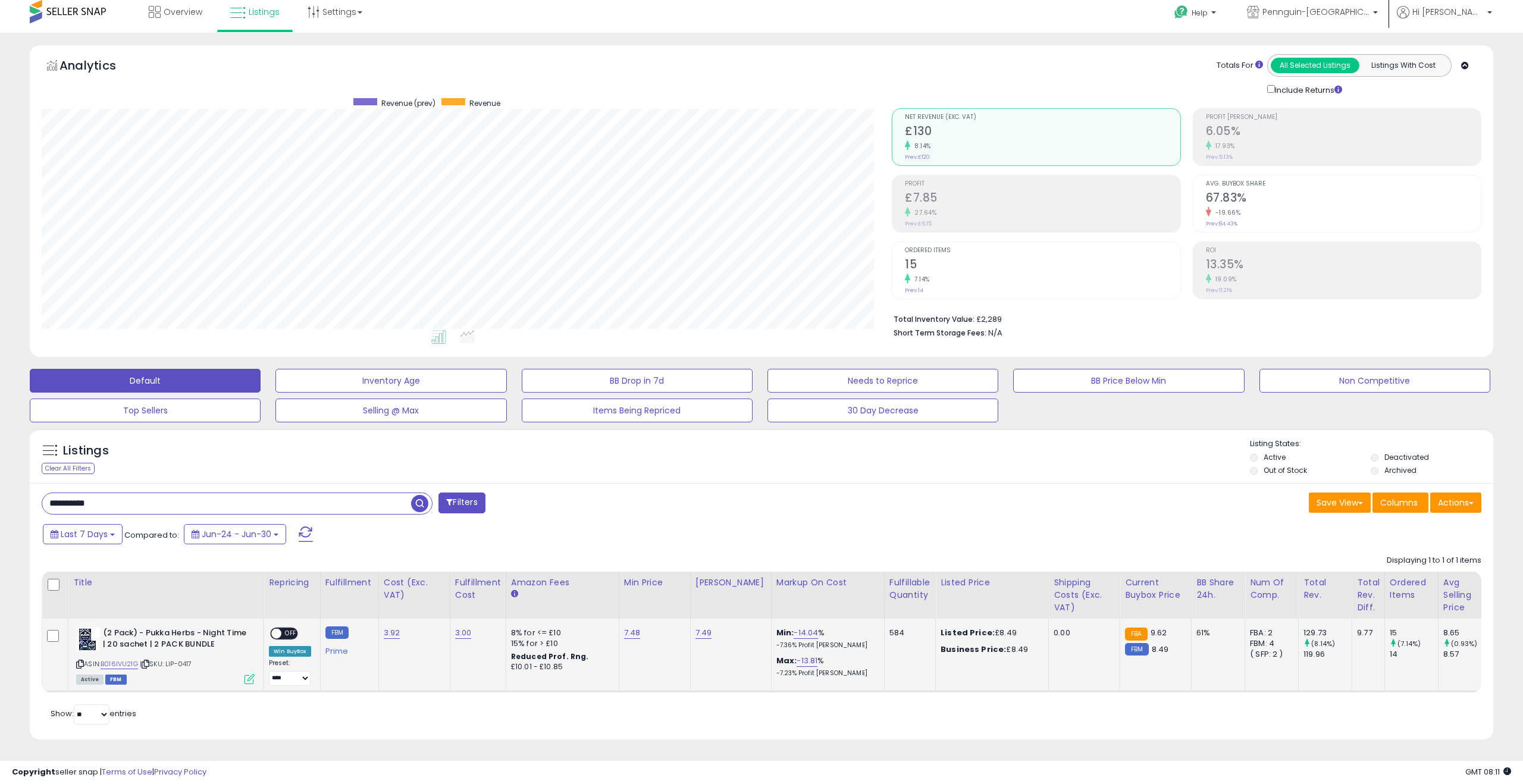 click at bounding box center [249, 679] 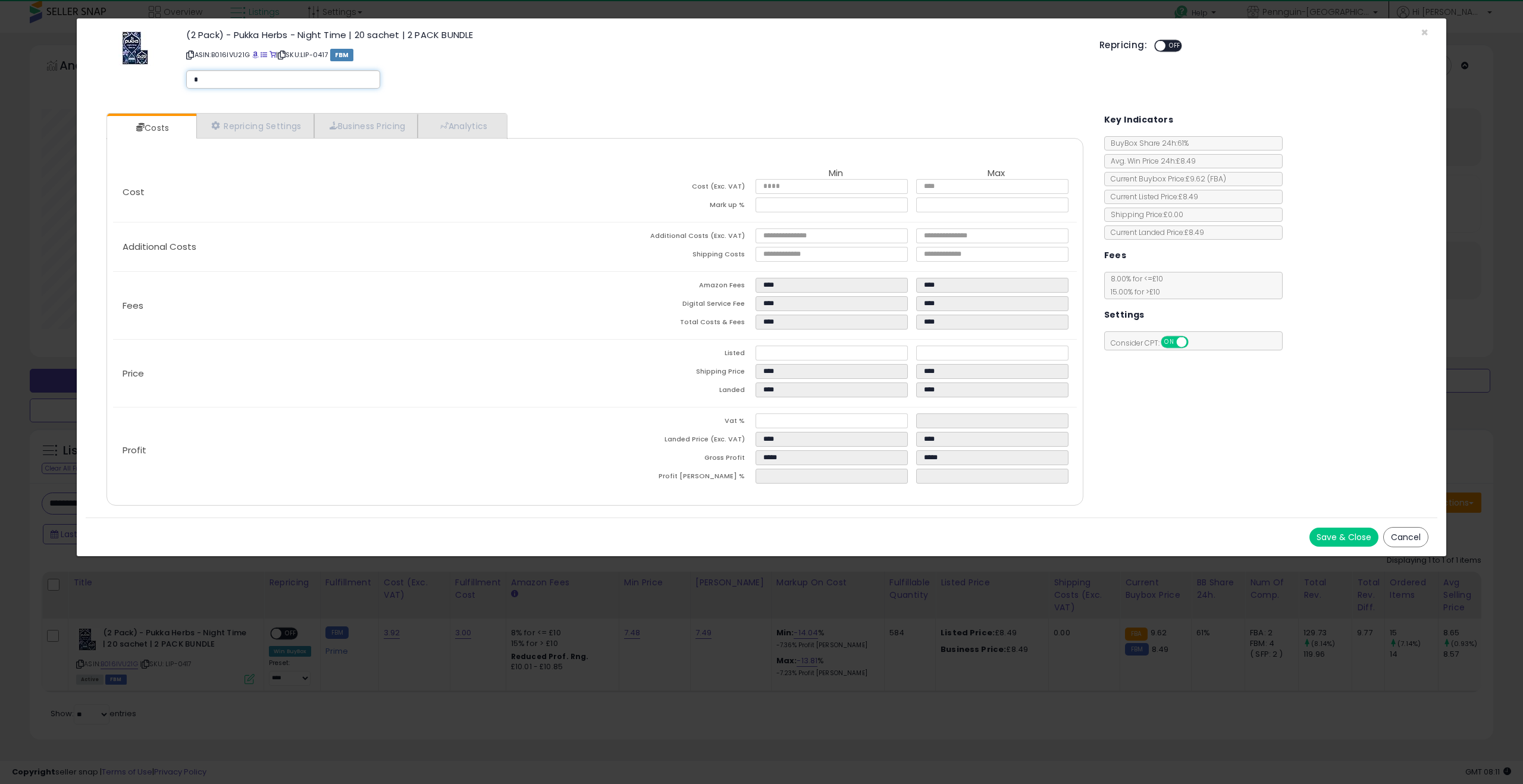 type on "**" 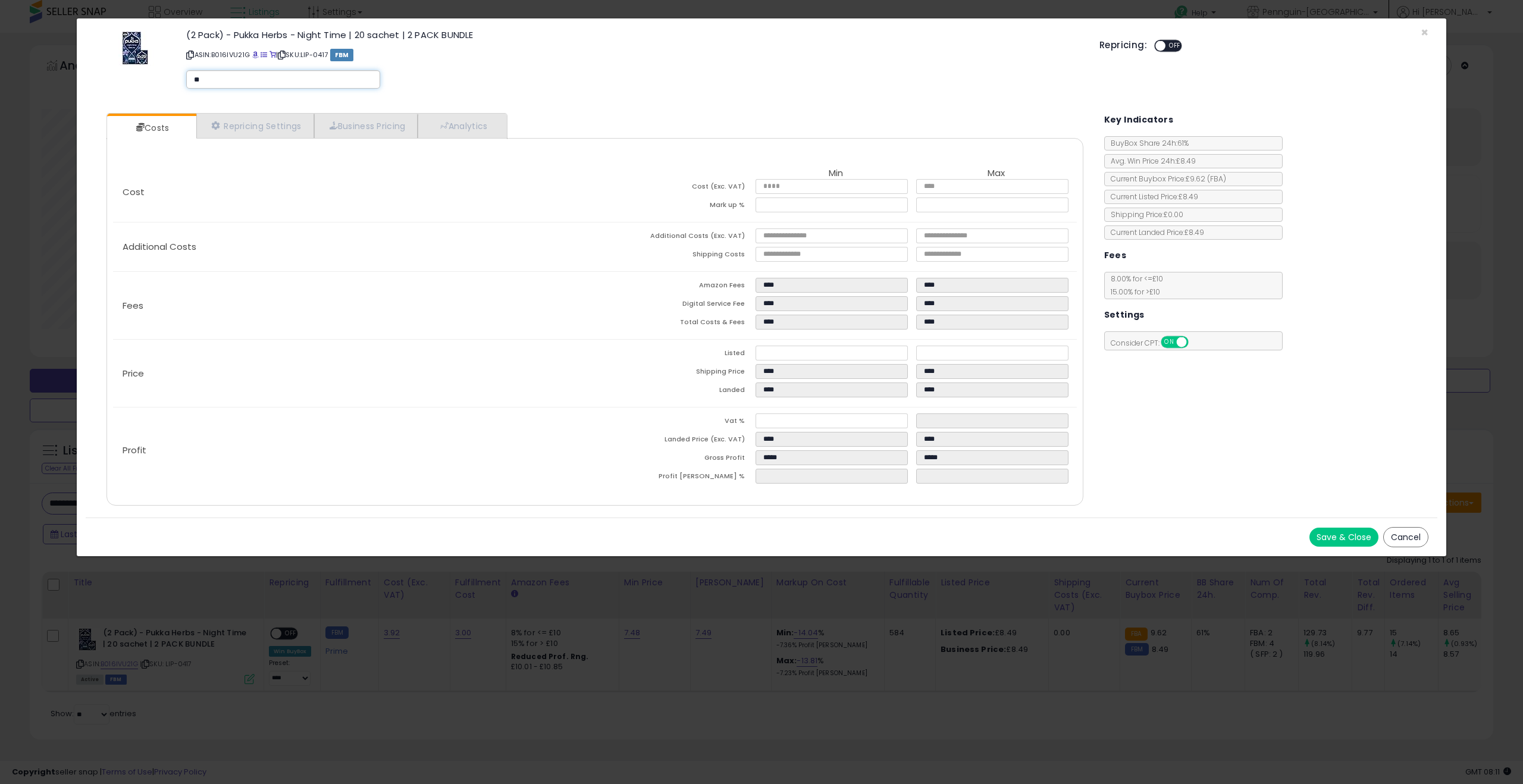 type on "**" 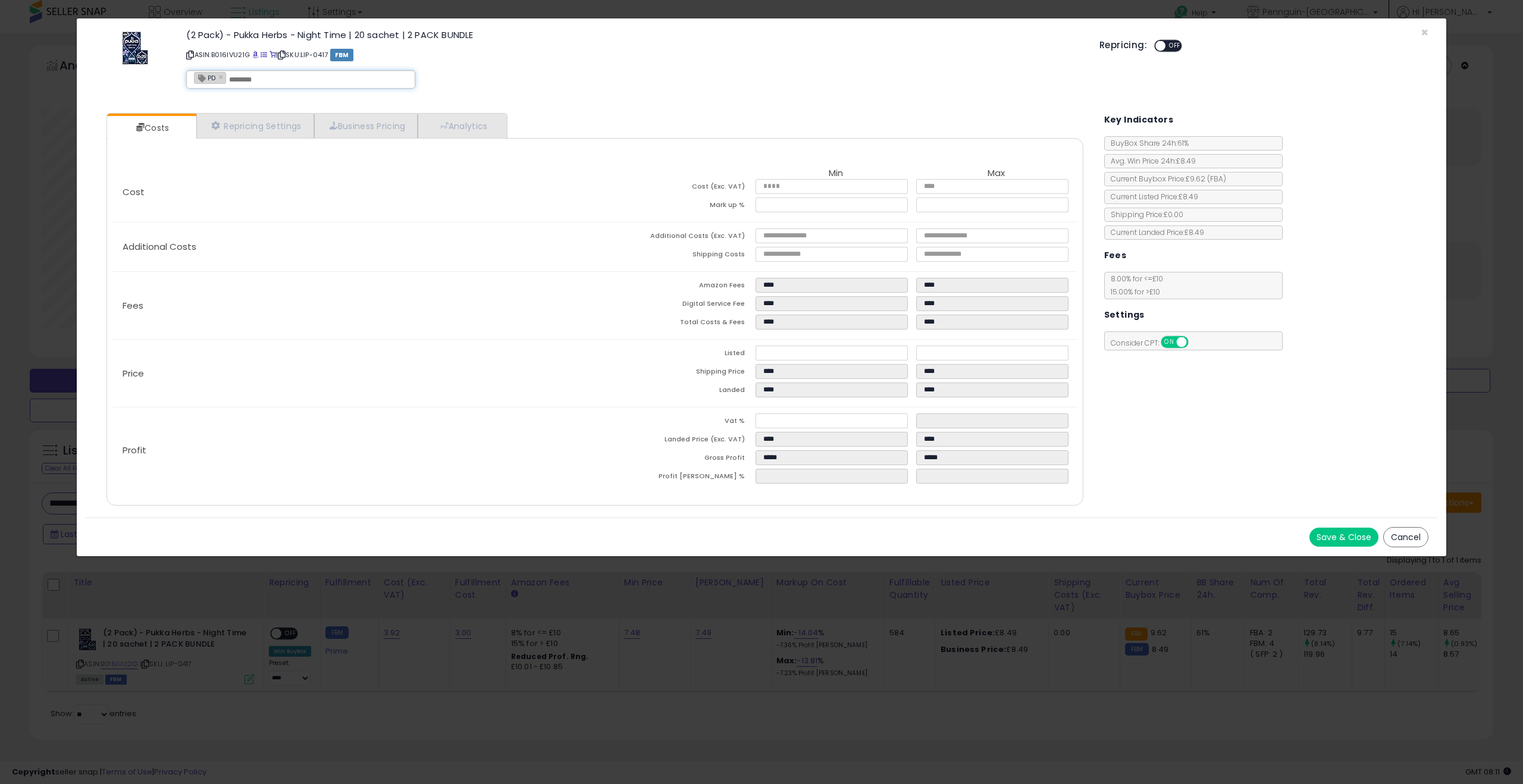 click on "Save & Close" at bounding box center (1344, 537) 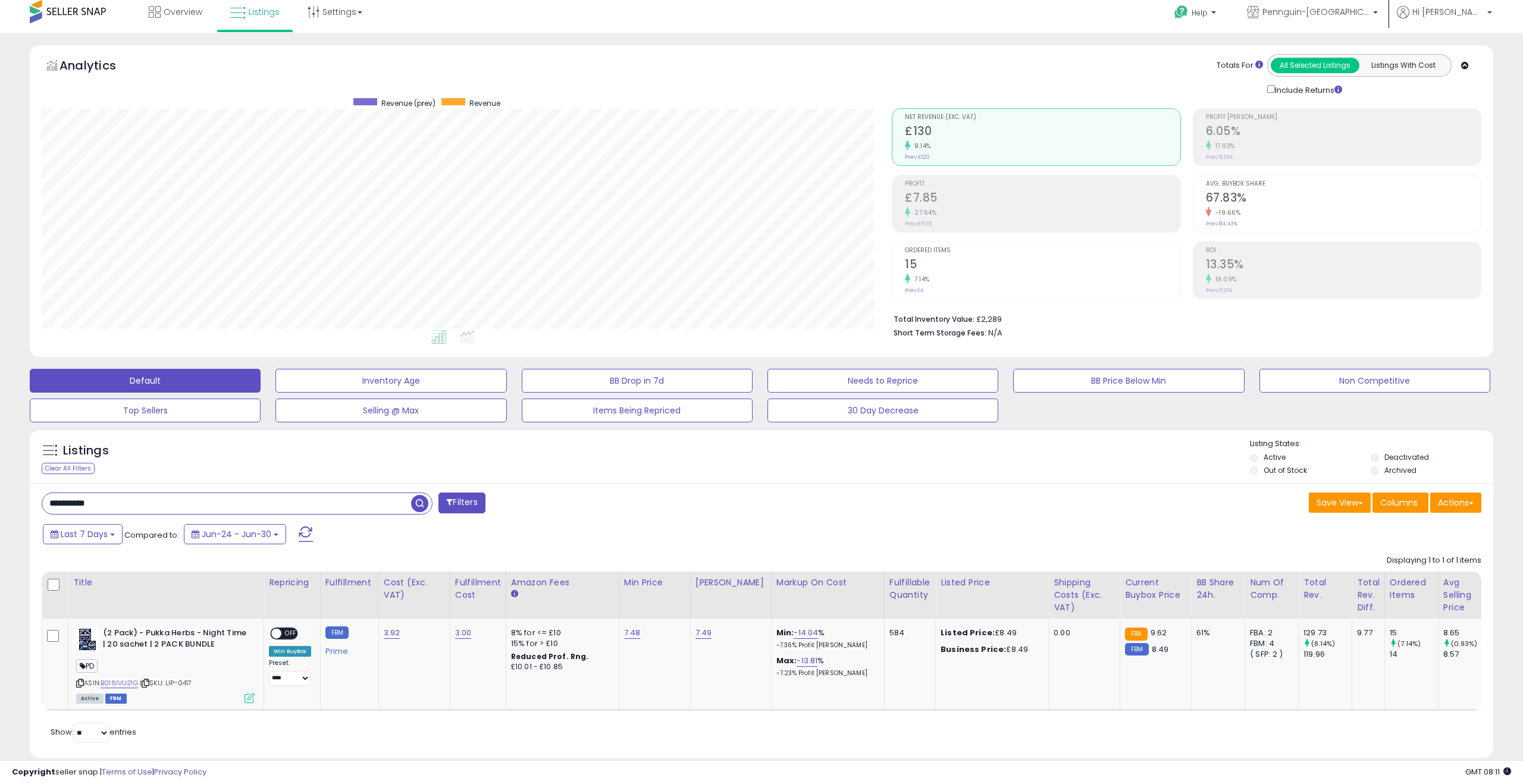 scroll, scrollTop: 24, scrollLeft: 0, axis: vertical 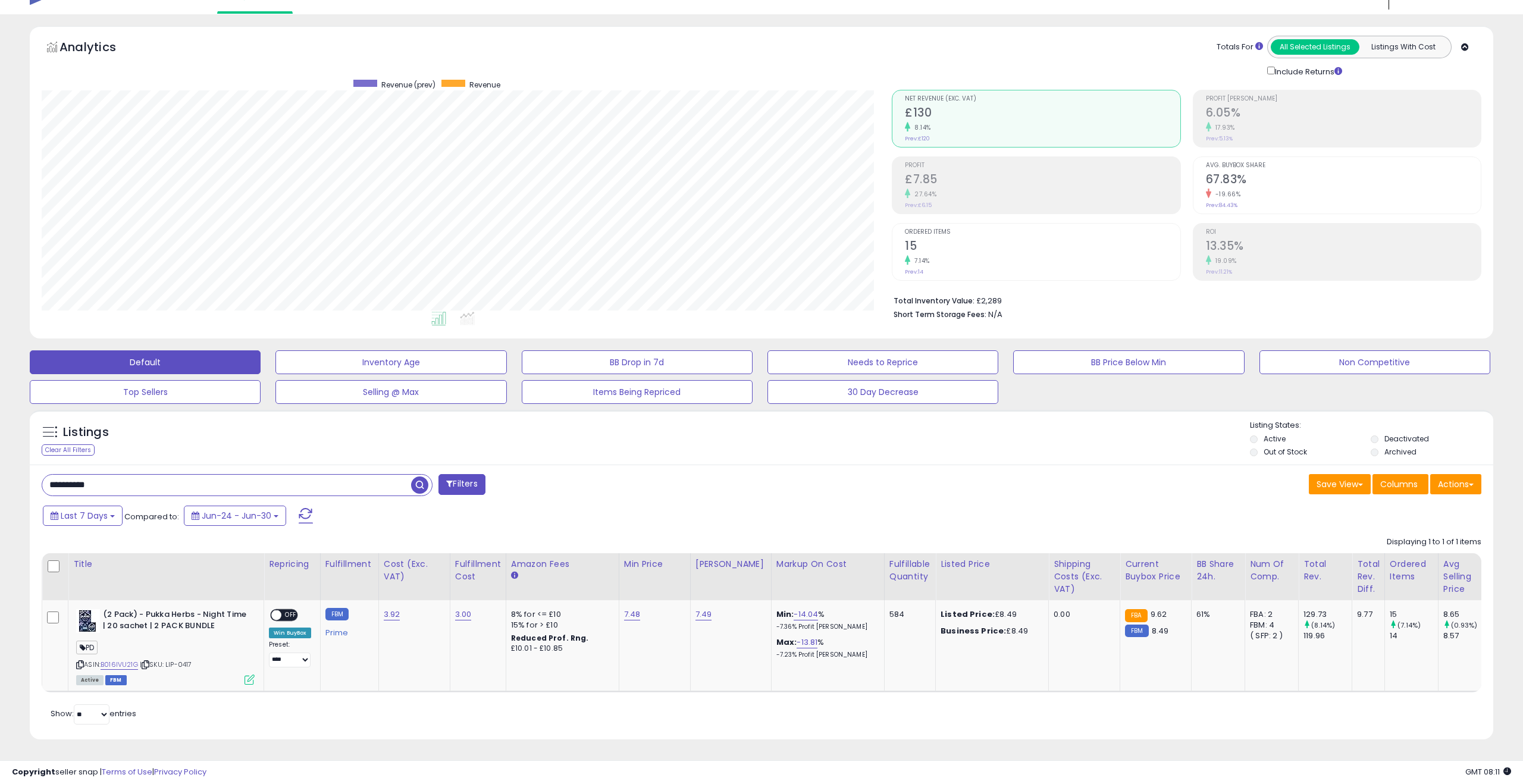 click on "**********" at bounding box center (227, 485) 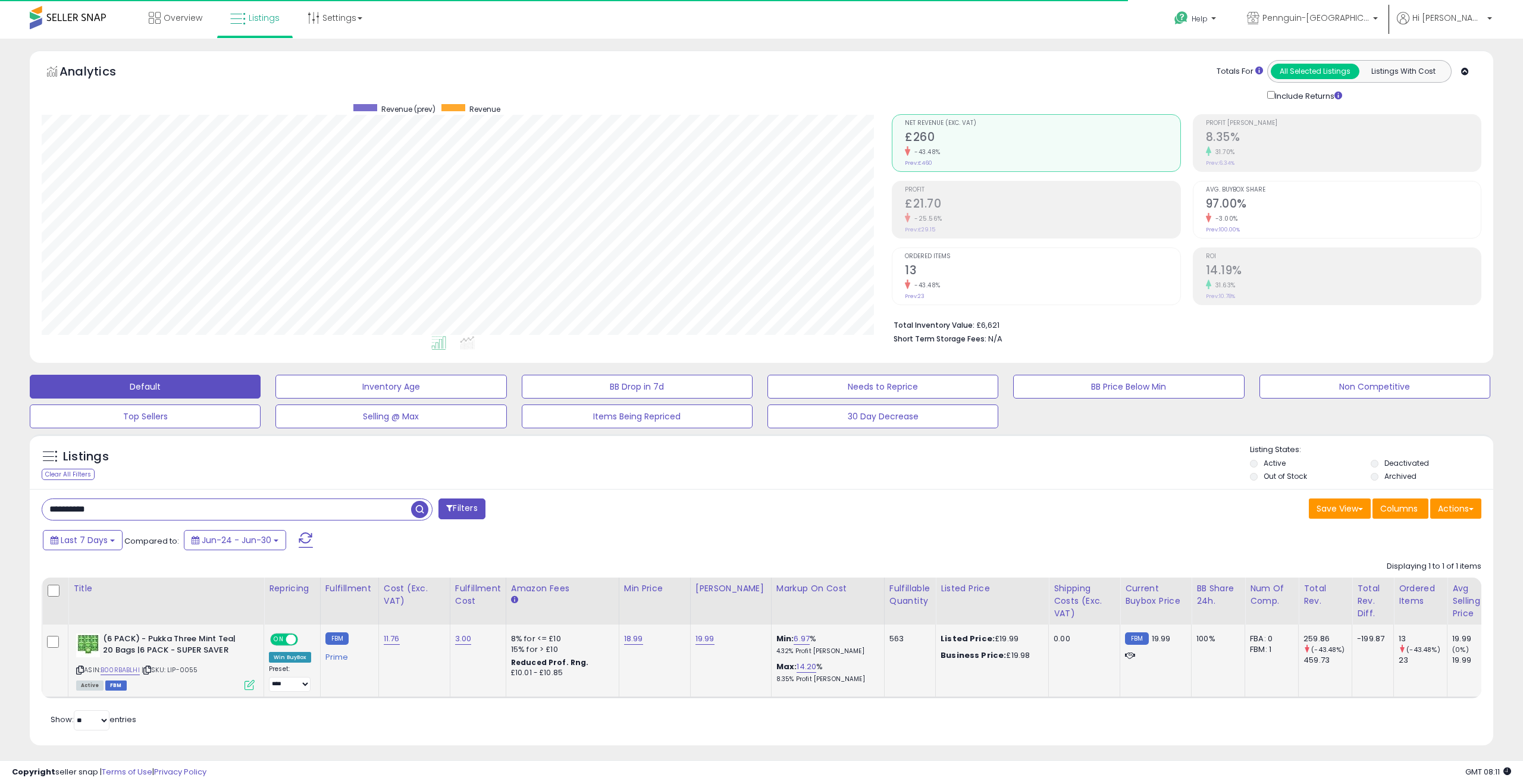 click at bounding box center (249, 685) 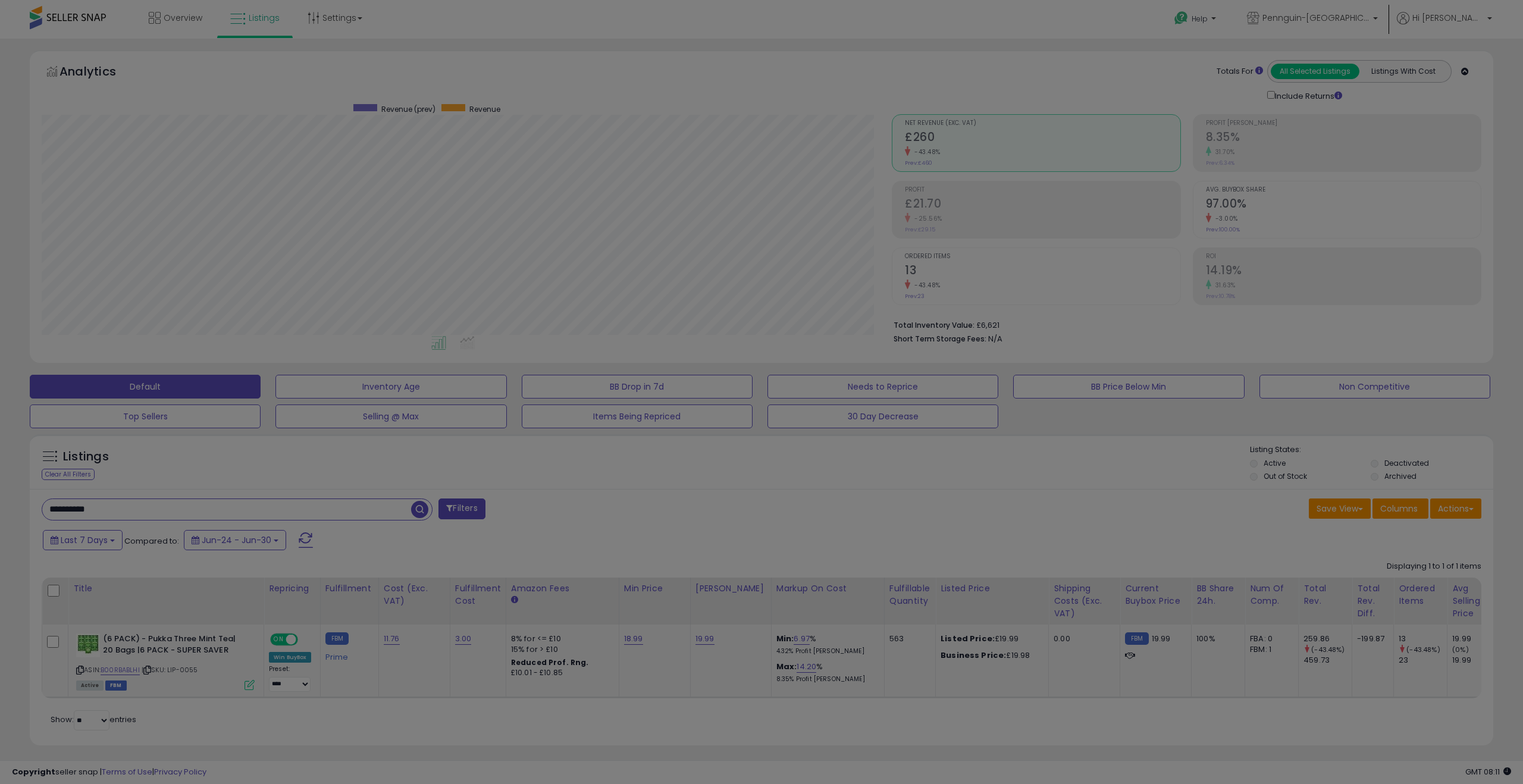 scroll, scrollTop: 594597, scrollLeft: 594072, axis: both 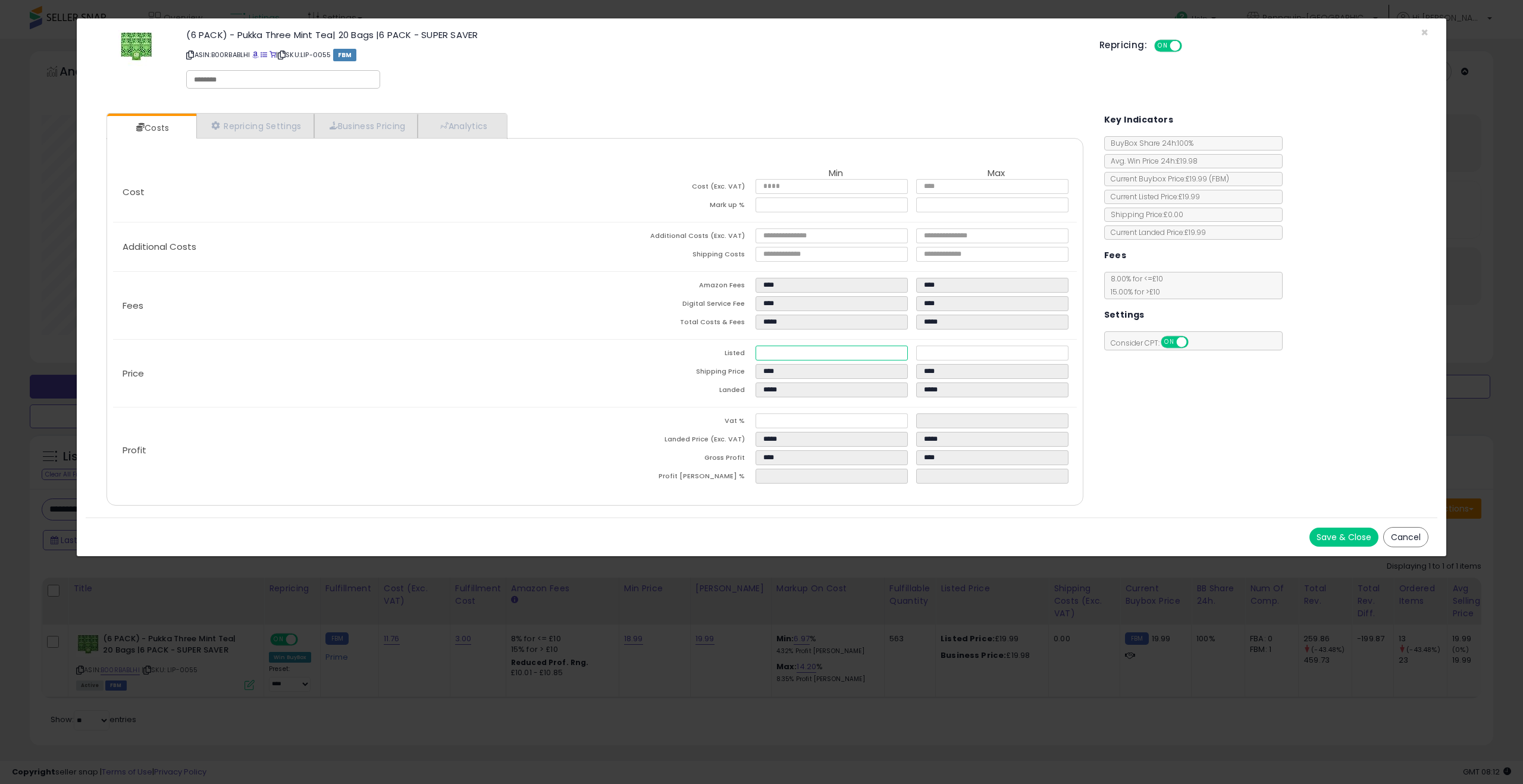 drag, startPoint x: 814, startPoint y: 354, endPoint x: 698, endPoint y: 354, distance: 116 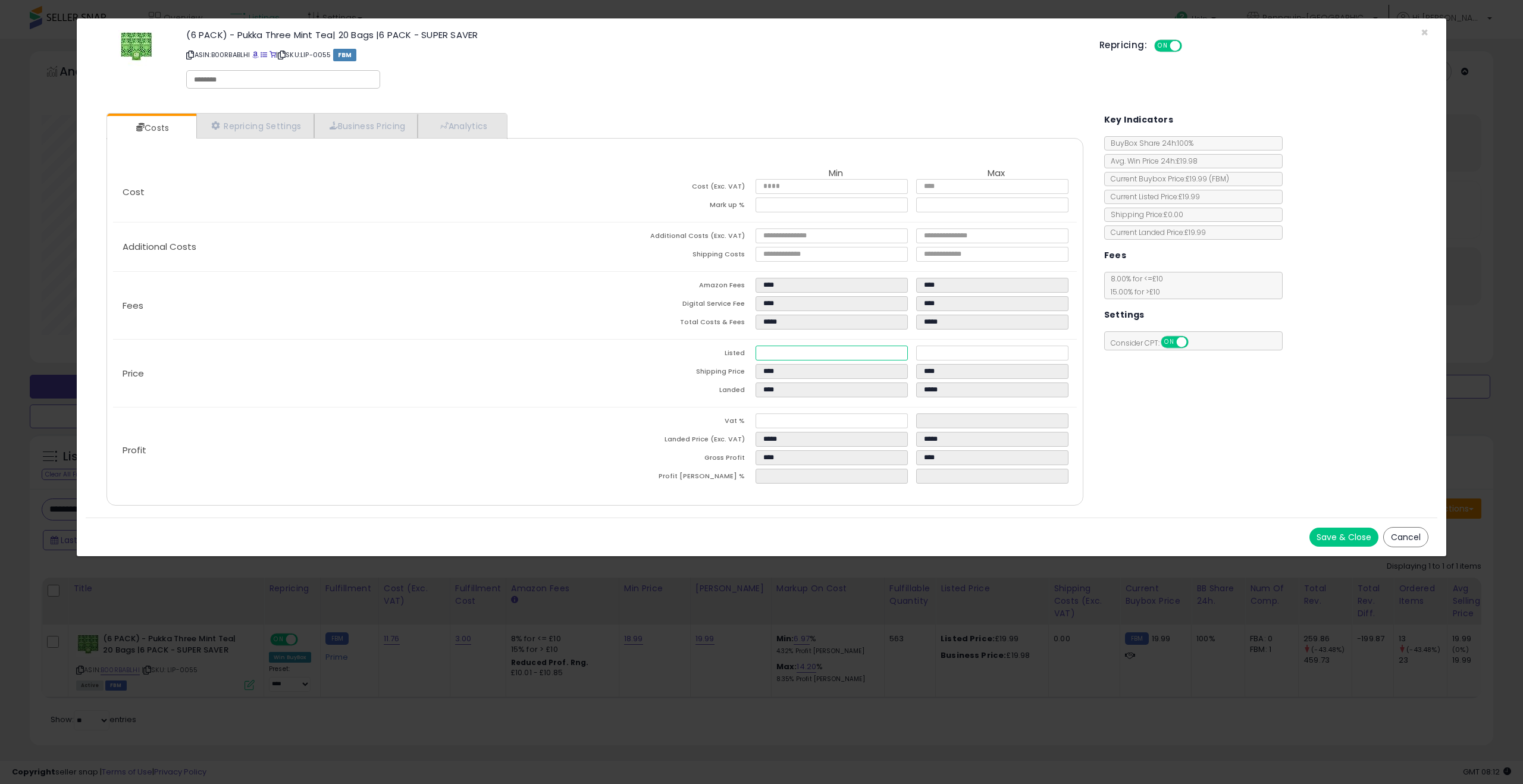 type on "****" 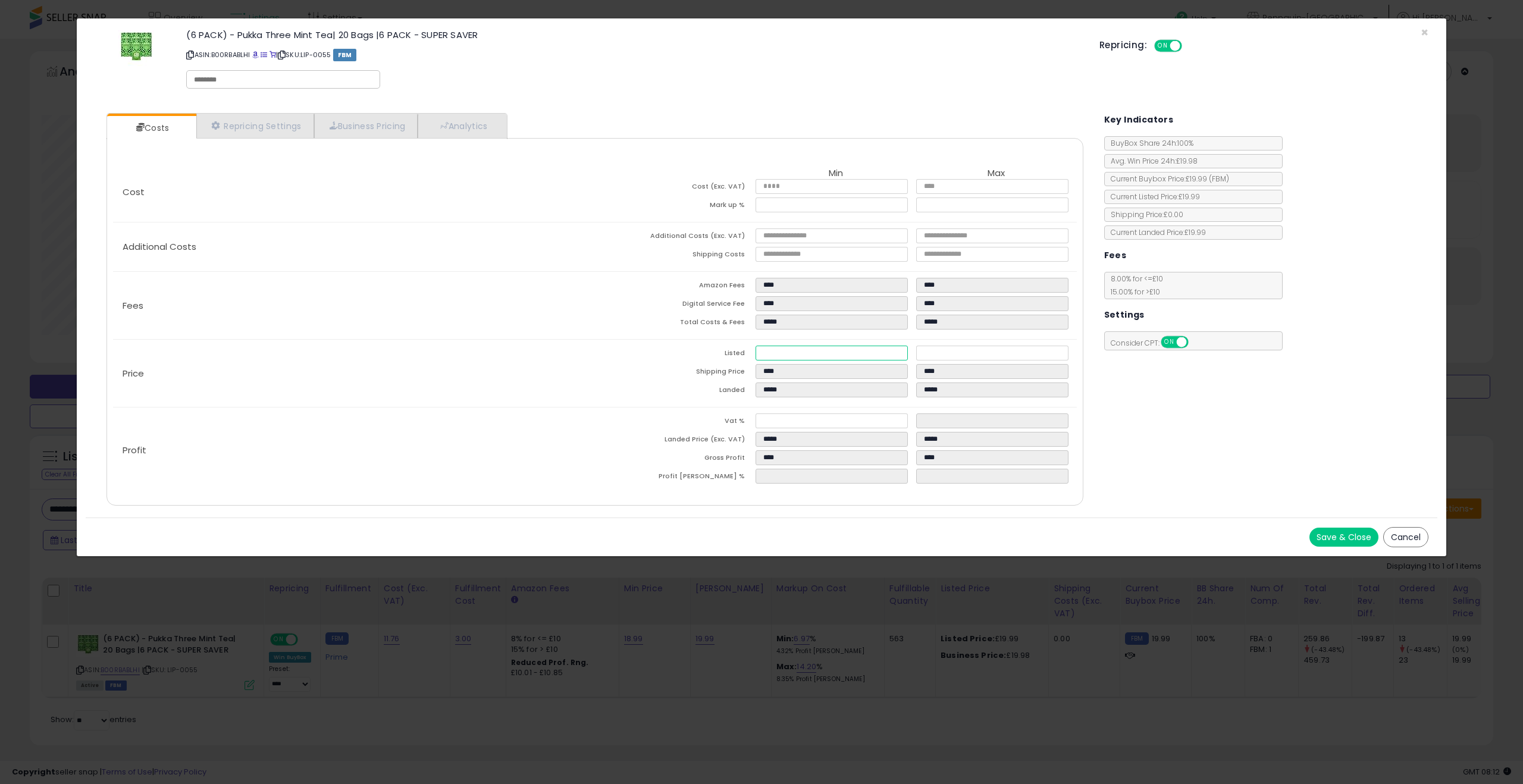 type on "****" 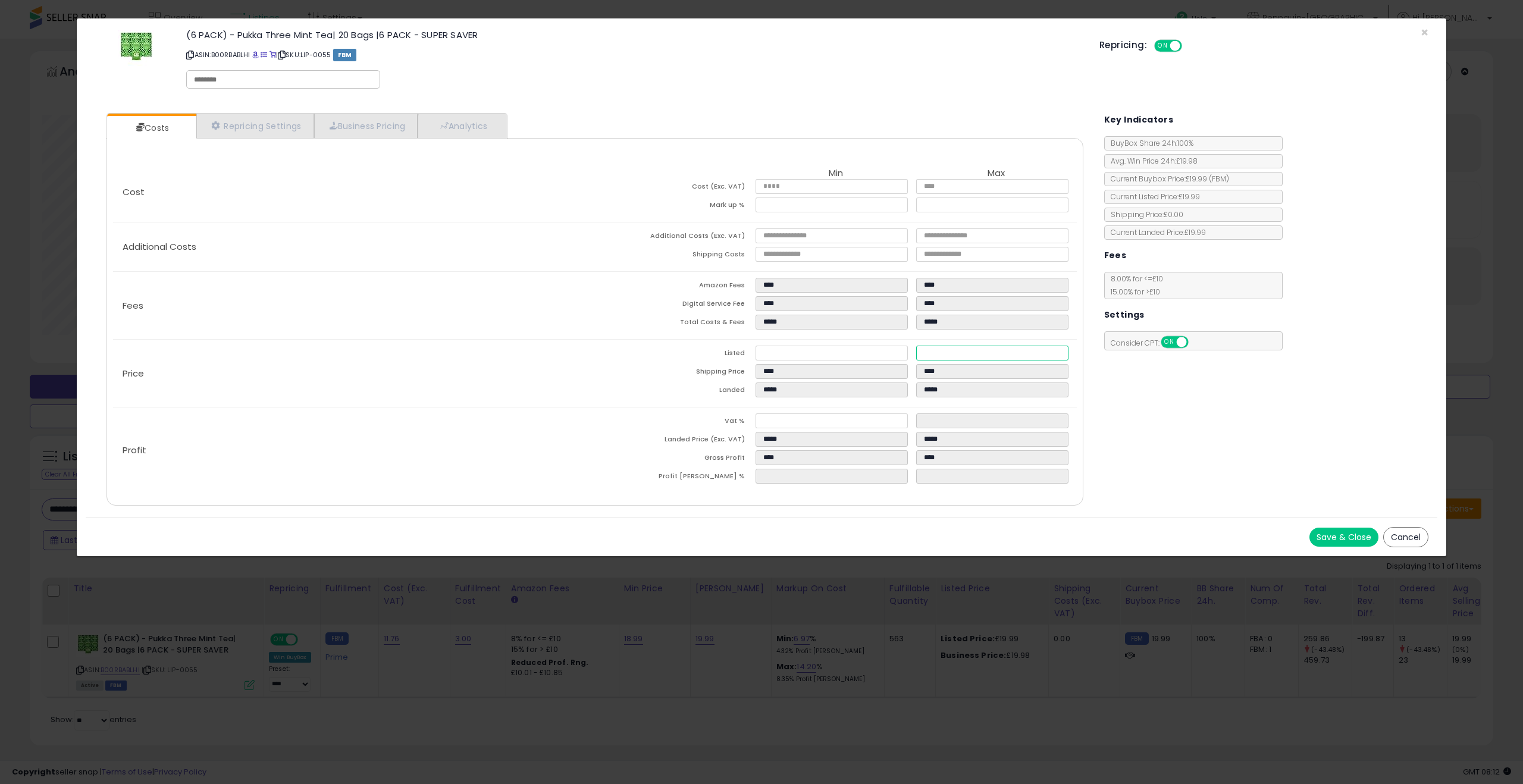 type on "*****" 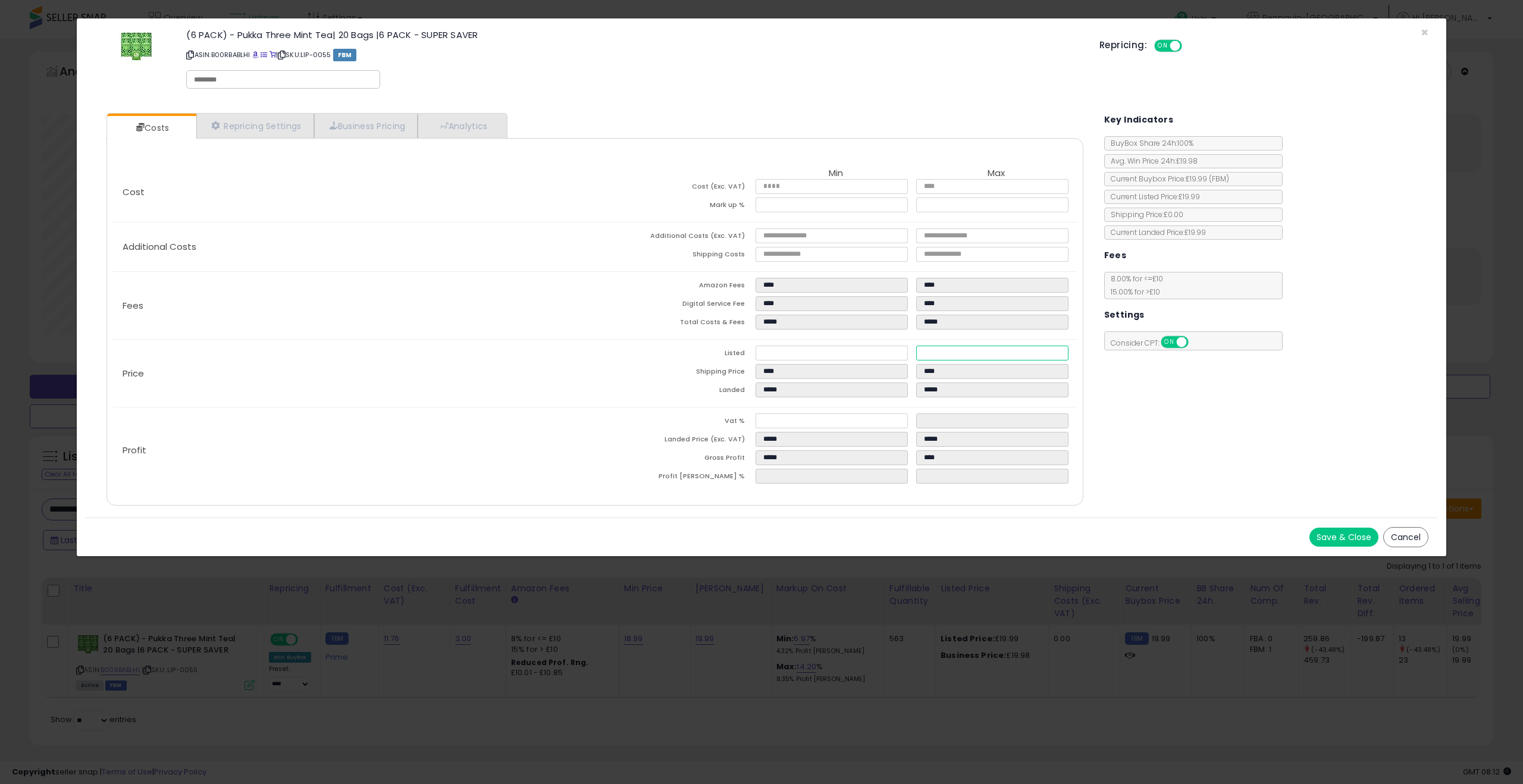 type on "****" 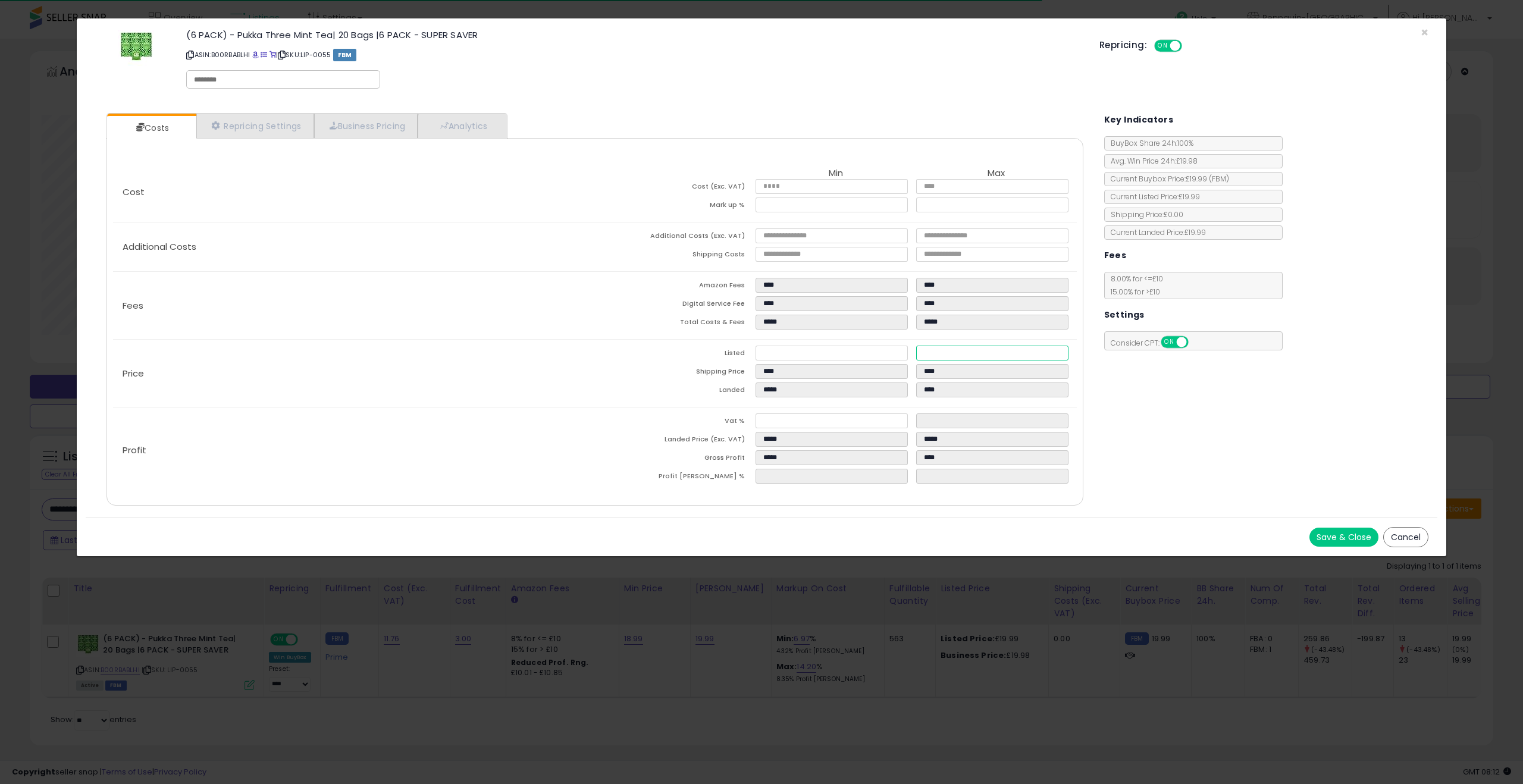 type on "****" 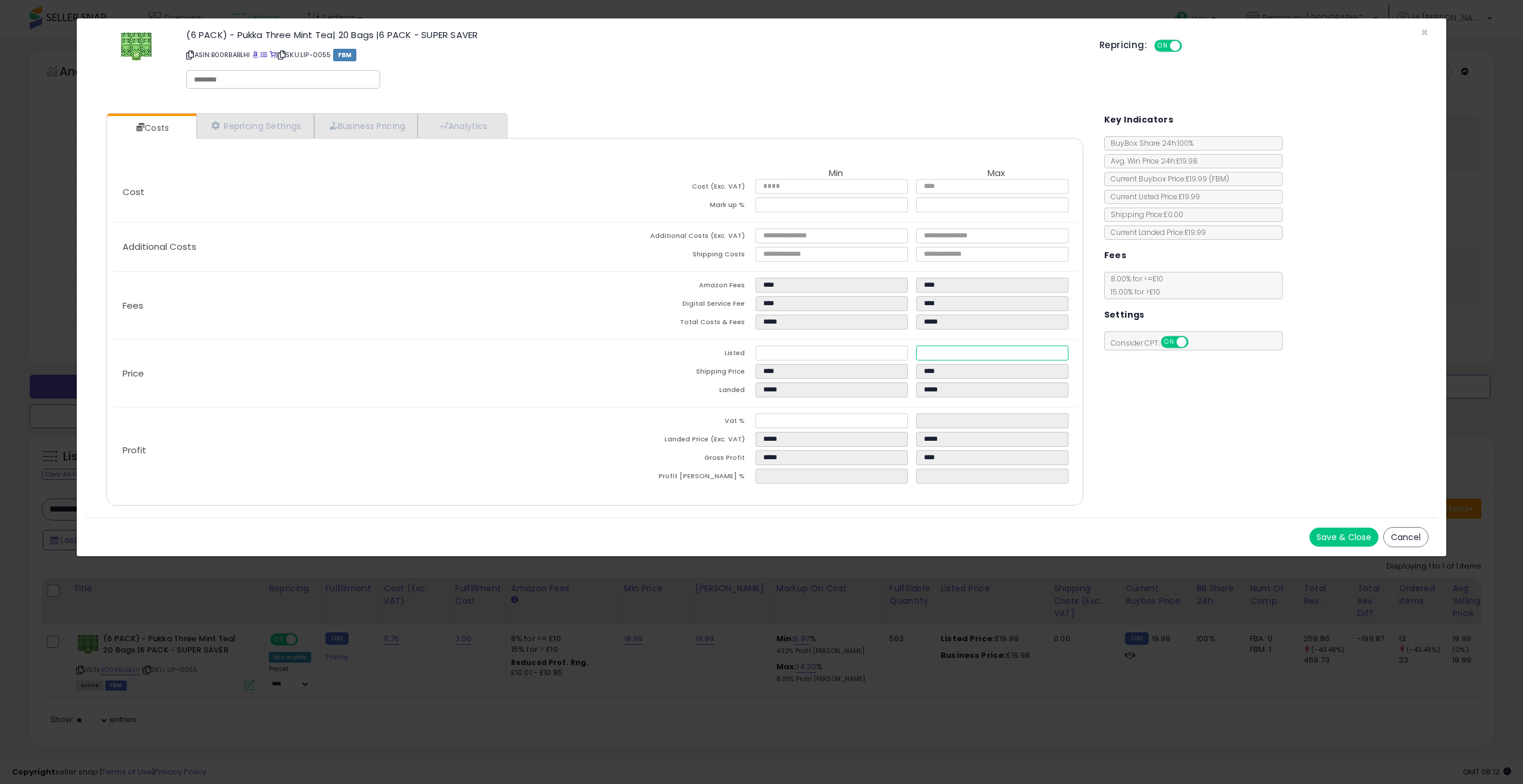 type on "****" 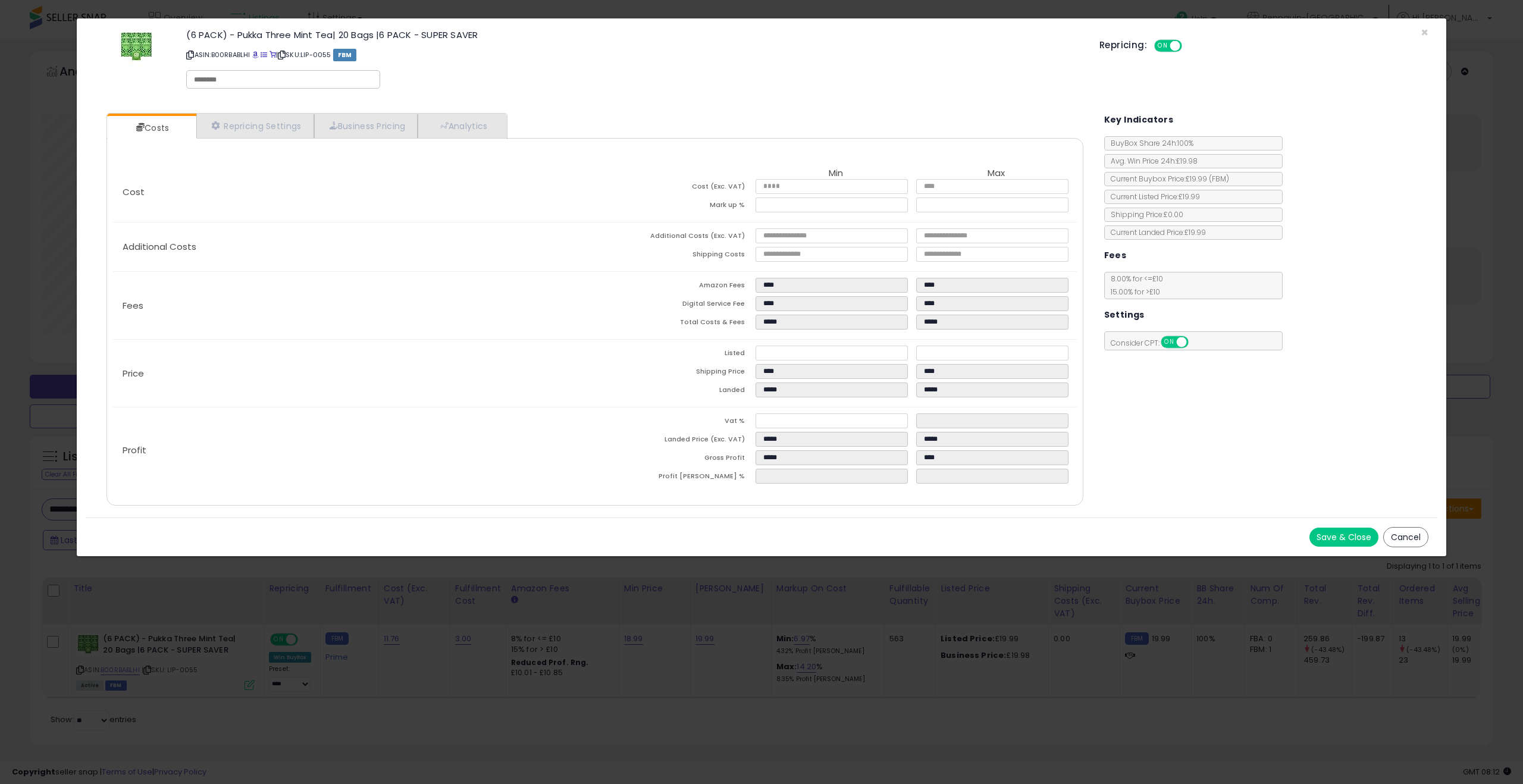 type on "*****" 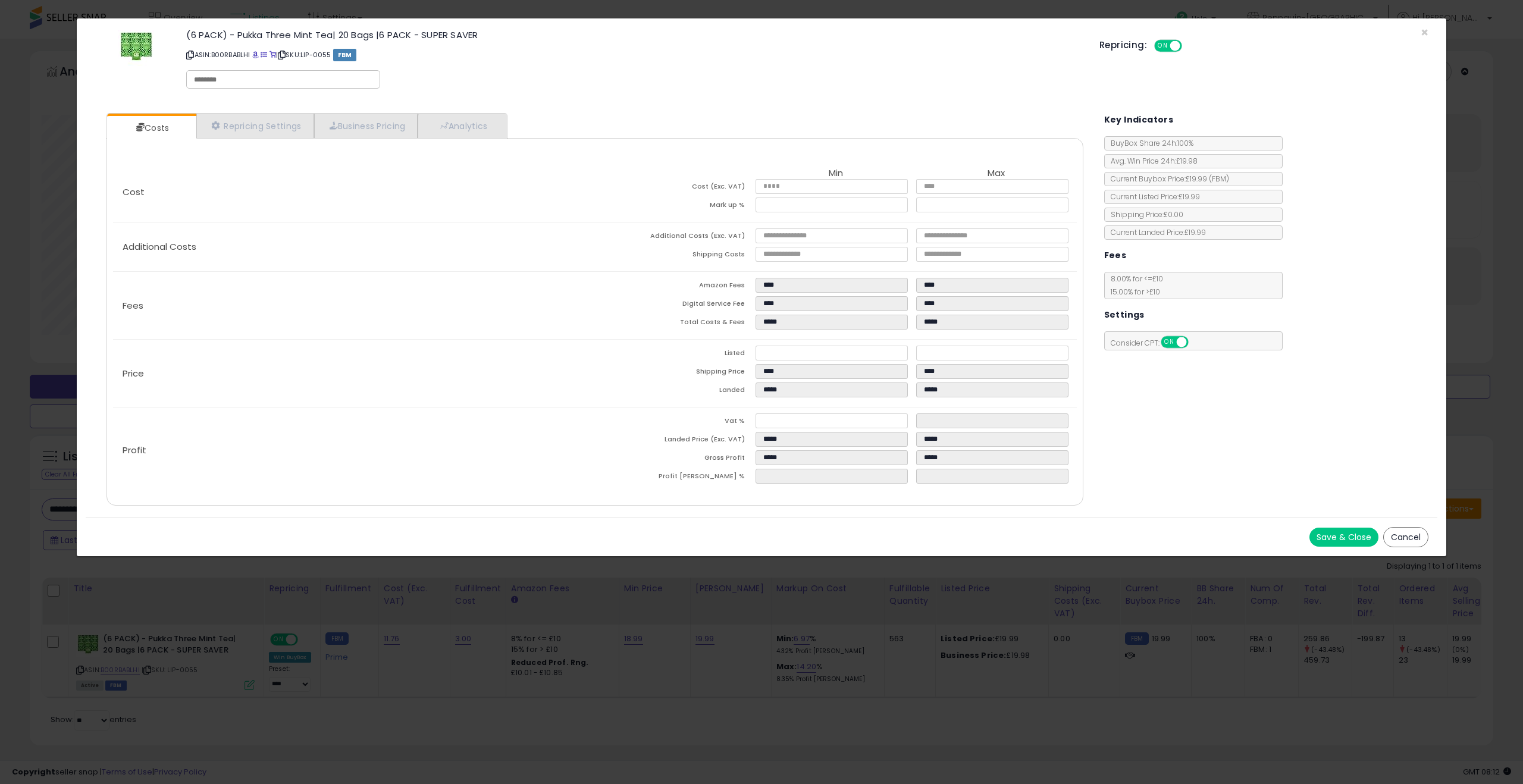 click on "Price
Listed
*****
*****
Shipping Price
****
****
Landed
*****
*****" 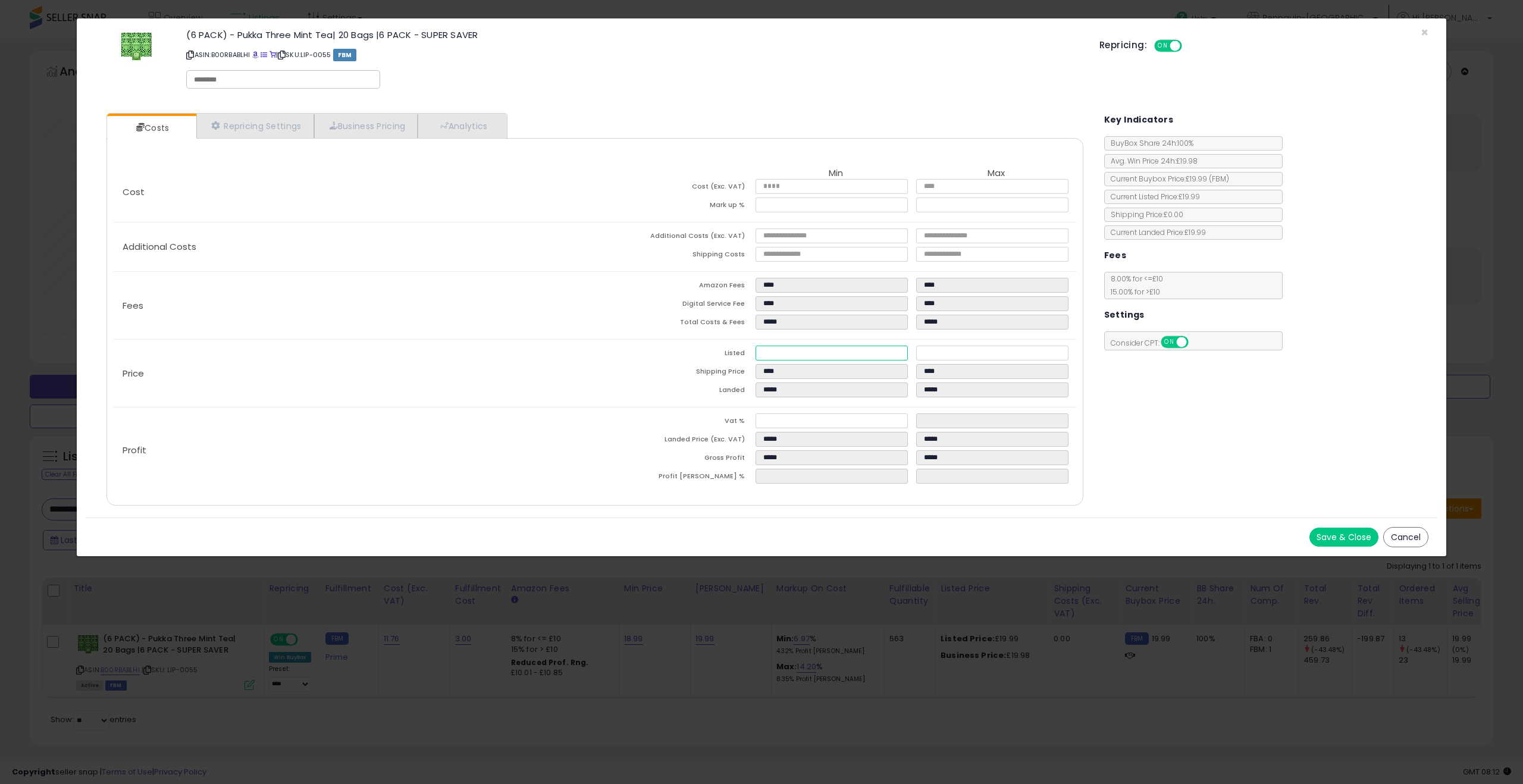 click on "*****" at bounding box center [832, 353] 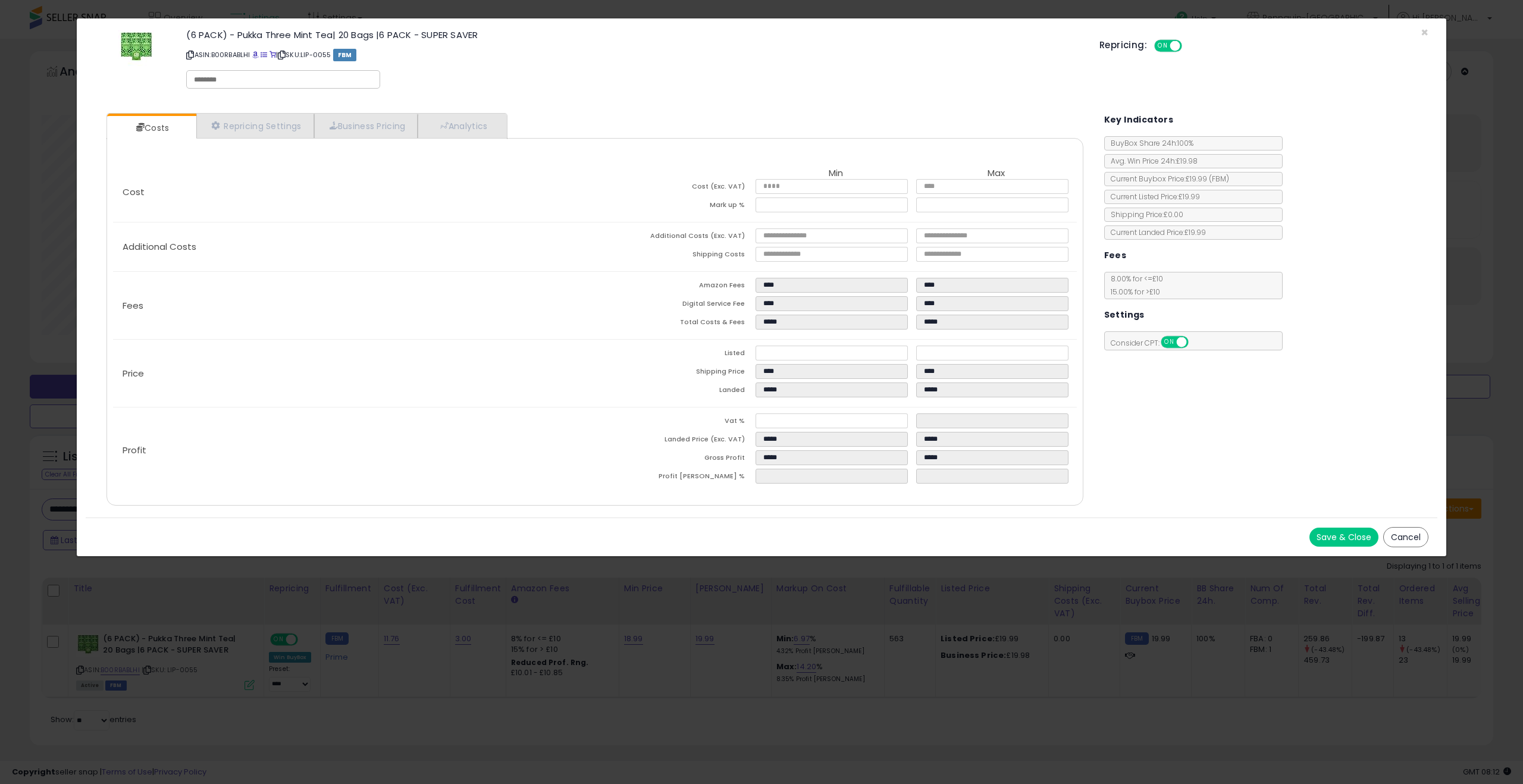 type on "*****" 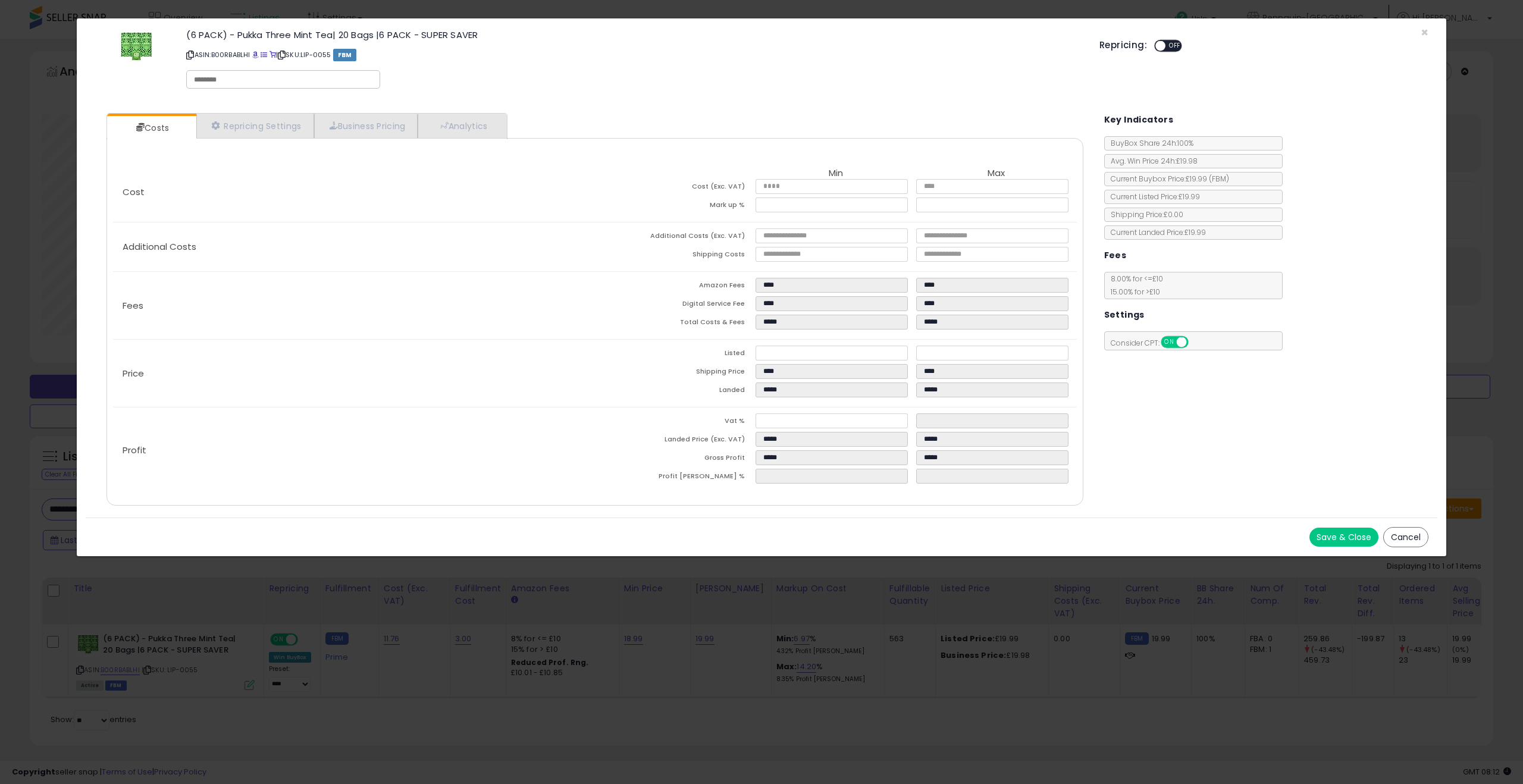 click at bounding box center (283, 80) 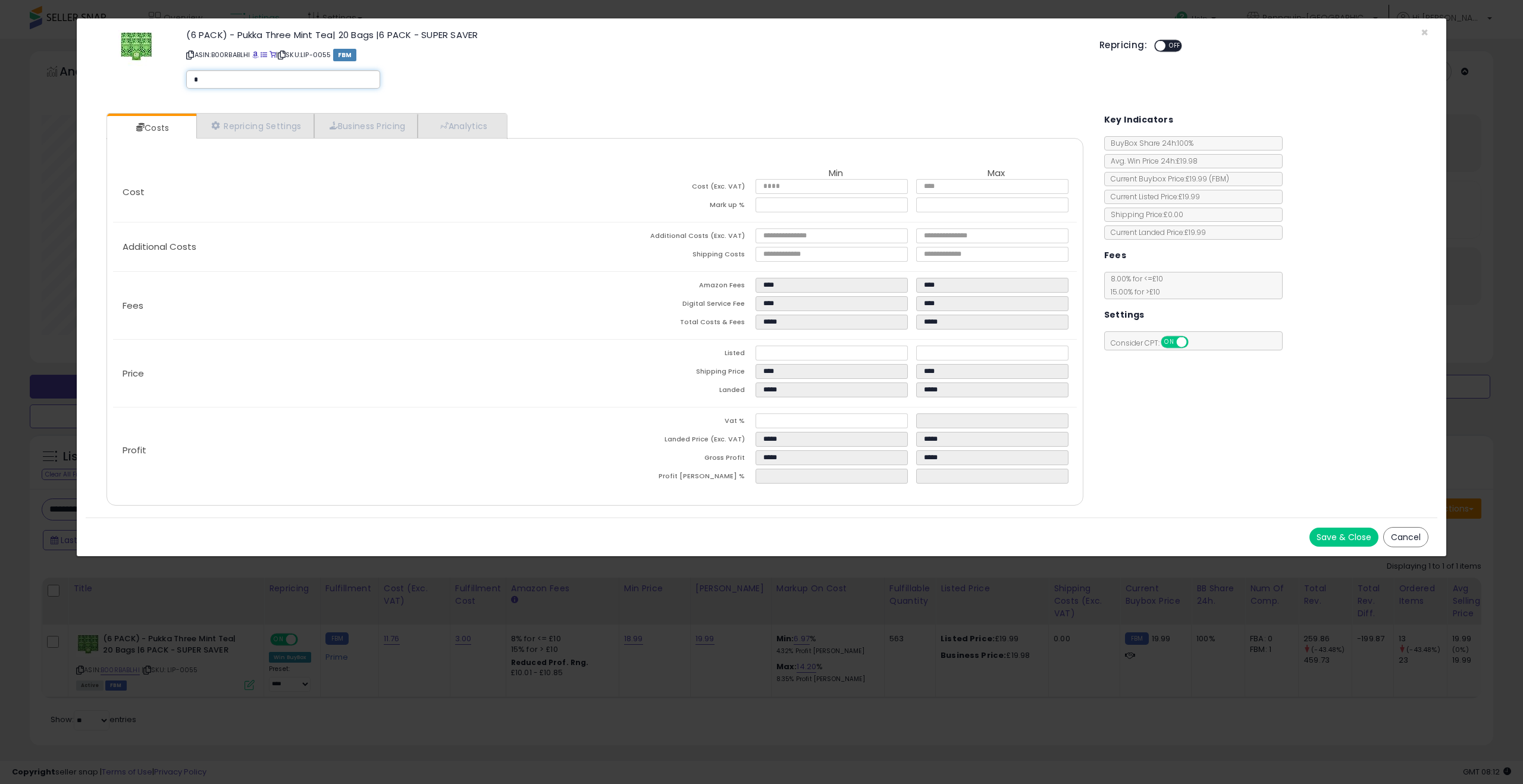 type on "**" 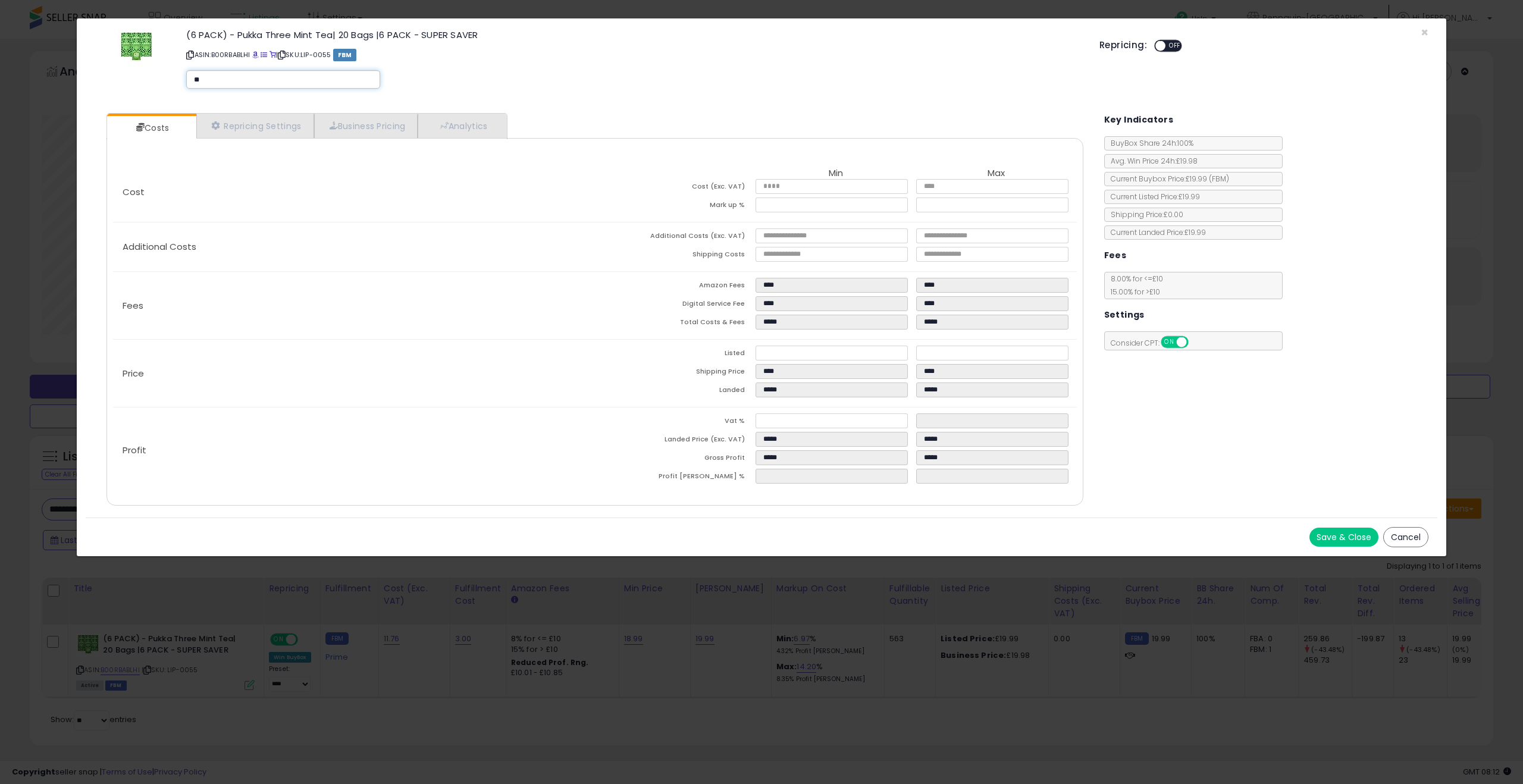 type on "**" 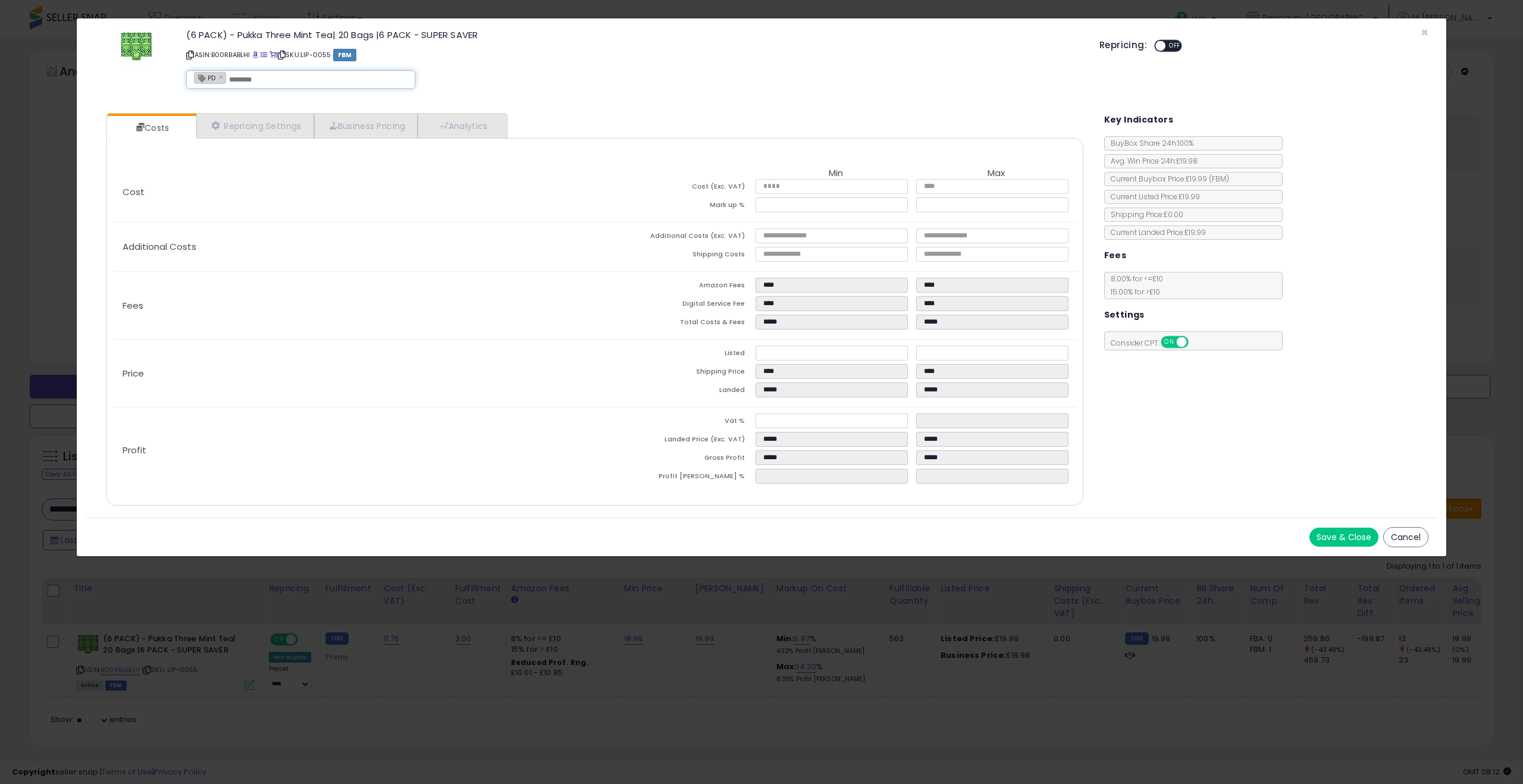 click on "Save & Close" at bounding box center [1344, 537] 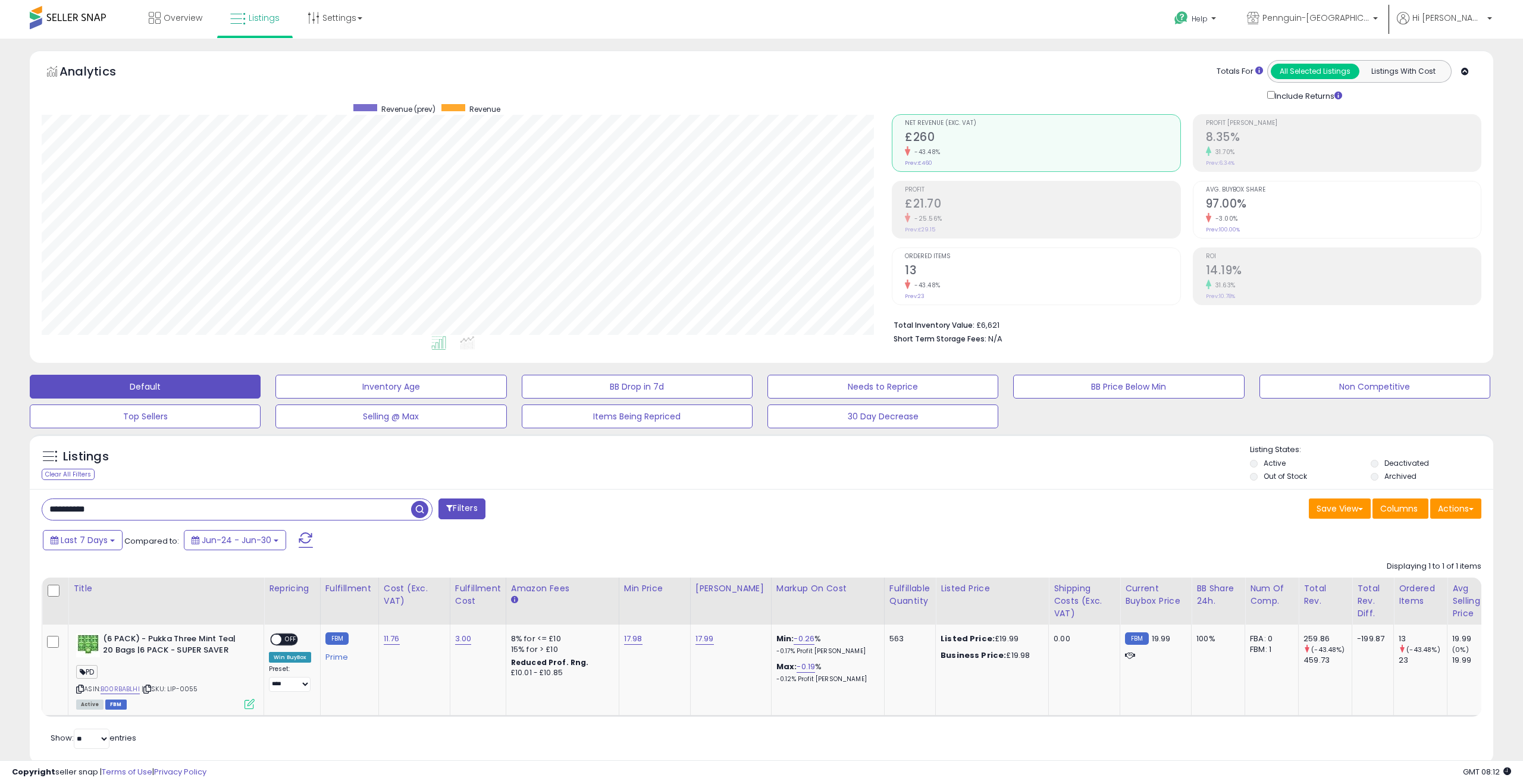 click on "**********" at bounding box center (227, 509) 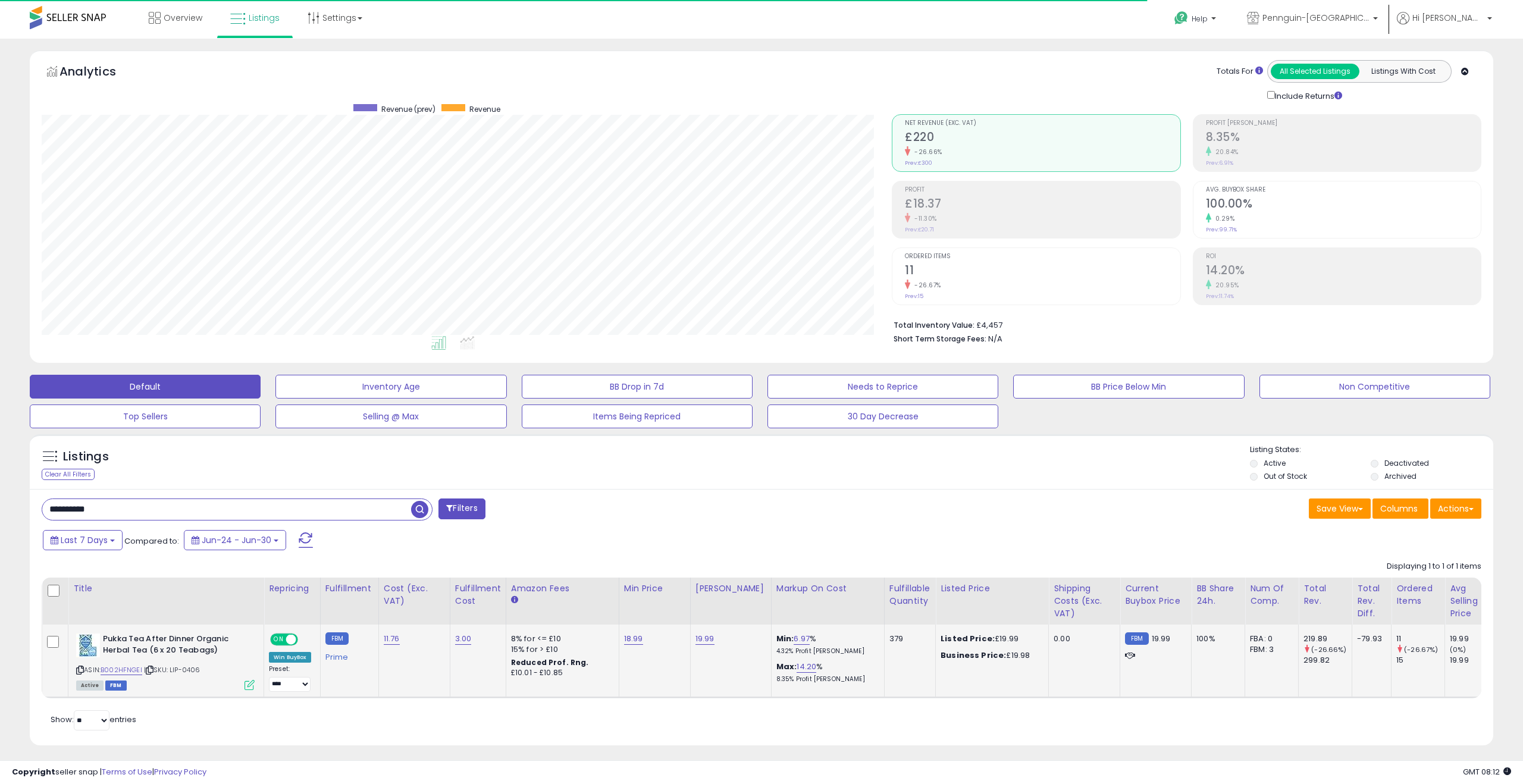 click at bounding box center (249, 685) 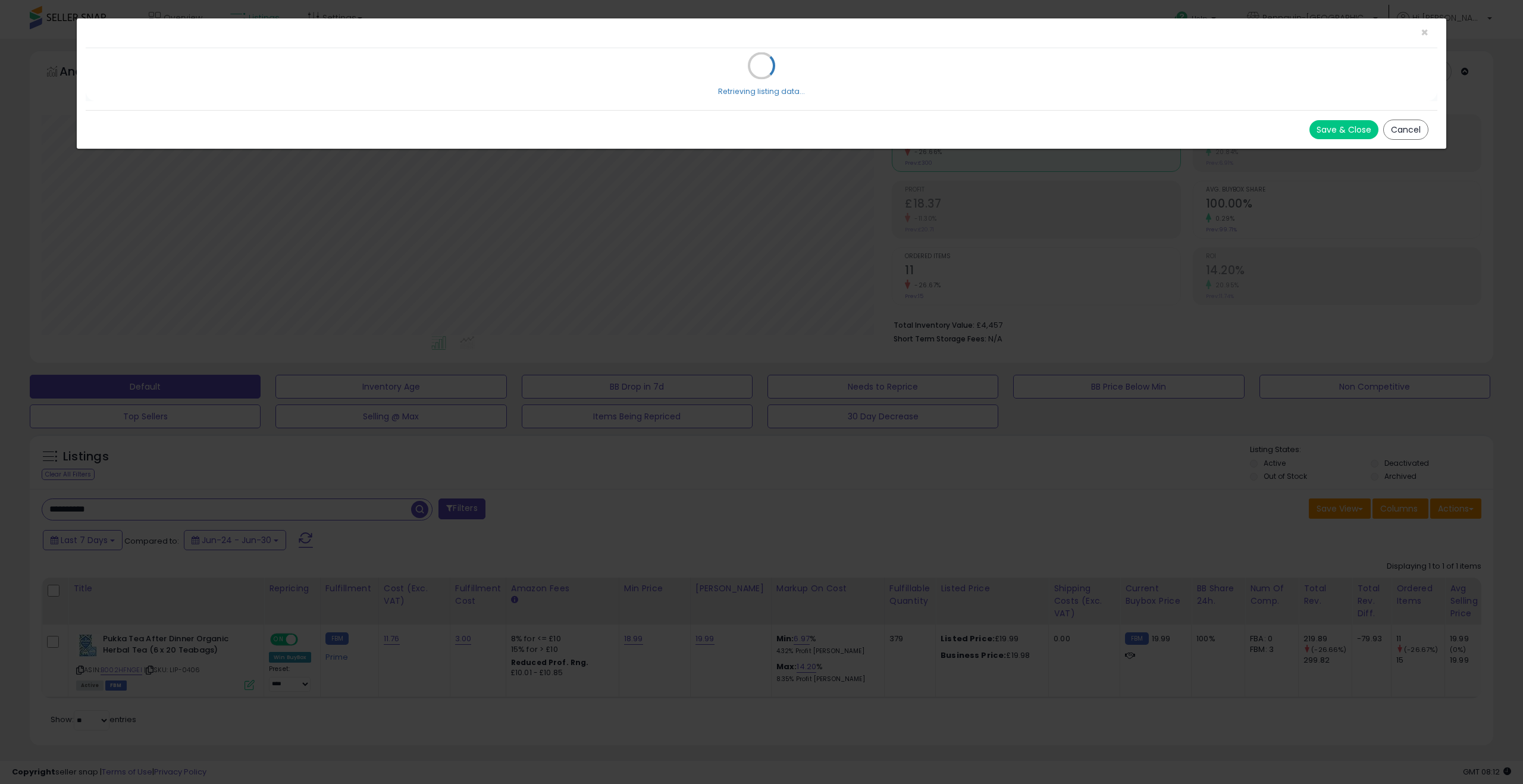 scroll, scrollTop: 594597, scrollLeft: 594072, axis: both 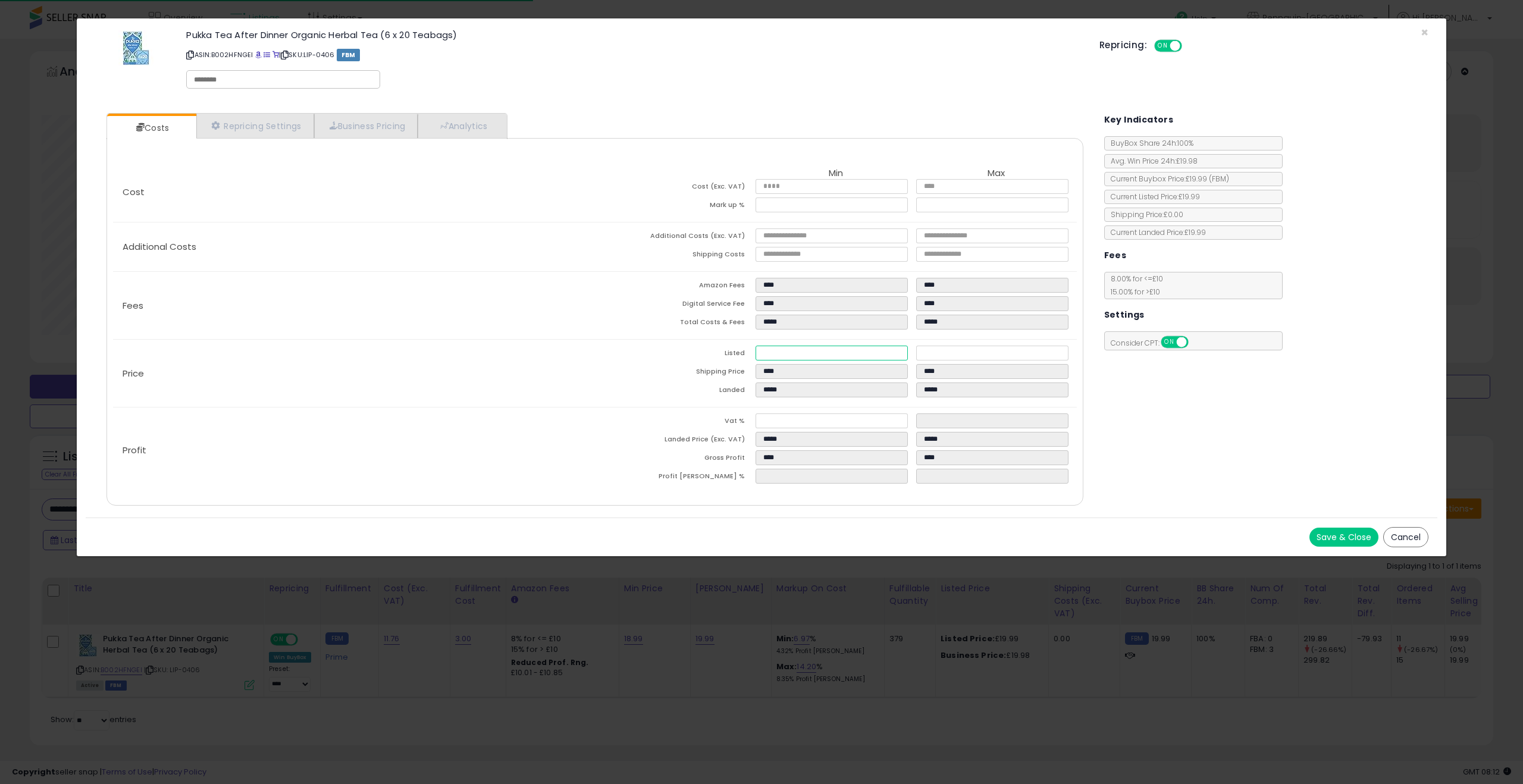 click on "*****" at bounding box center [832, 353] 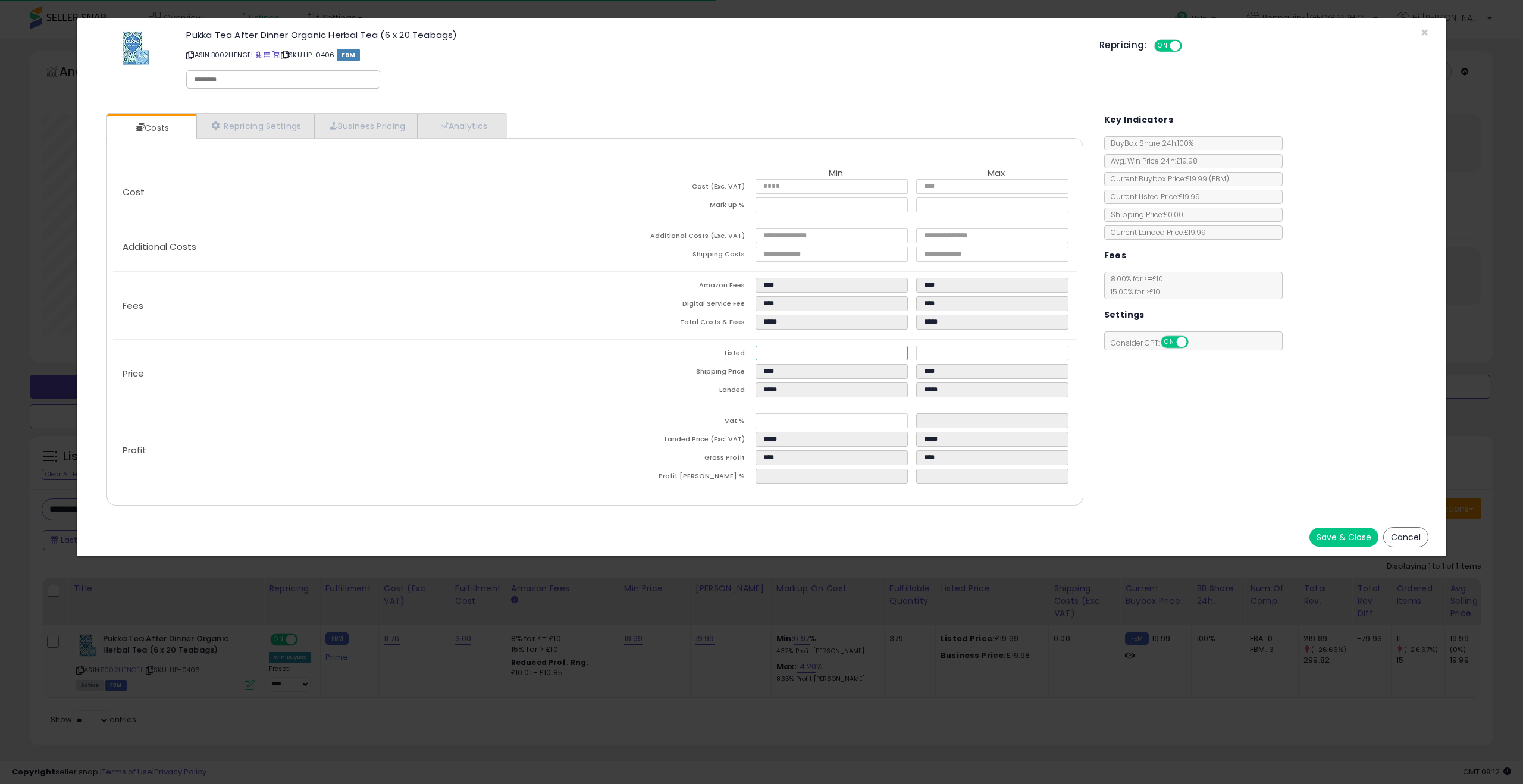 click on "*****" at bounding box center [832, 353] 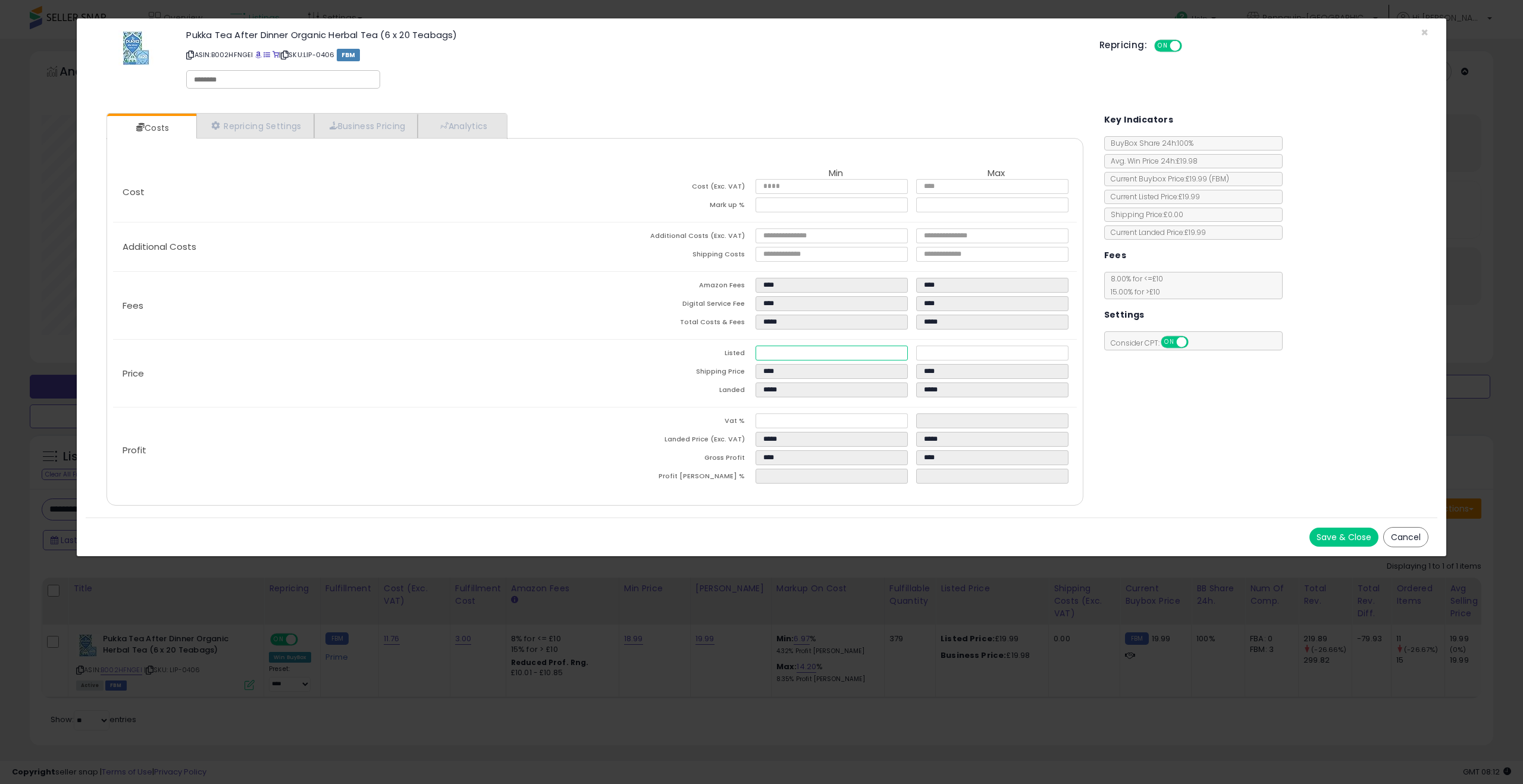 drag, startPoint x: 793, startPoint y: 352, endPoint x: 728, endPoint y: 352, distance: 65 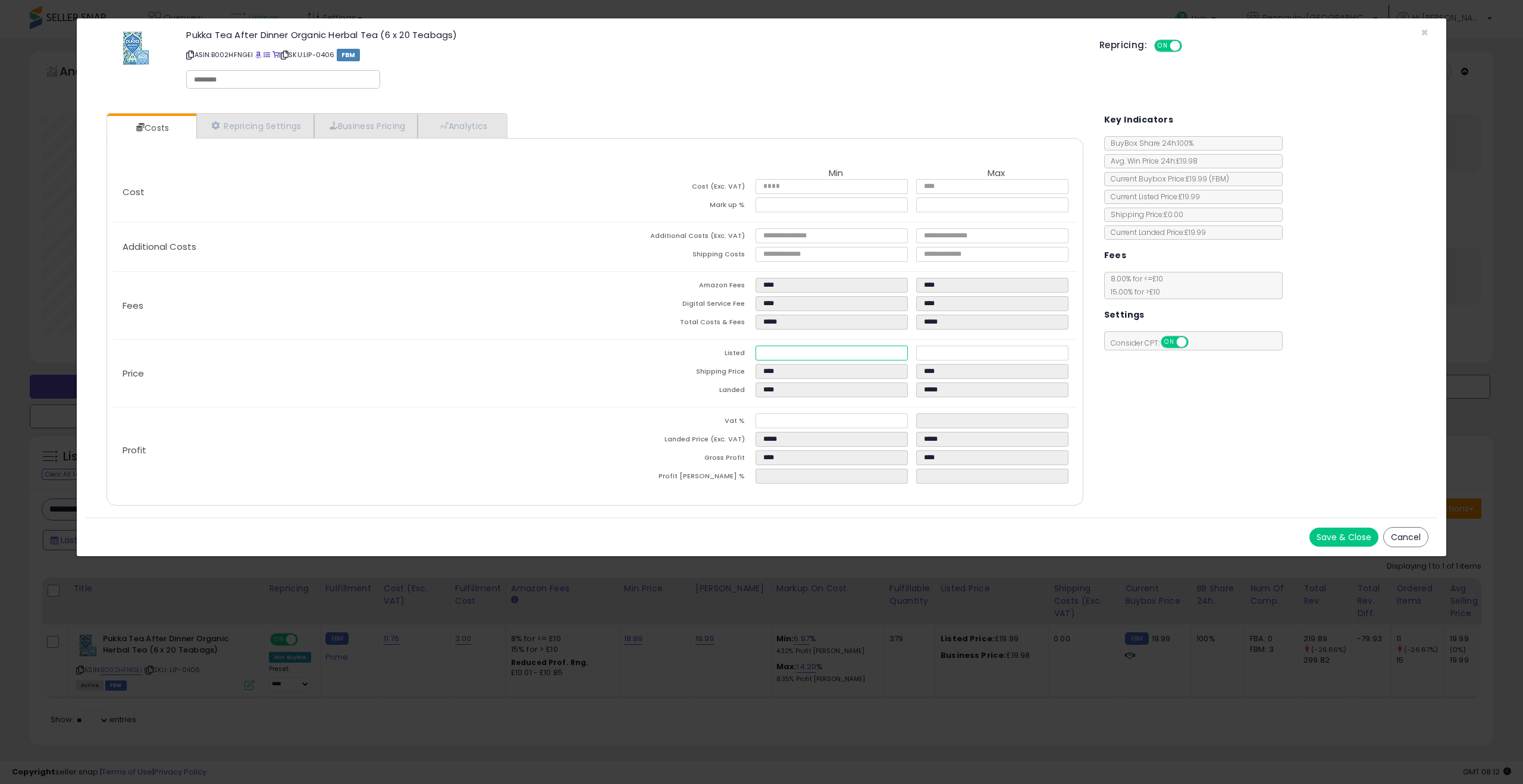 type on "****" 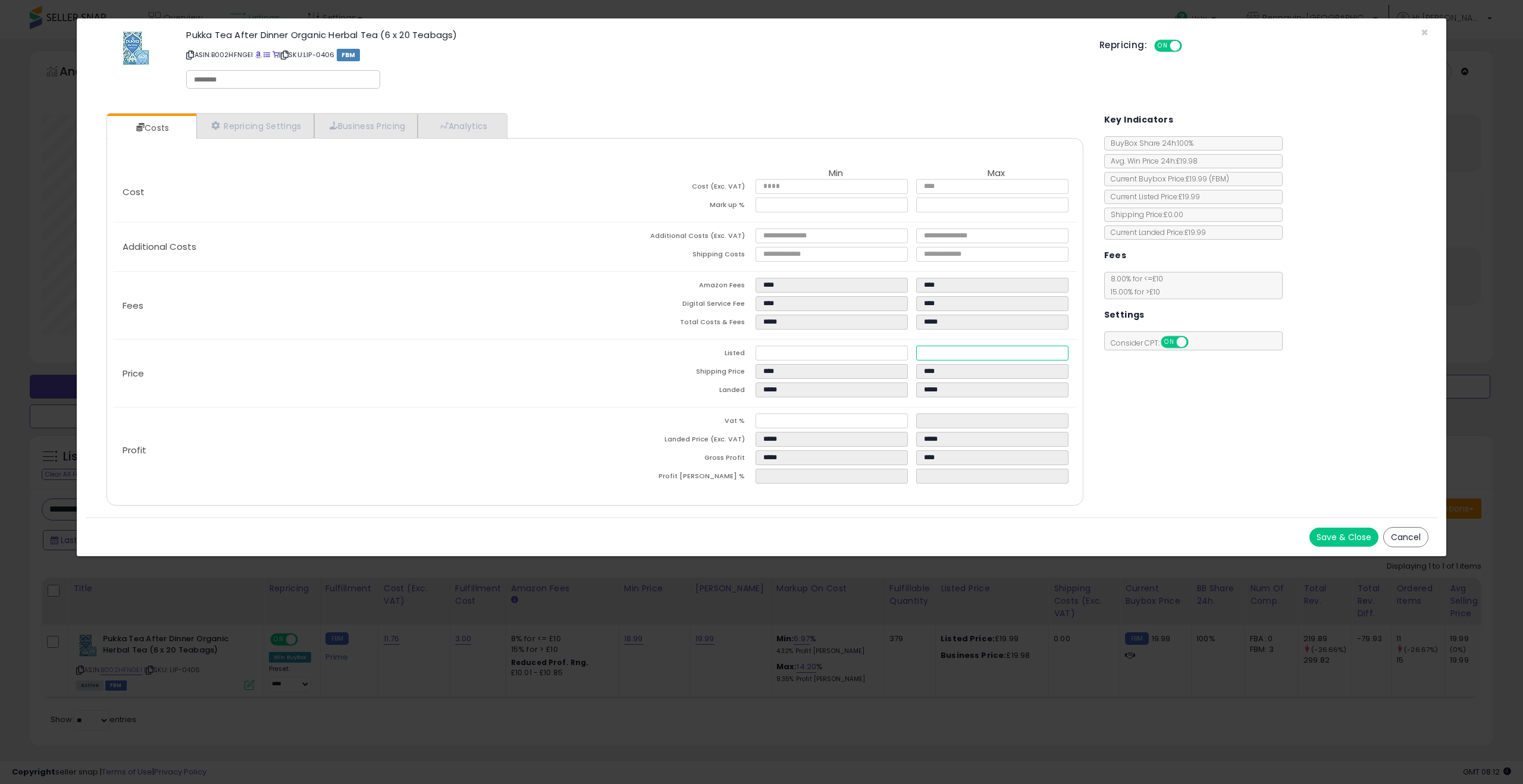 click at bounding box center [1175, 46] 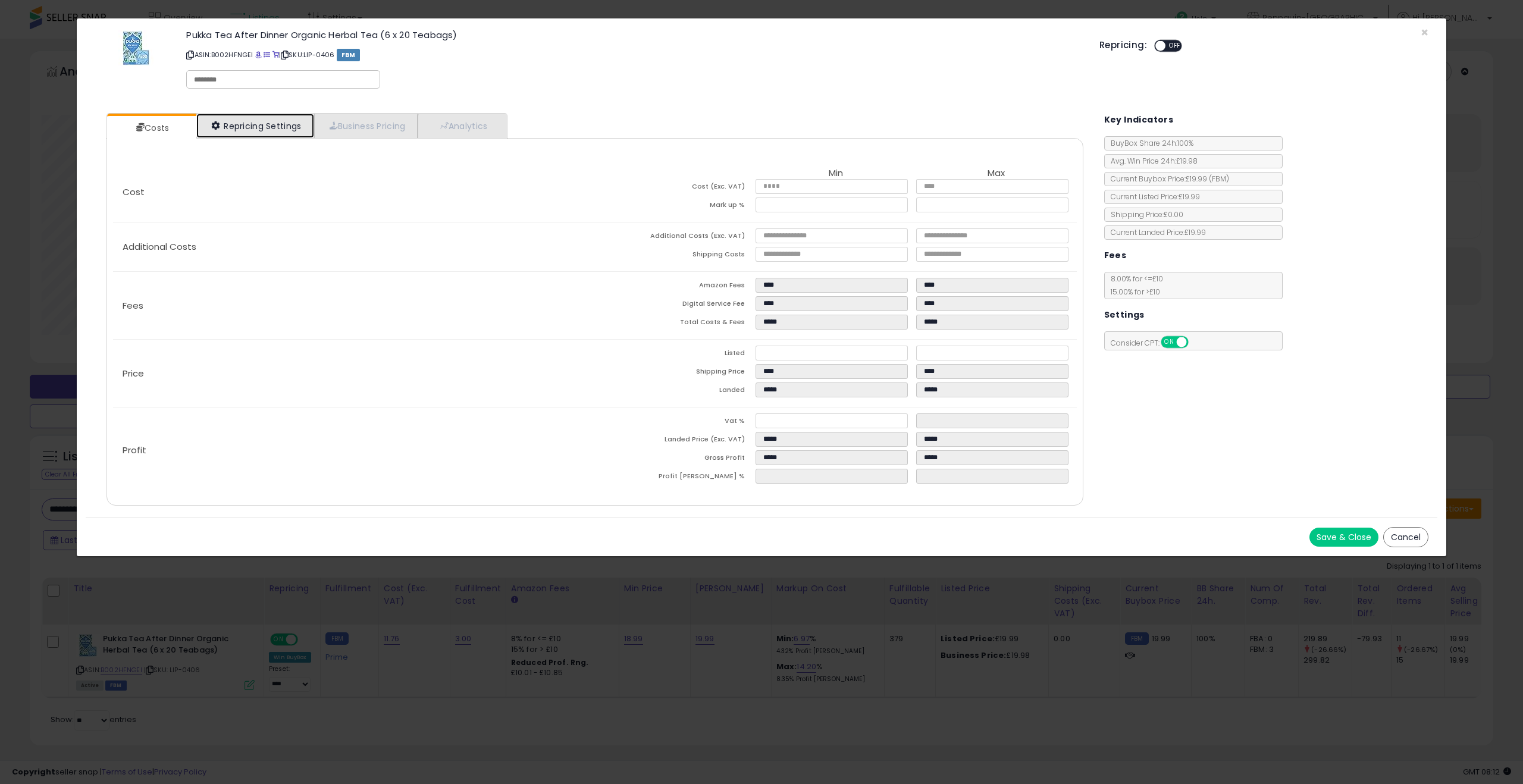 click on "Repricing Settings" at bounding box center (255, 126) 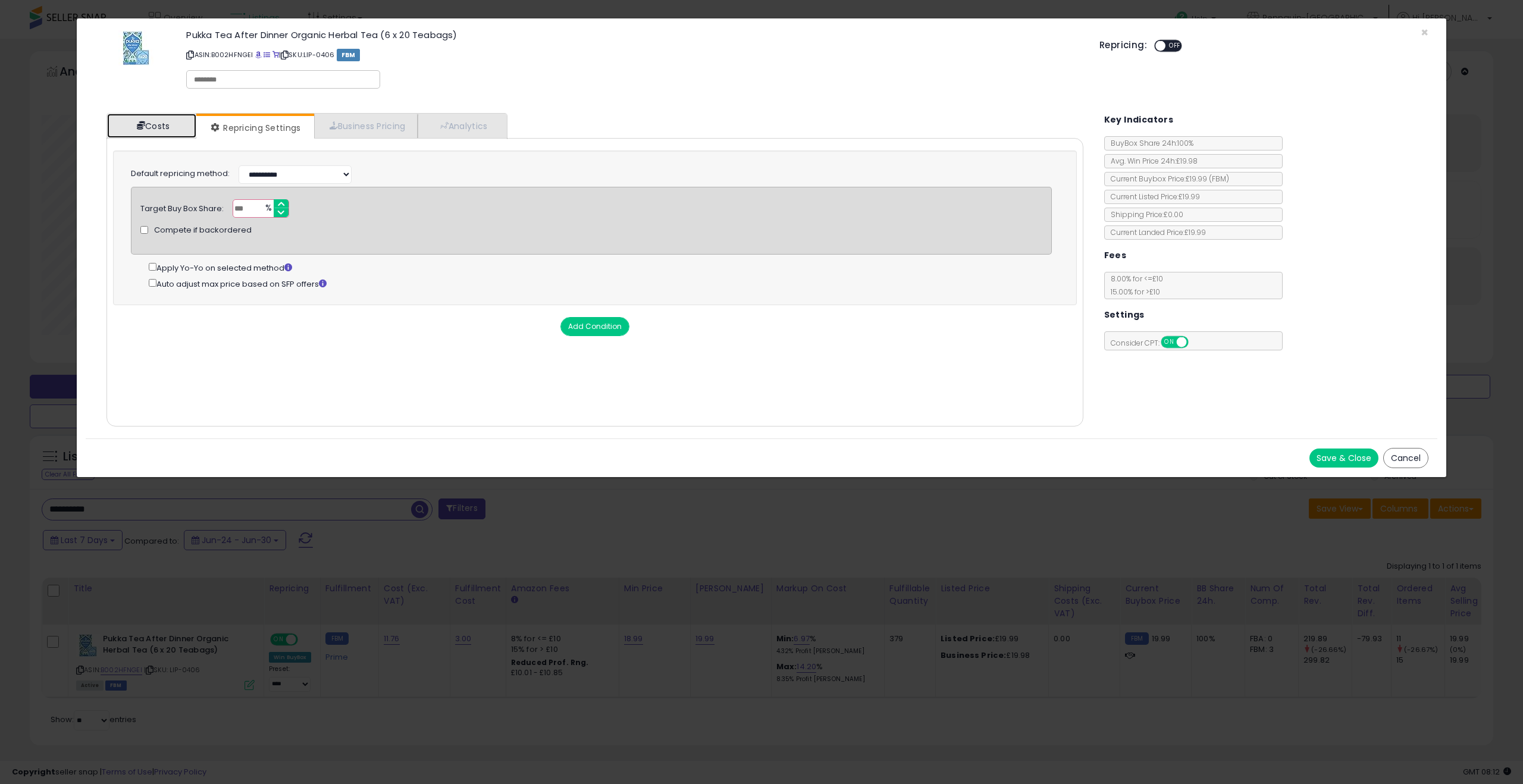 click on "Costs" at bounding box center [152, 126] 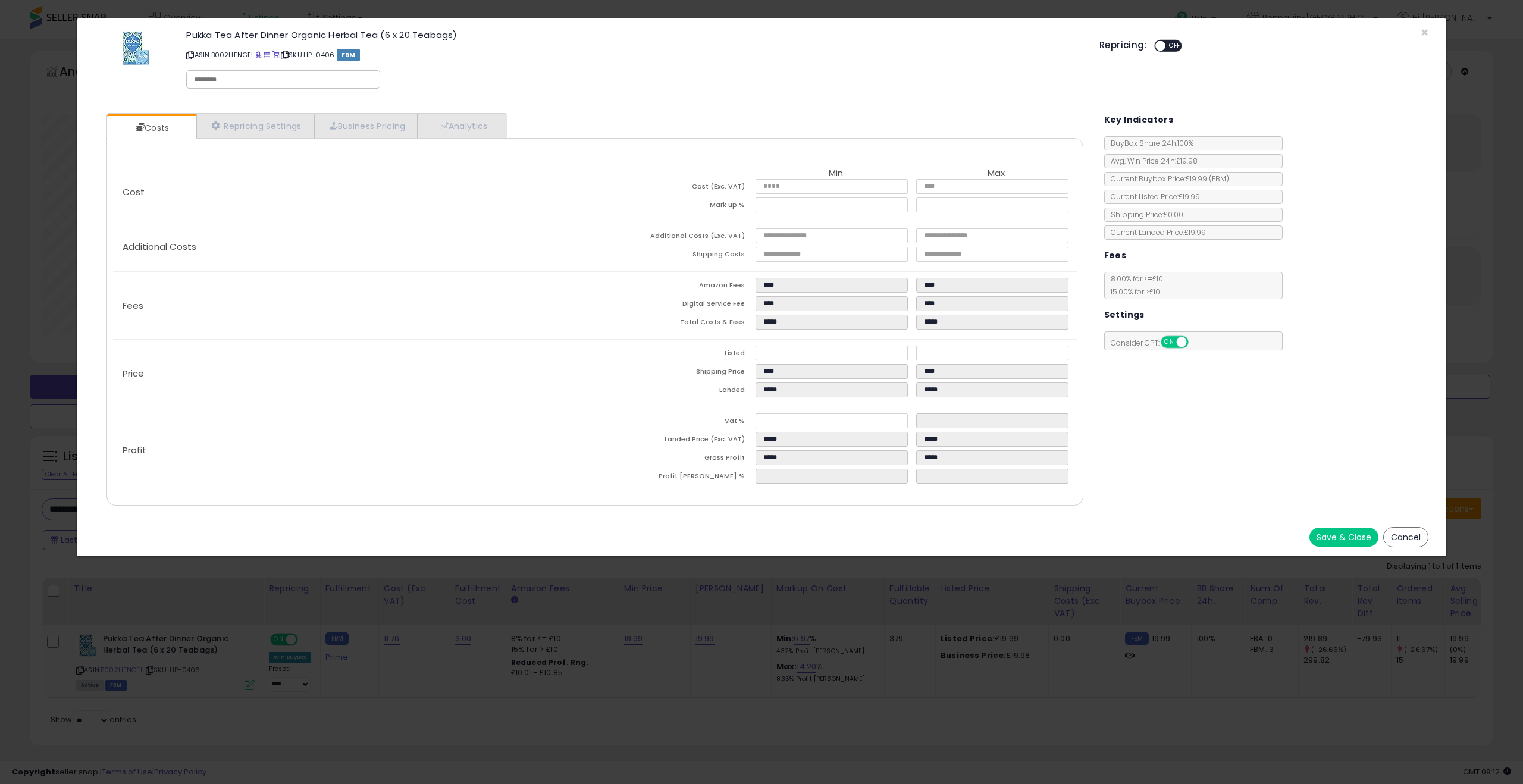 click at bounding box center [283, 79] 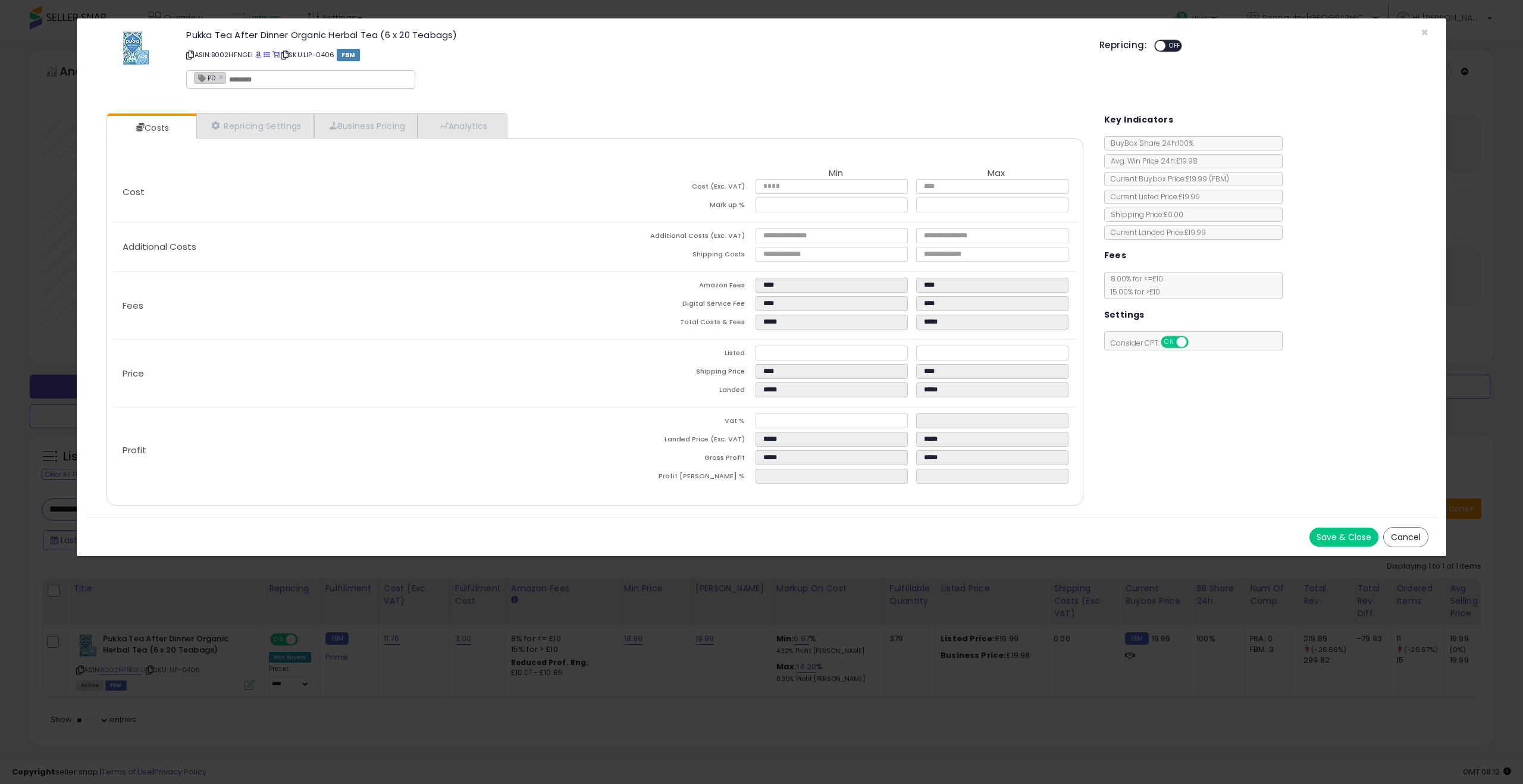 click on "Save & Close" at bounding box center [1344, 537] 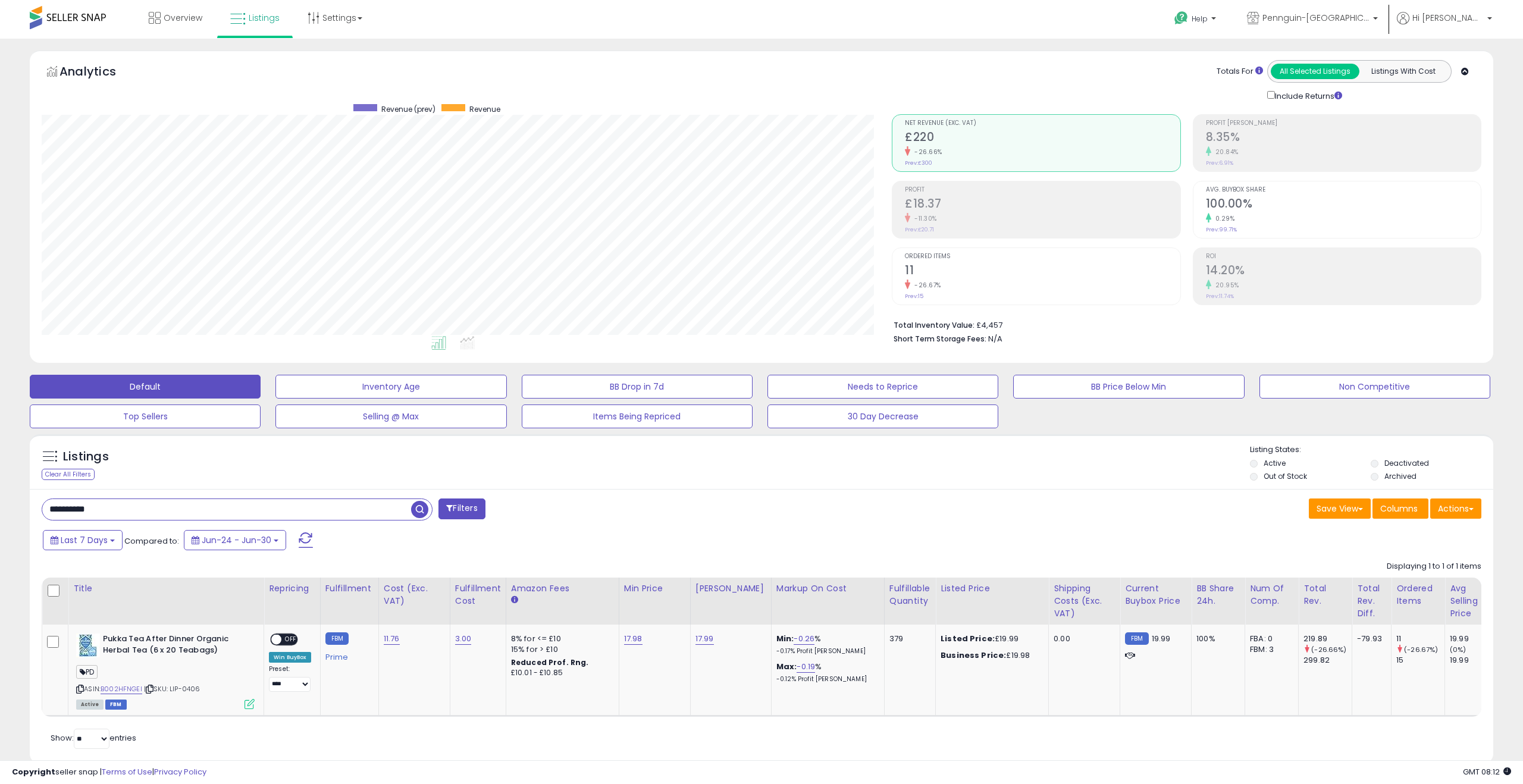 click on "**********" at bounding box center [227, 509] 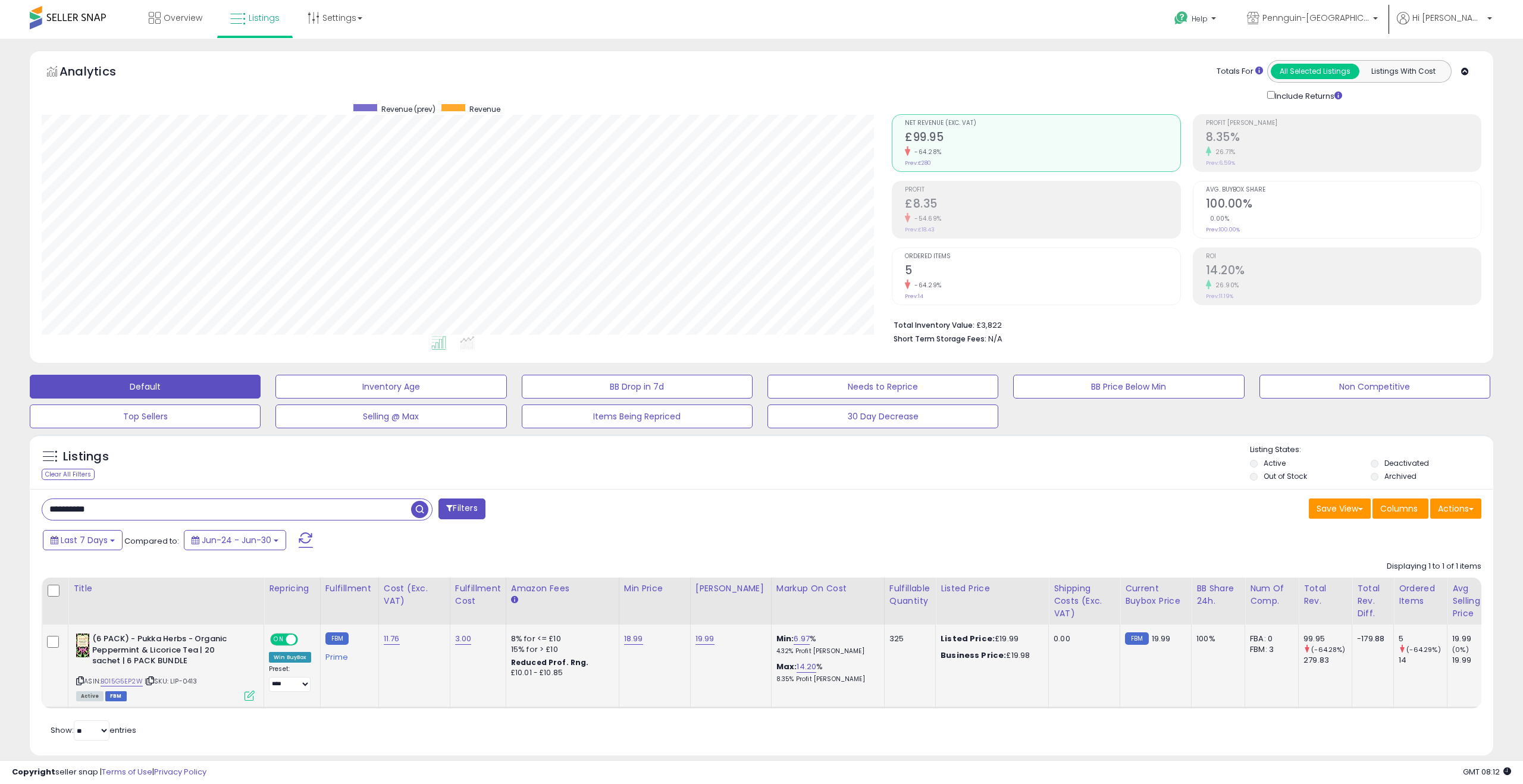 scroll, scrollTop: 594597, scrollLeft: 594072, axis: both 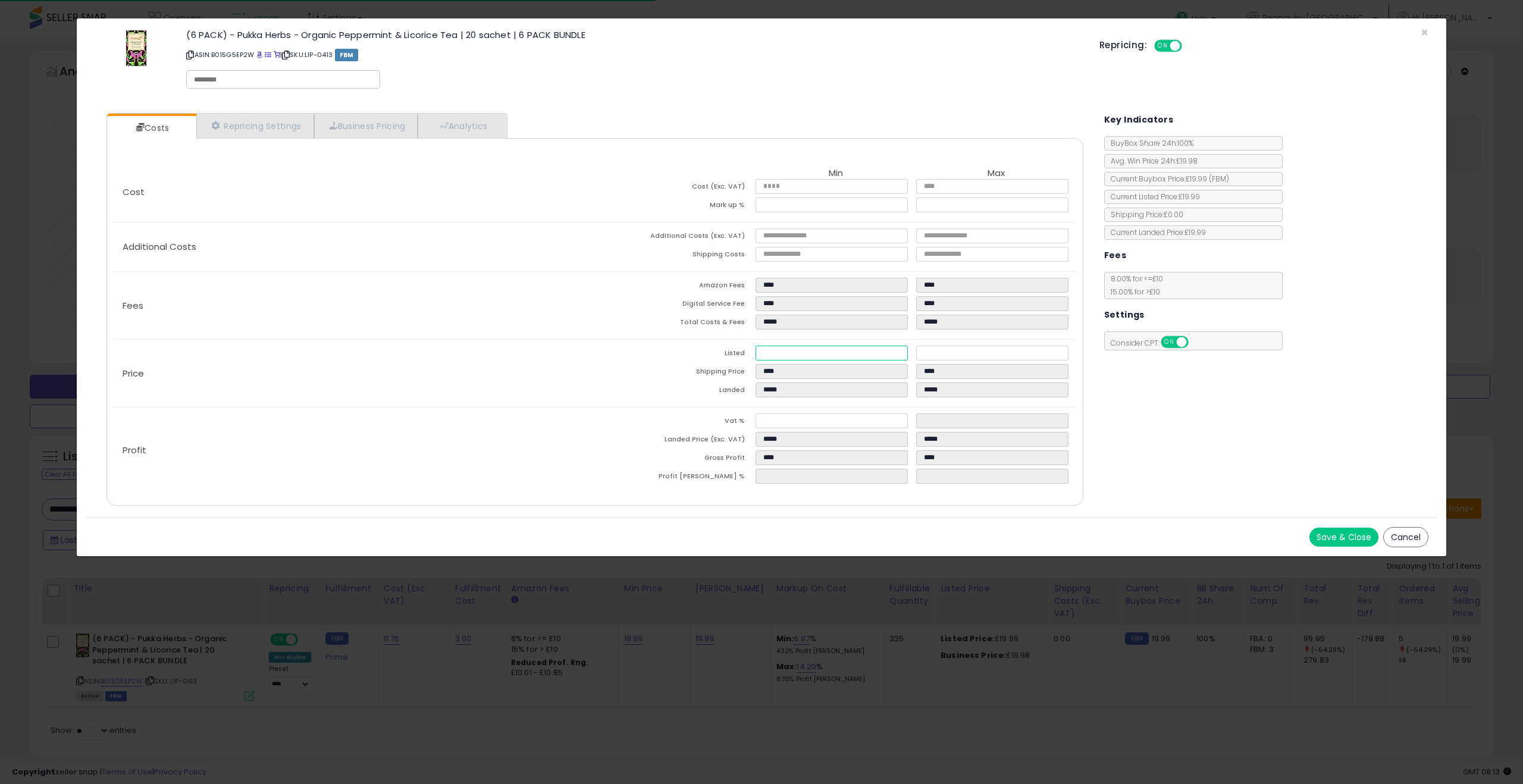 drag, startPoint x: 829, startPoint y: 353, endPoint x: 666, endPoint y: 358, distance: 163.07667 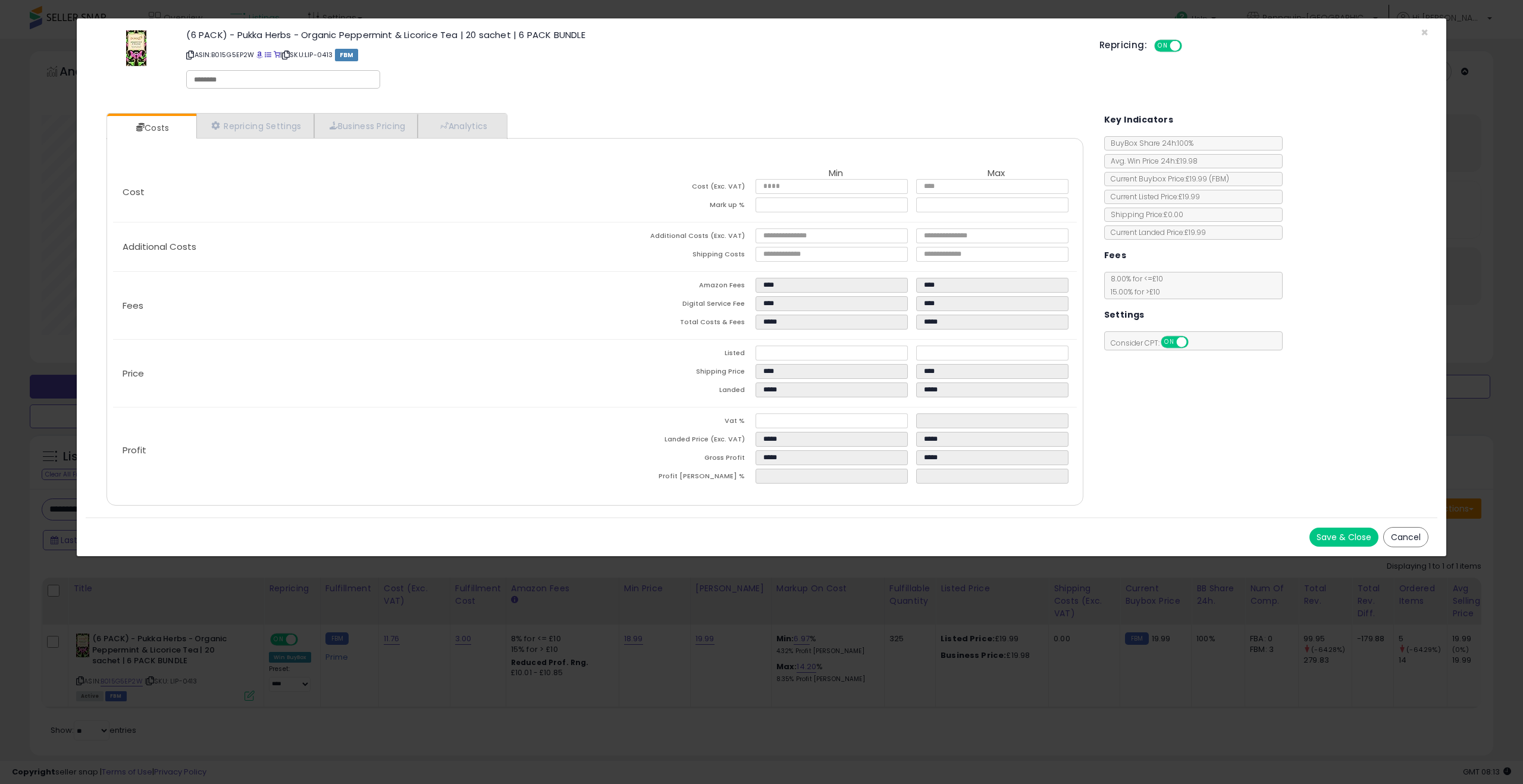 click on "ON   OFF" at bounding box center (1169, 46) 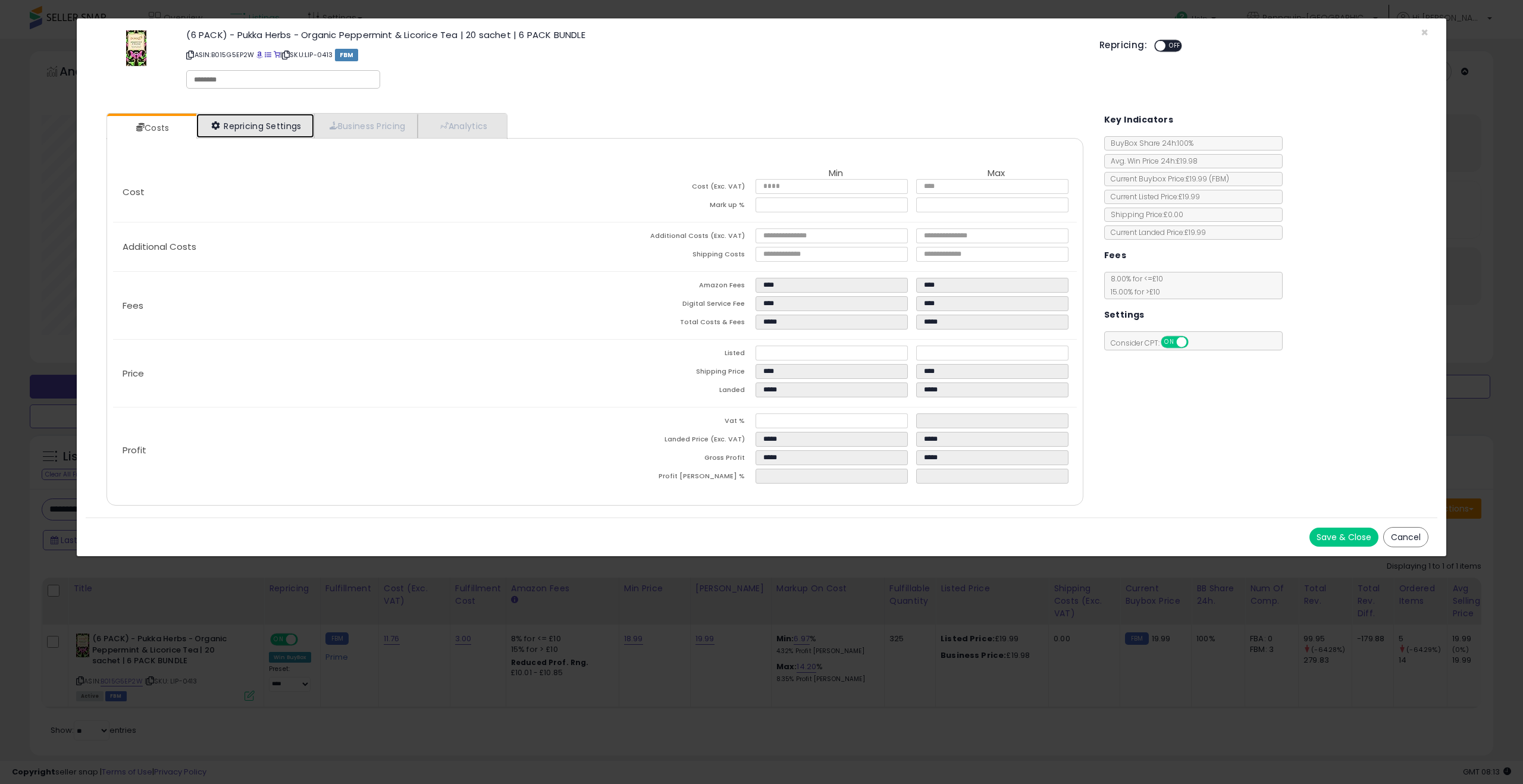 click on "Repricing Settings" at bounding box center (255, 126) 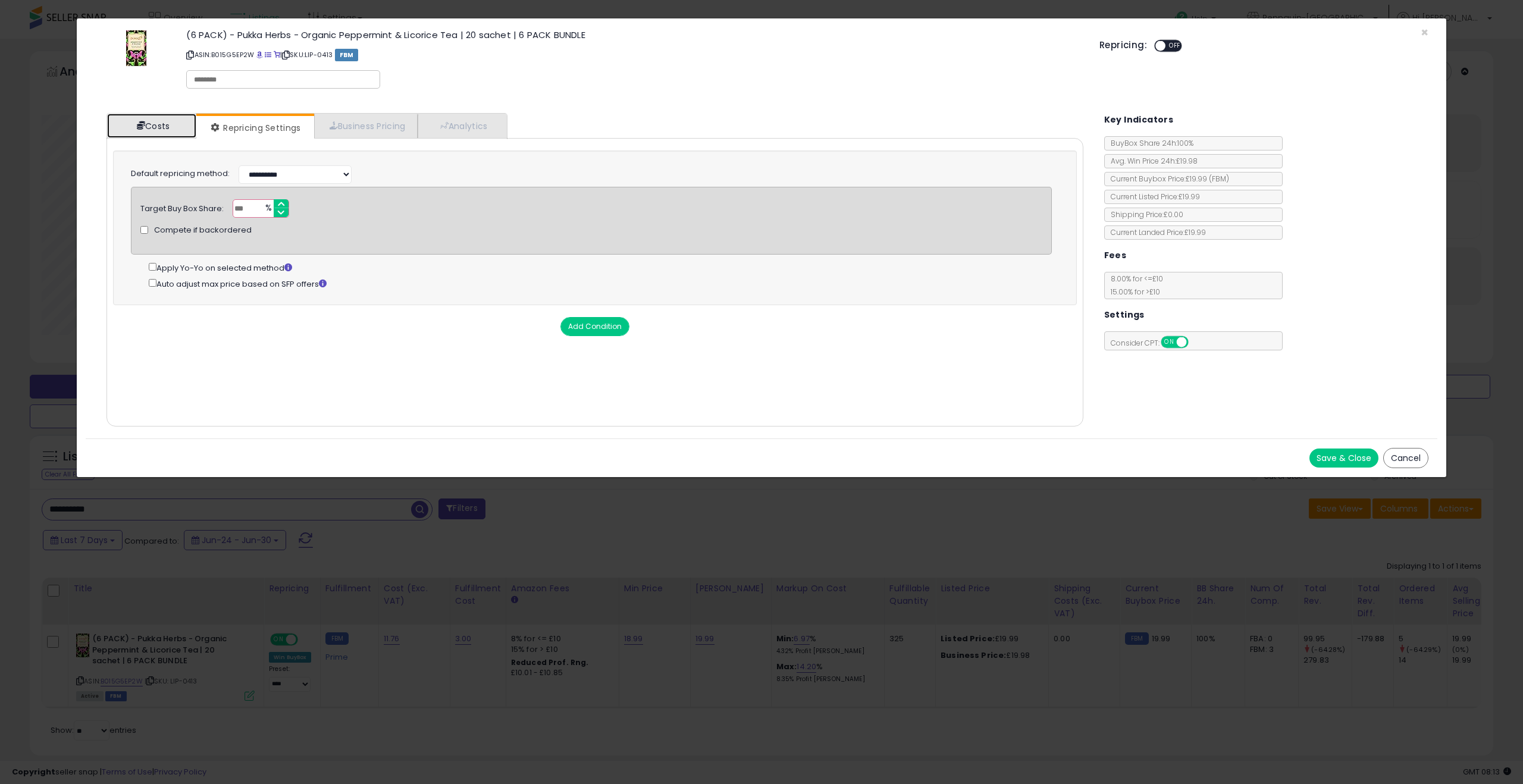 click on "Costs" at bounding box center (152, 126) 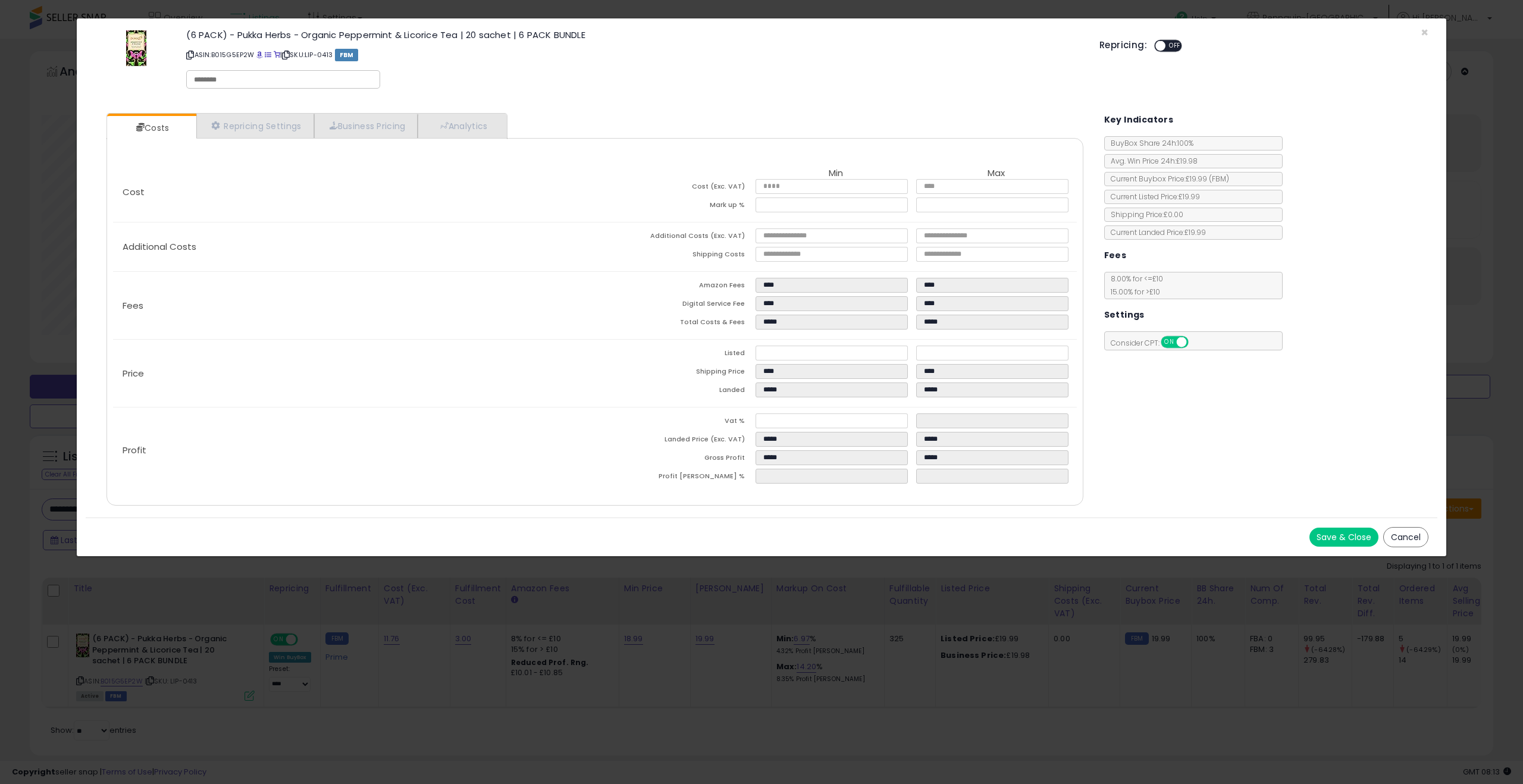 click at bounding box center (283, 80) 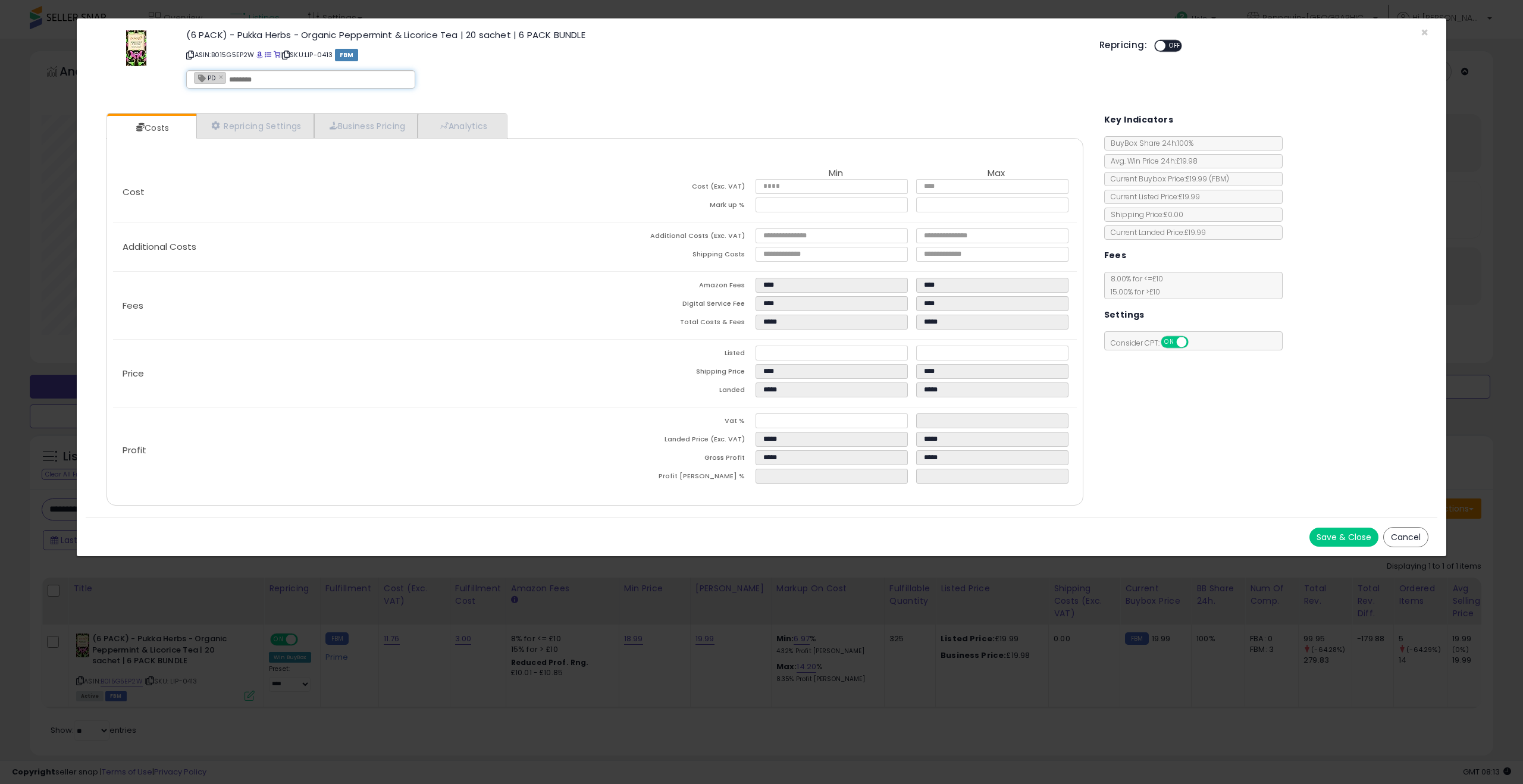 click on "Save & Close" at bounding box center (1344, 537) 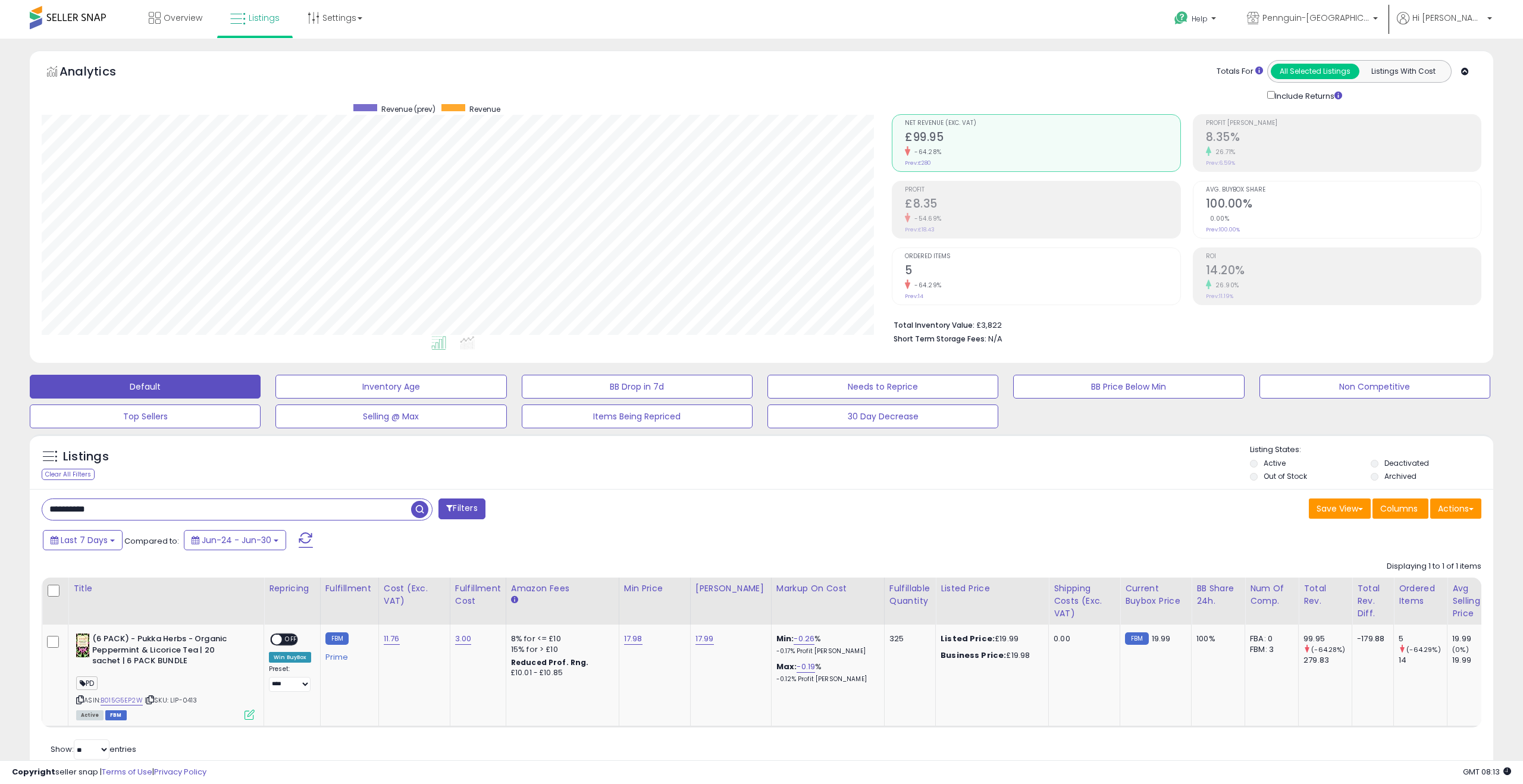 click on "**********" at bounding box center [227, 509] 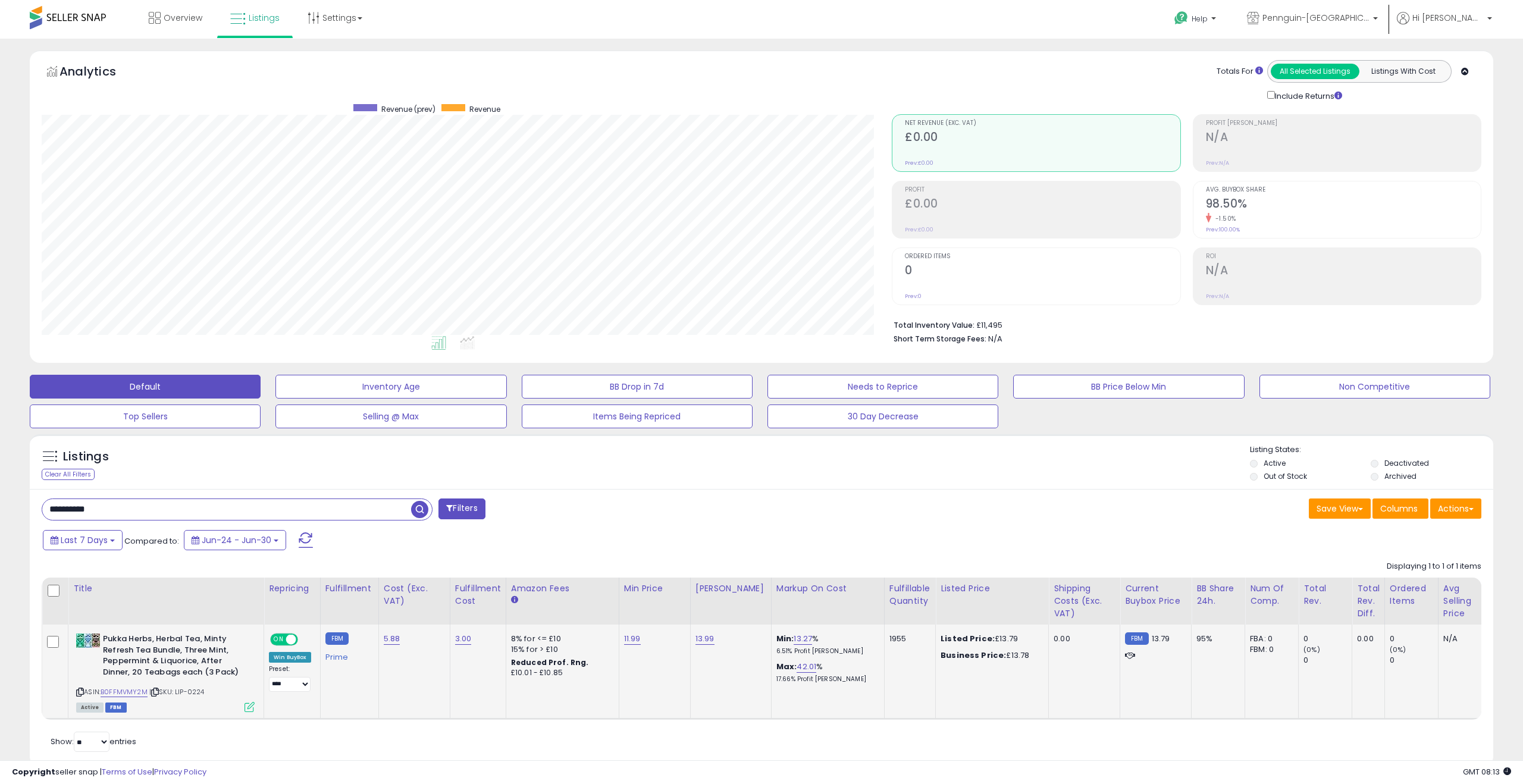 scroll, scrollTop: 594597, scrollLeft: 594072, axis: both 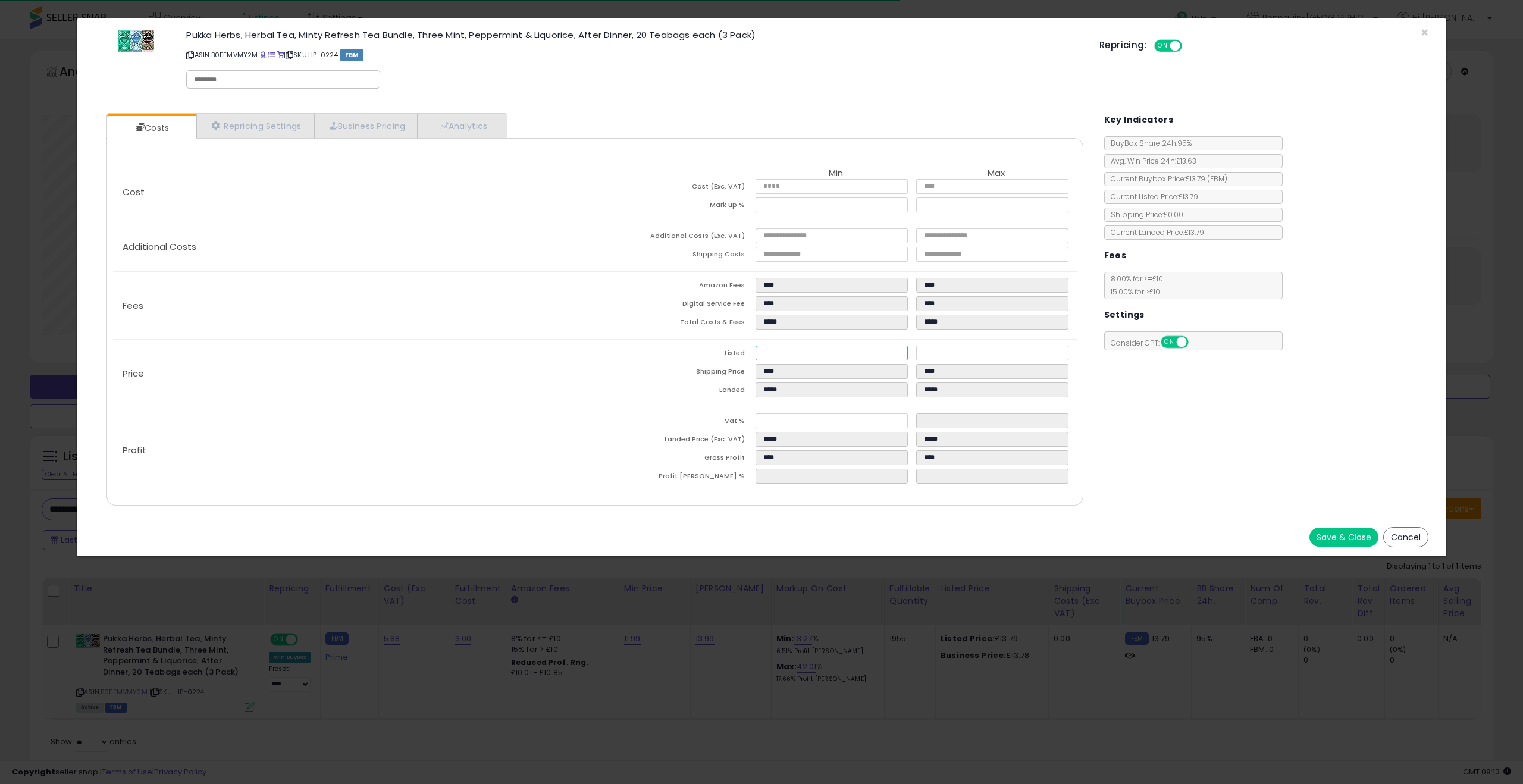 drag, startPoint x: 788, startPoint y: 350, endPoint x: 716, endPoint y: 350, distance: 72 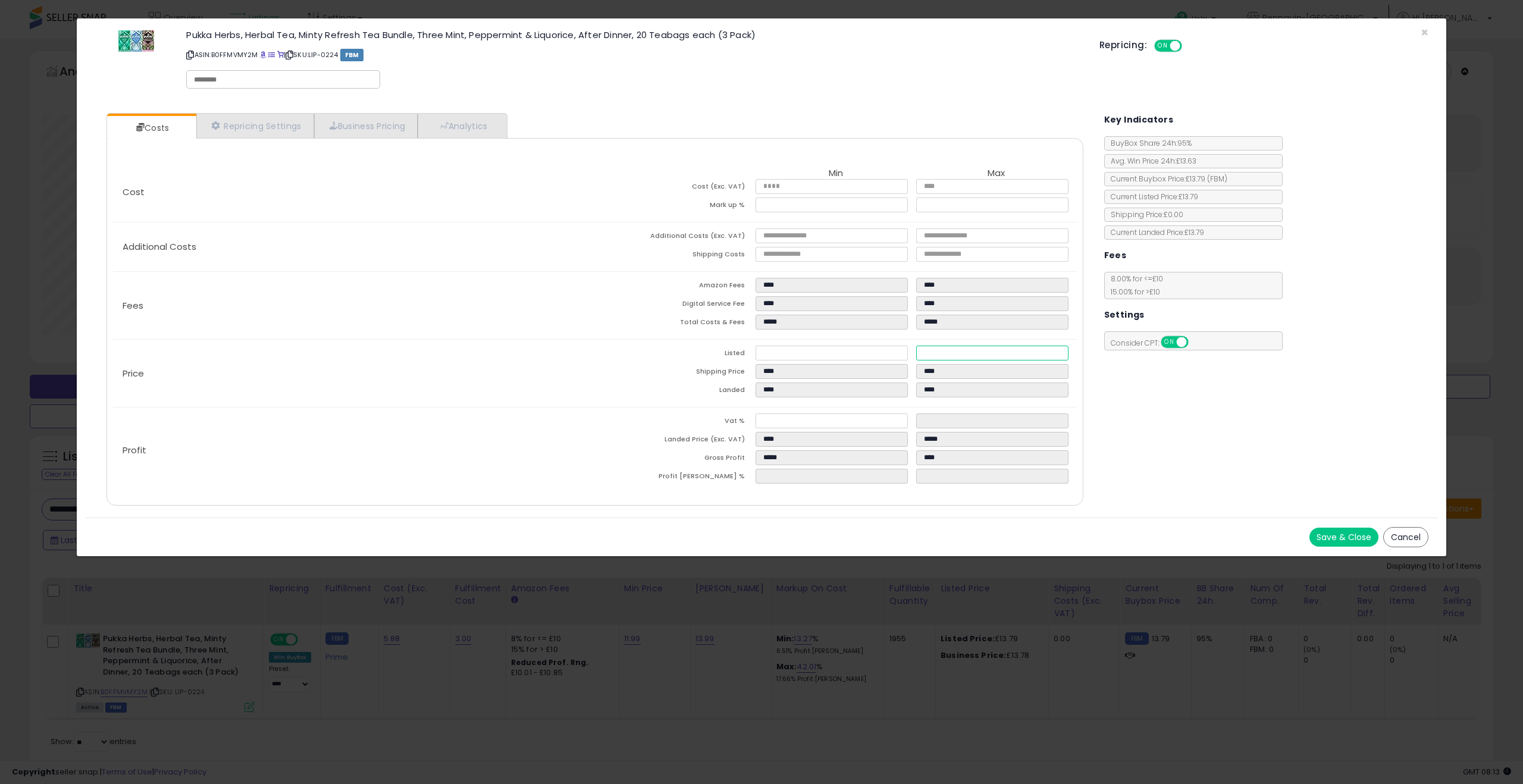 click at bounding box center (1175, 46) 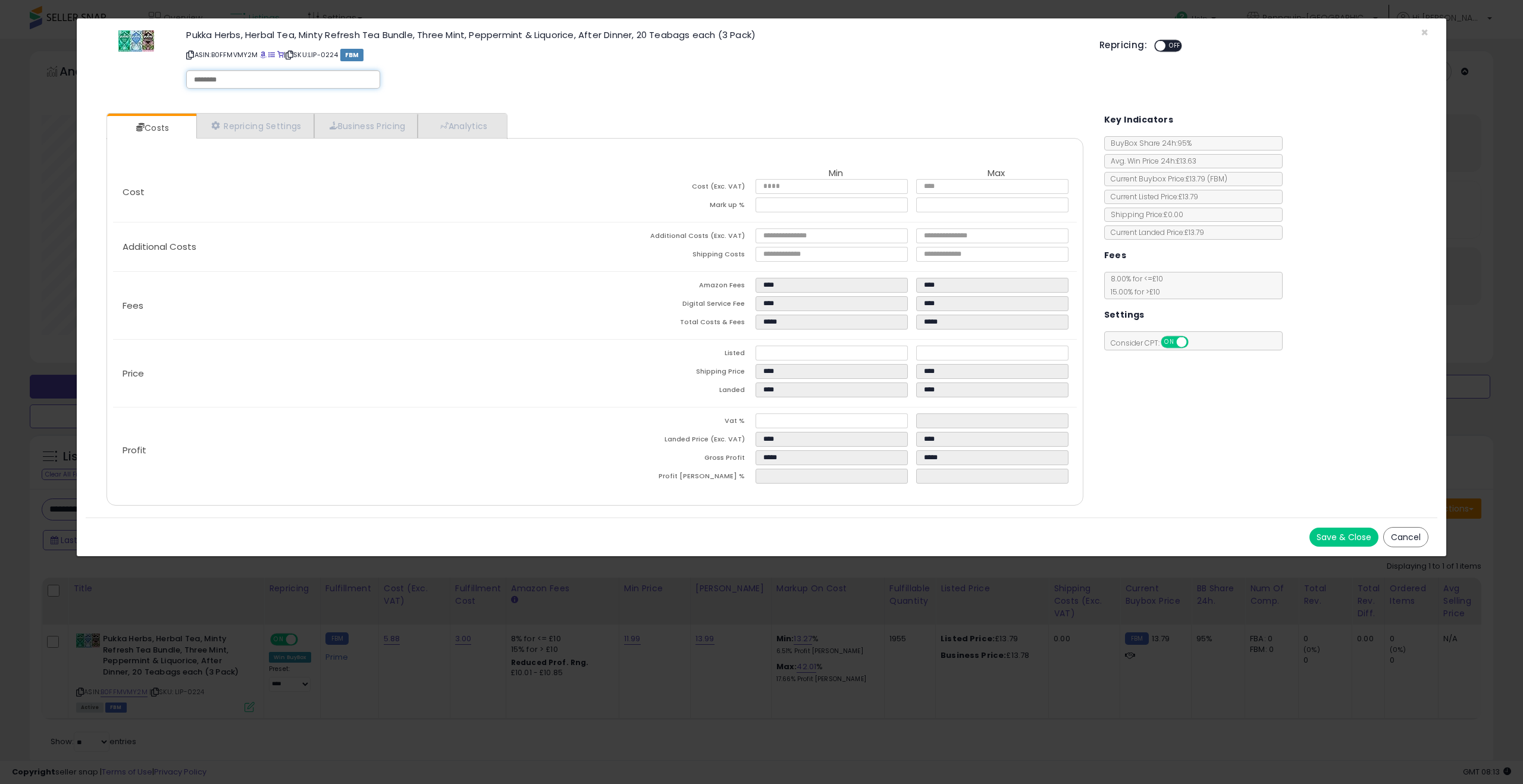 click at bounding box center [283, 80] 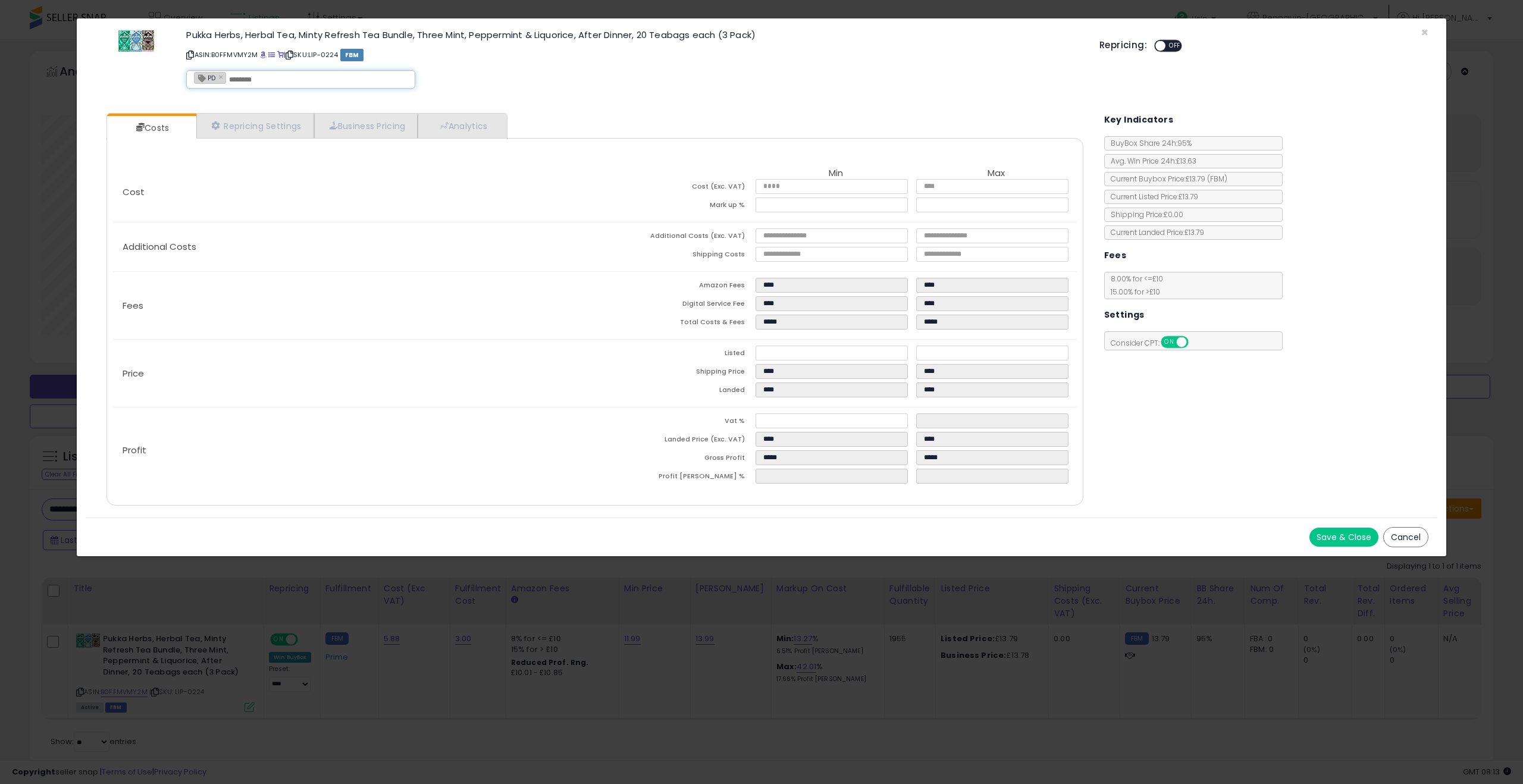 click on "Save & Close" at bounding box center [1344, 537] 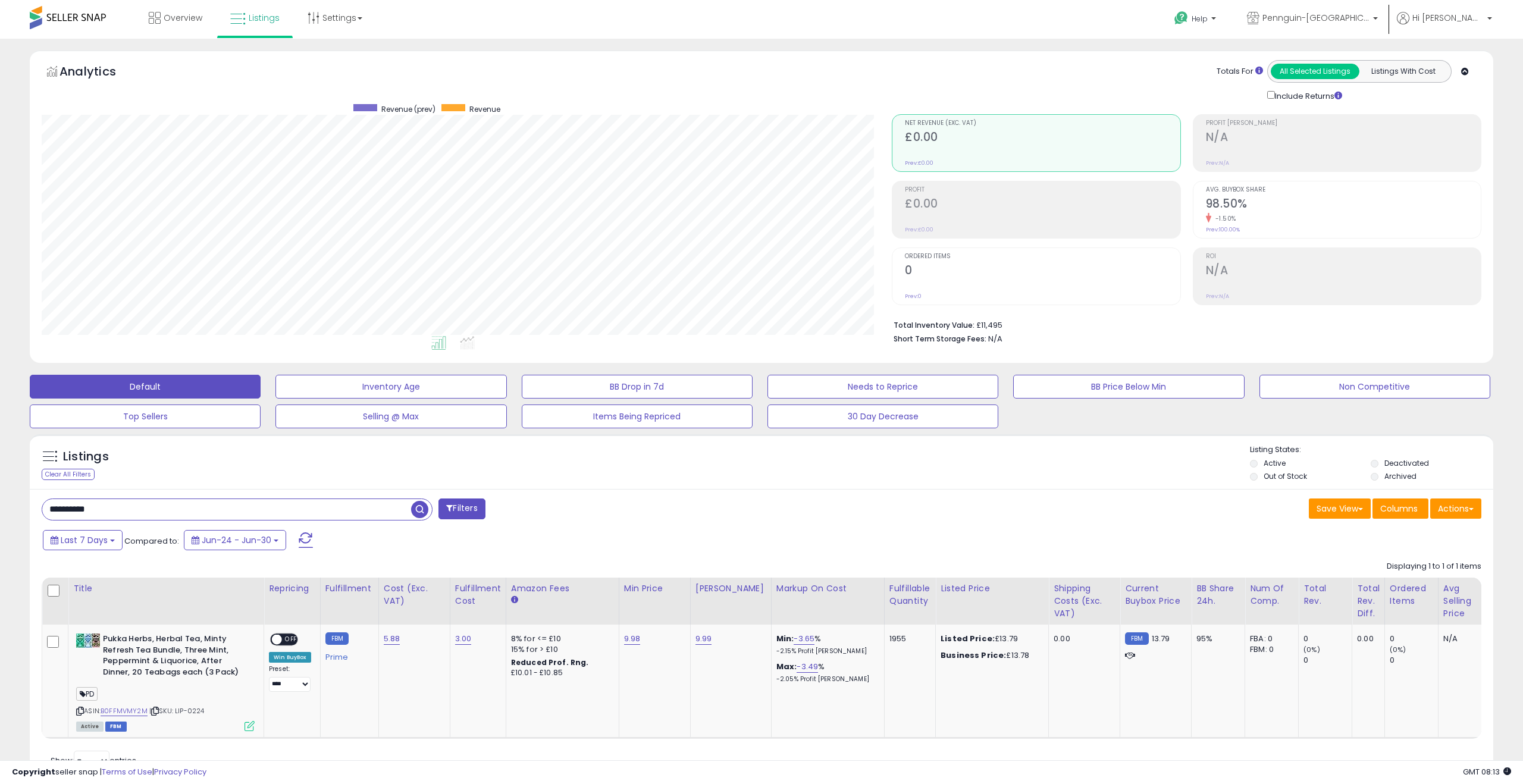 click on "**********" at bounding box center (227, 509) 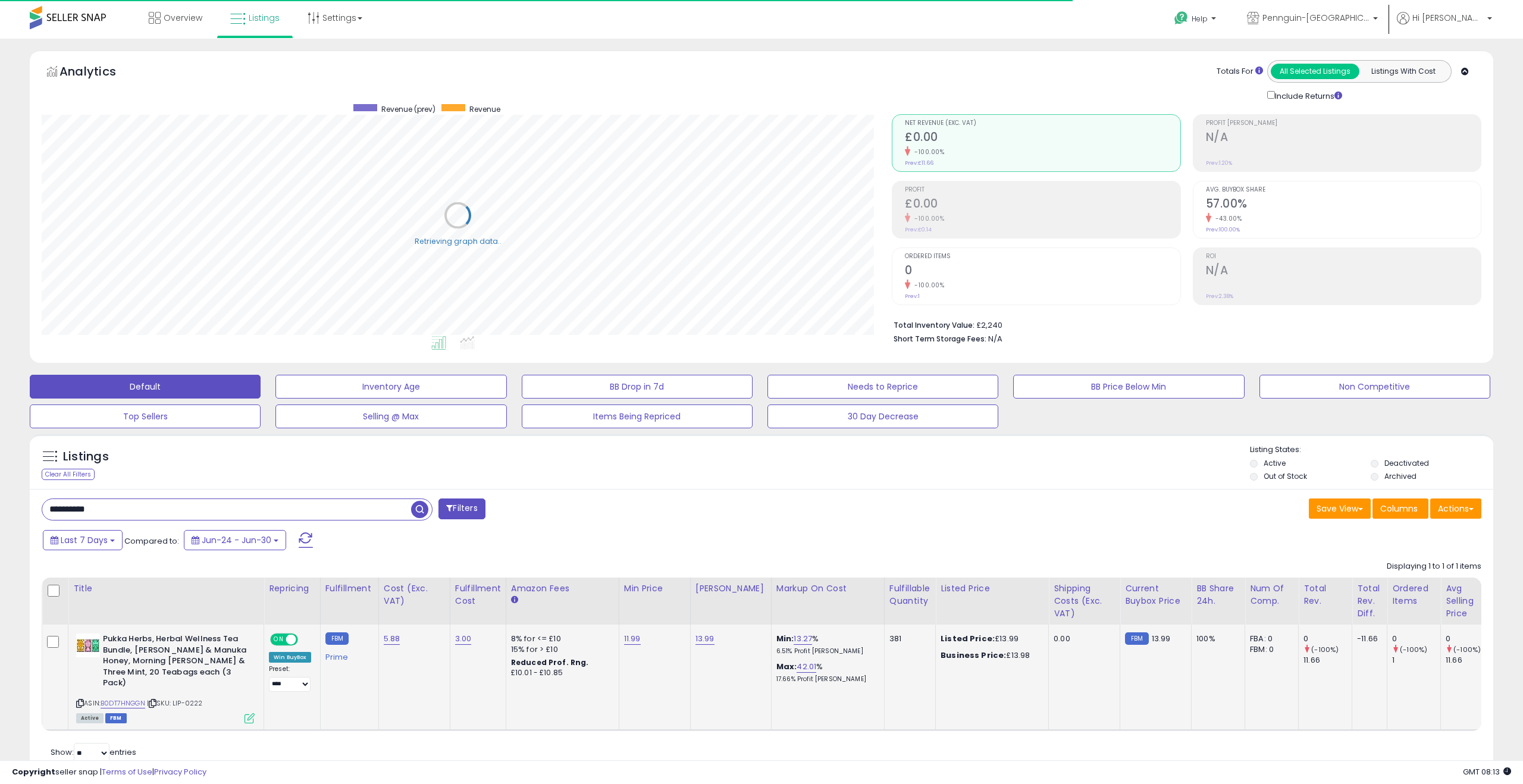 click at bounding box center (249, 718) 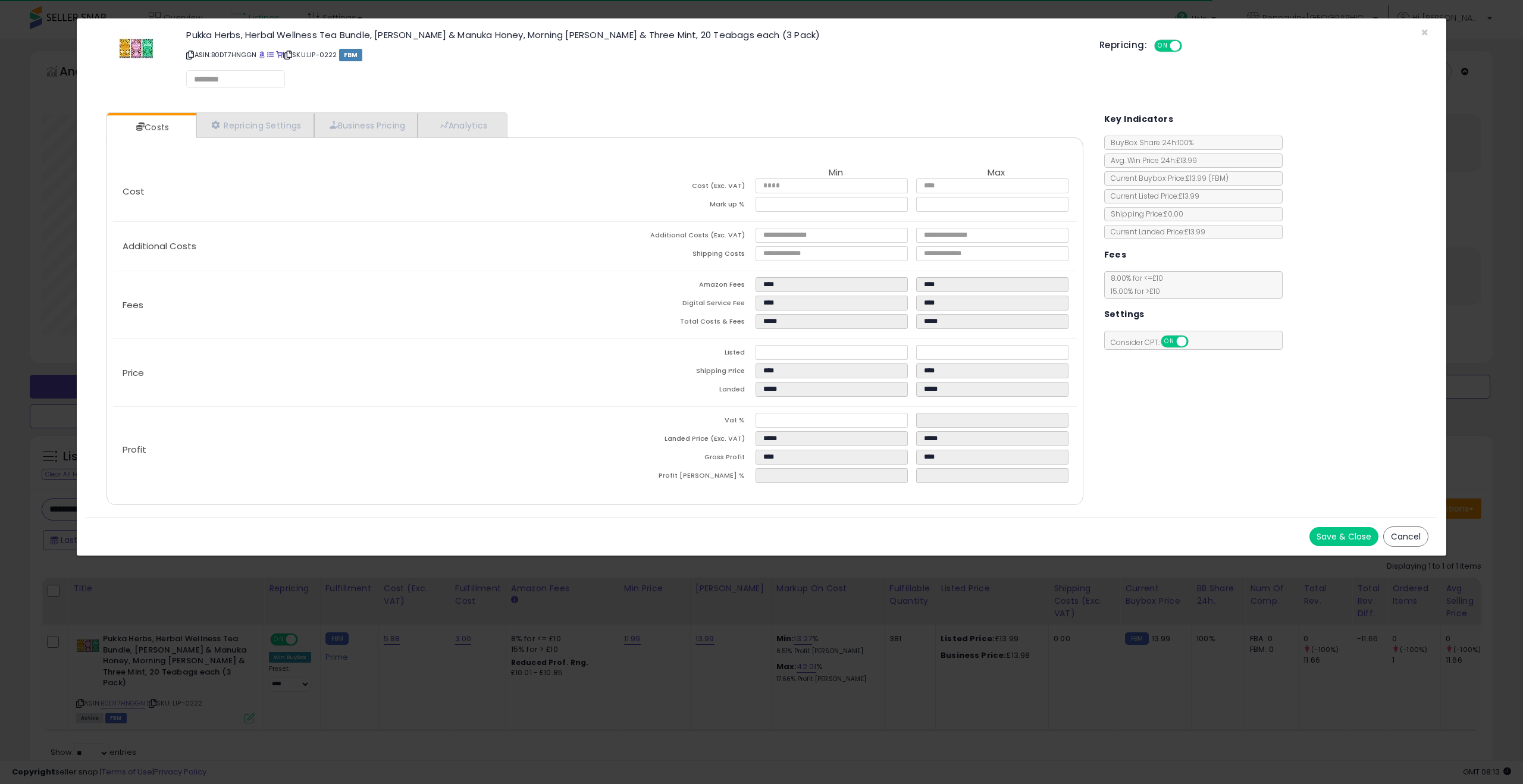 scroll, scrollTop: 594597, scrollLeft: 594072, axis: both 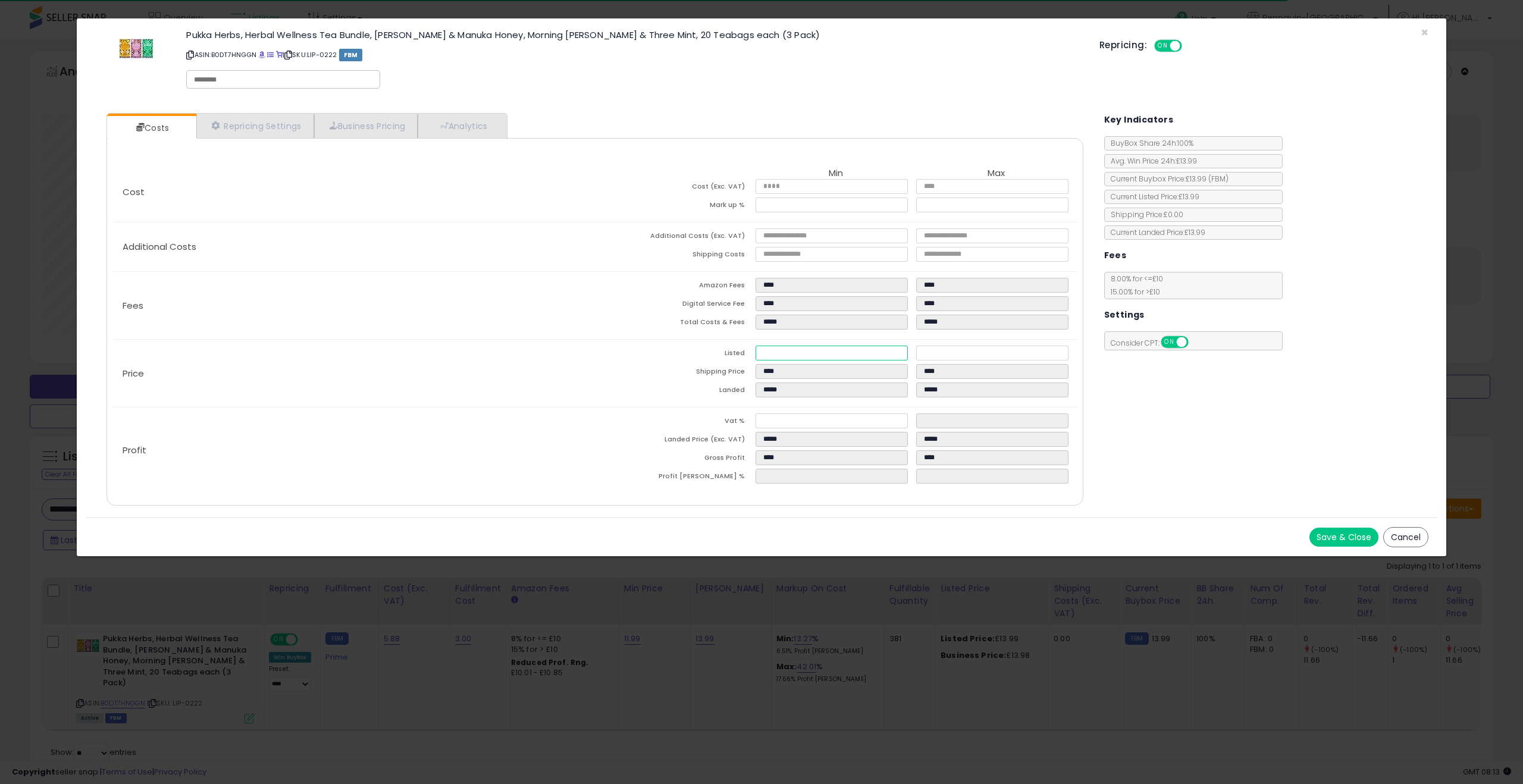 click on "*****" at bounding box center (832, 353) 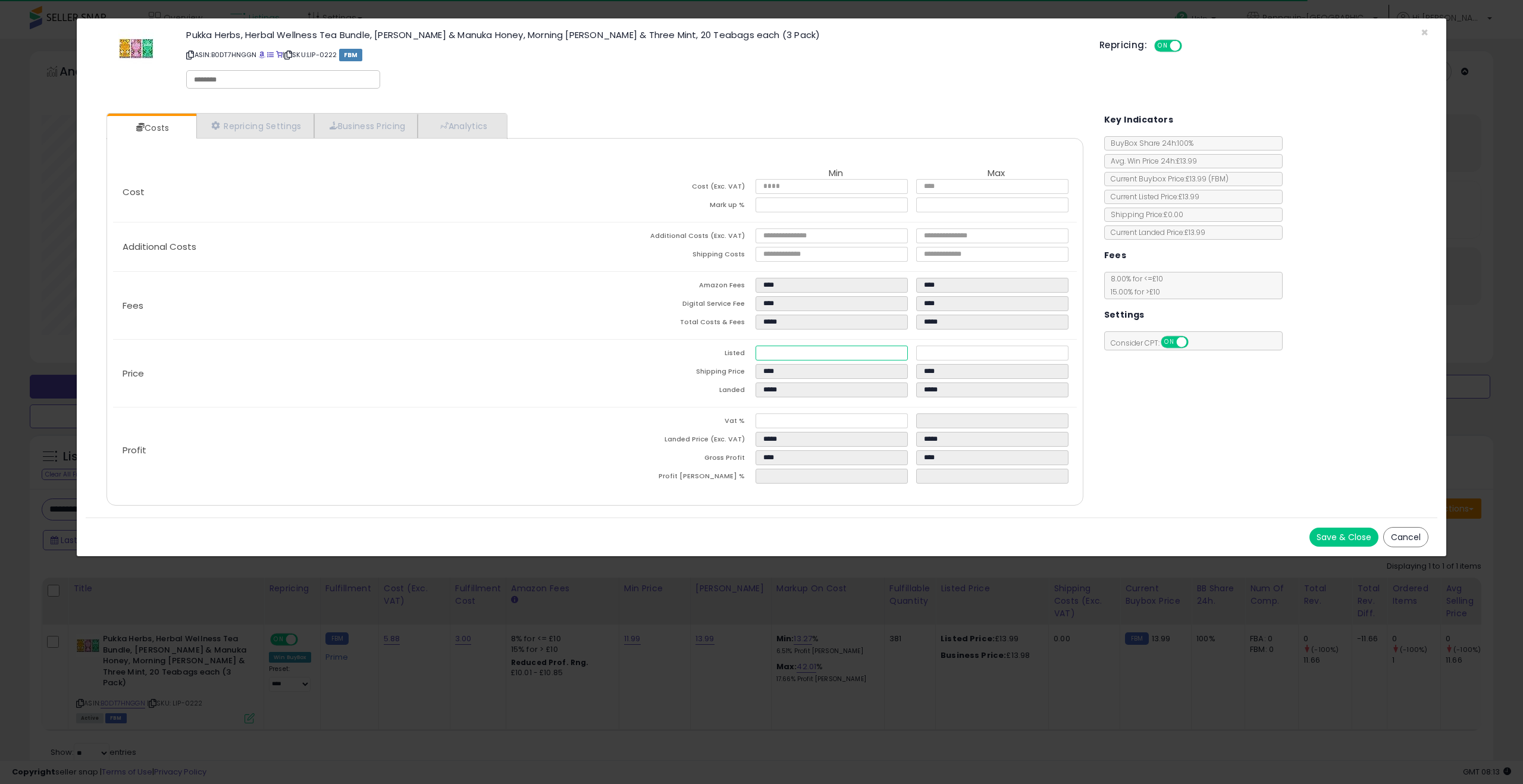 click on "*****" at bounding box center [832, 353] 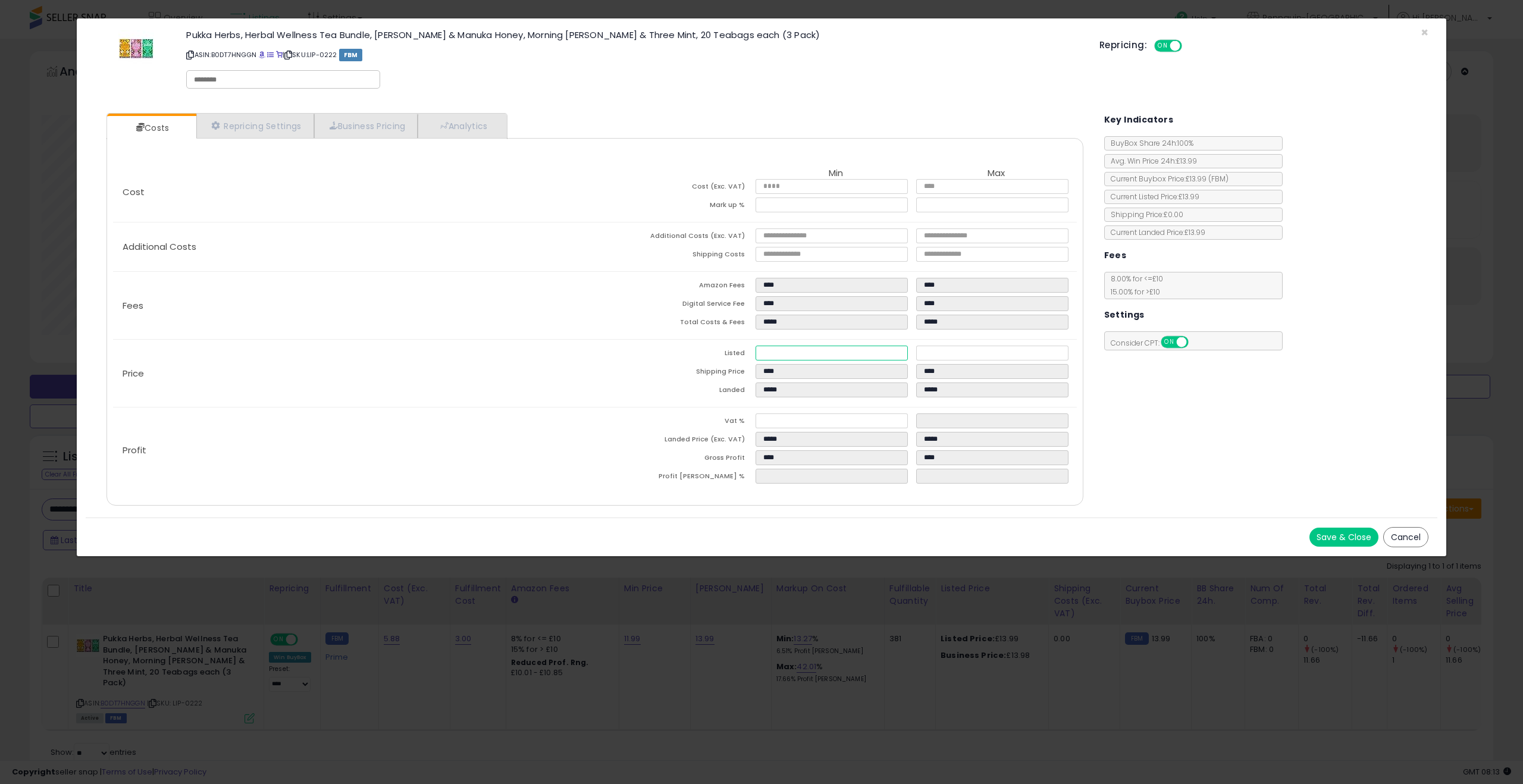 drag, startPoint x: 783, startPoint y: 351, endPoint x: 720, endPoint y: 351, distance: 63 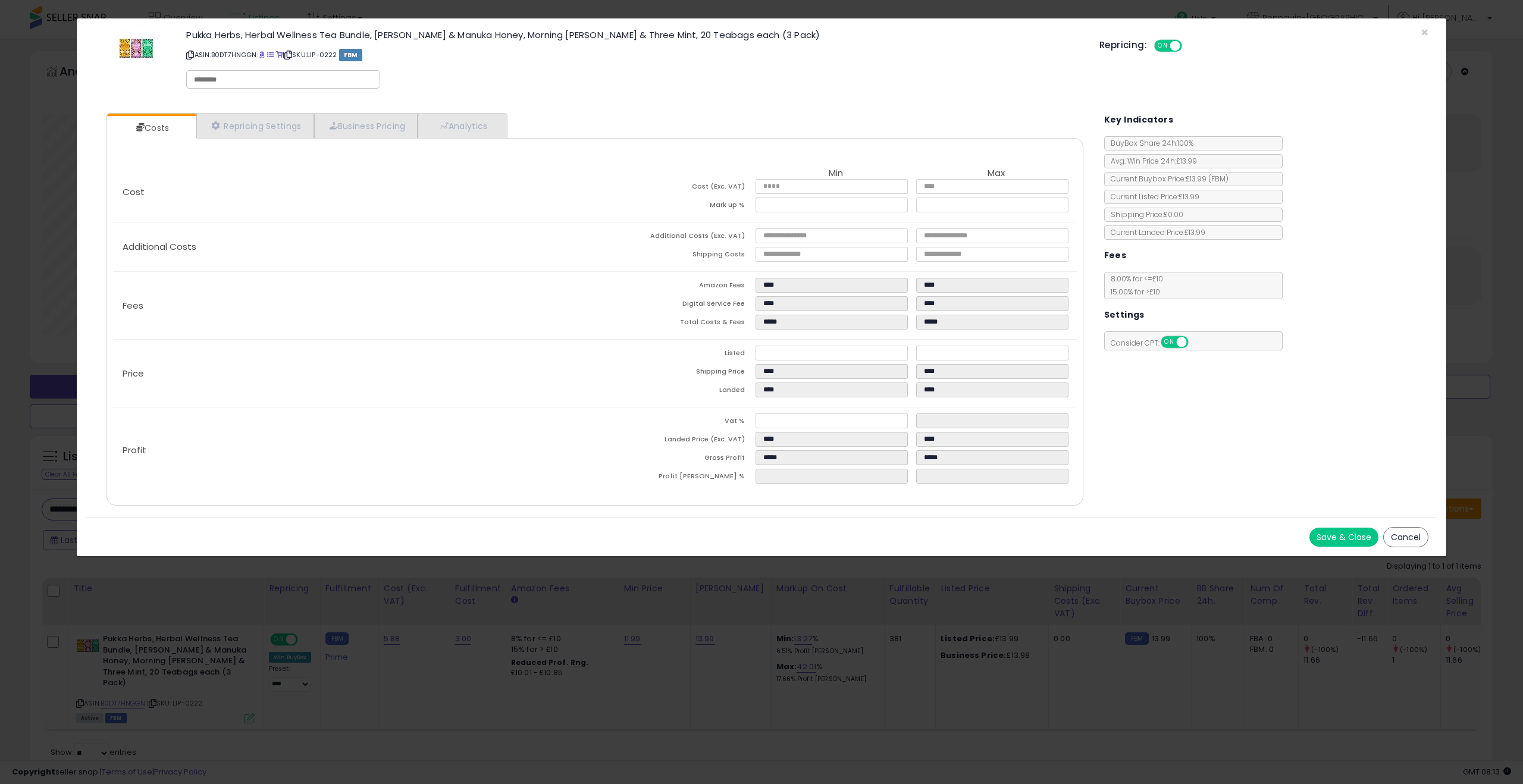 click on "ON" at bounding box center (1162, 46) 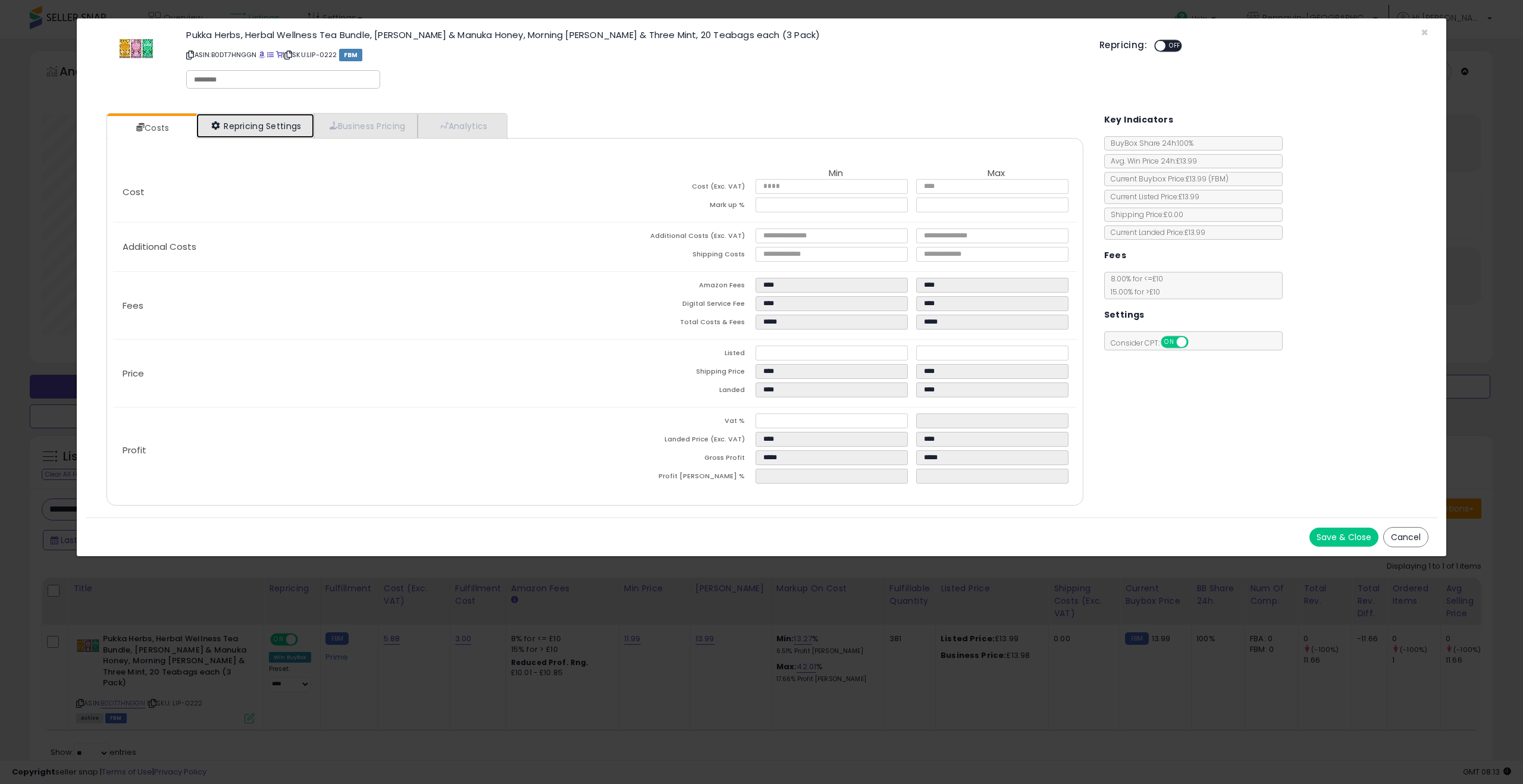 click on "Repricing Settings" at bounding box center [255, 126] 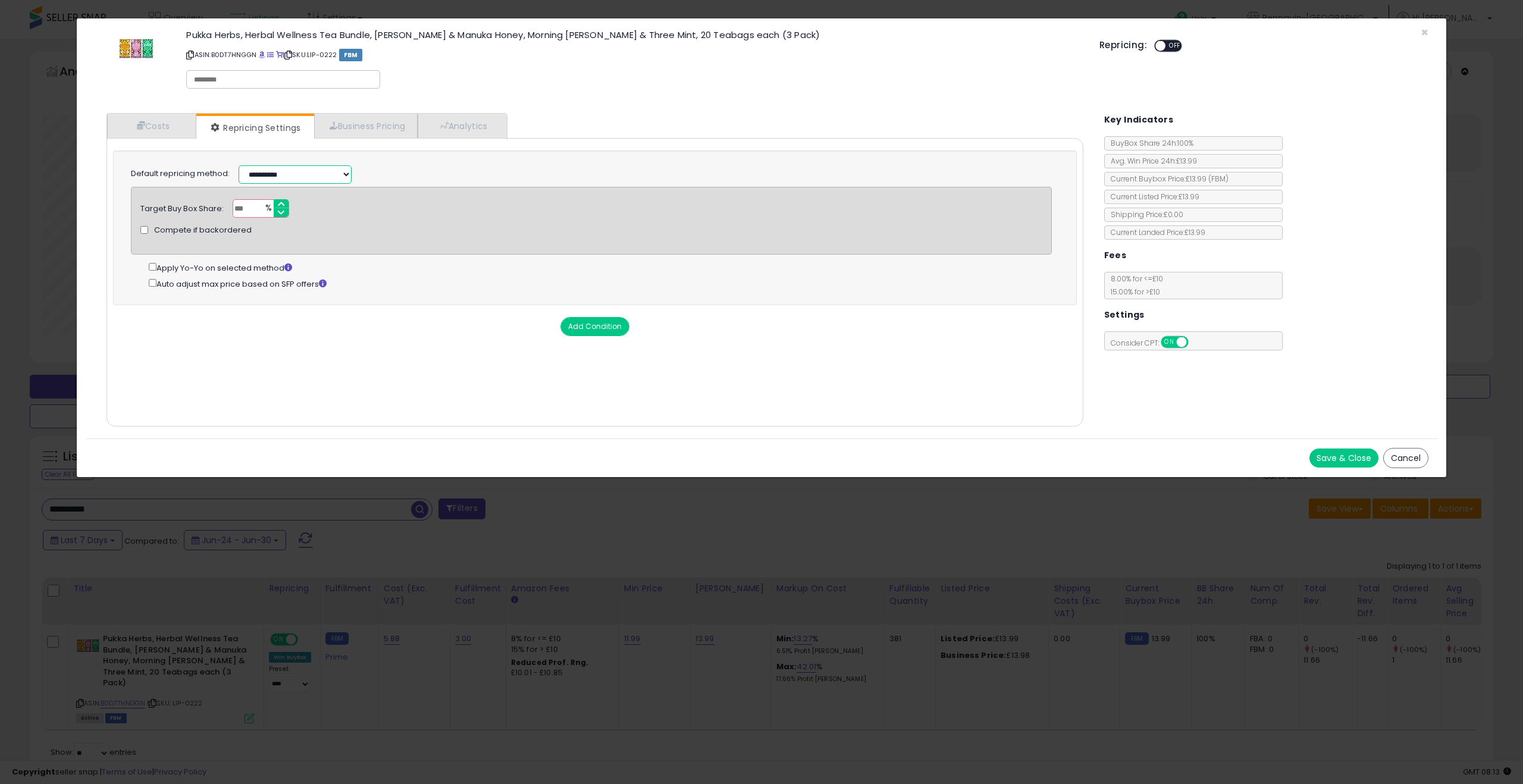 click on "**********" at bounding box center [295, 174] 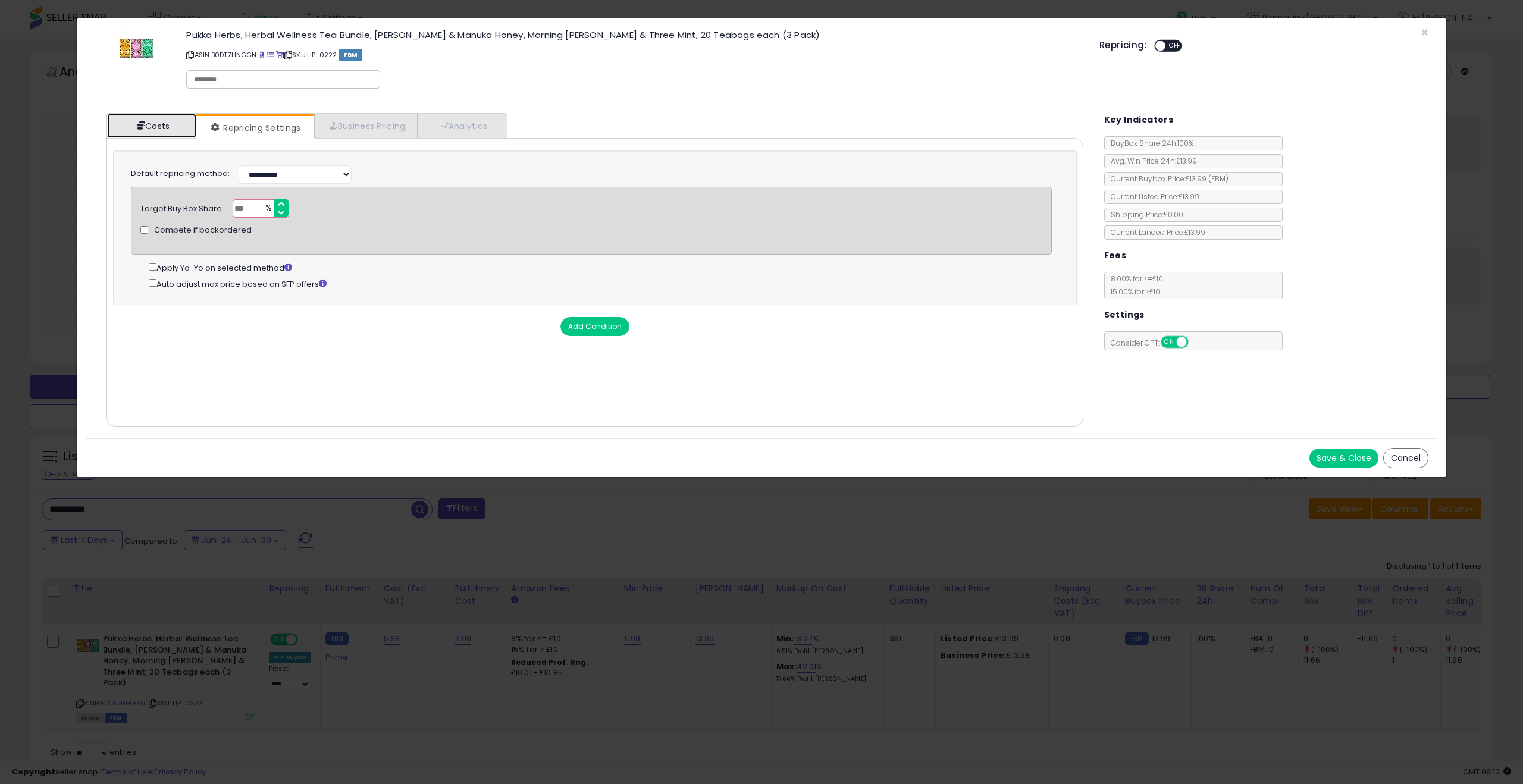 click on "Costs" at bounding box center (152, 126) 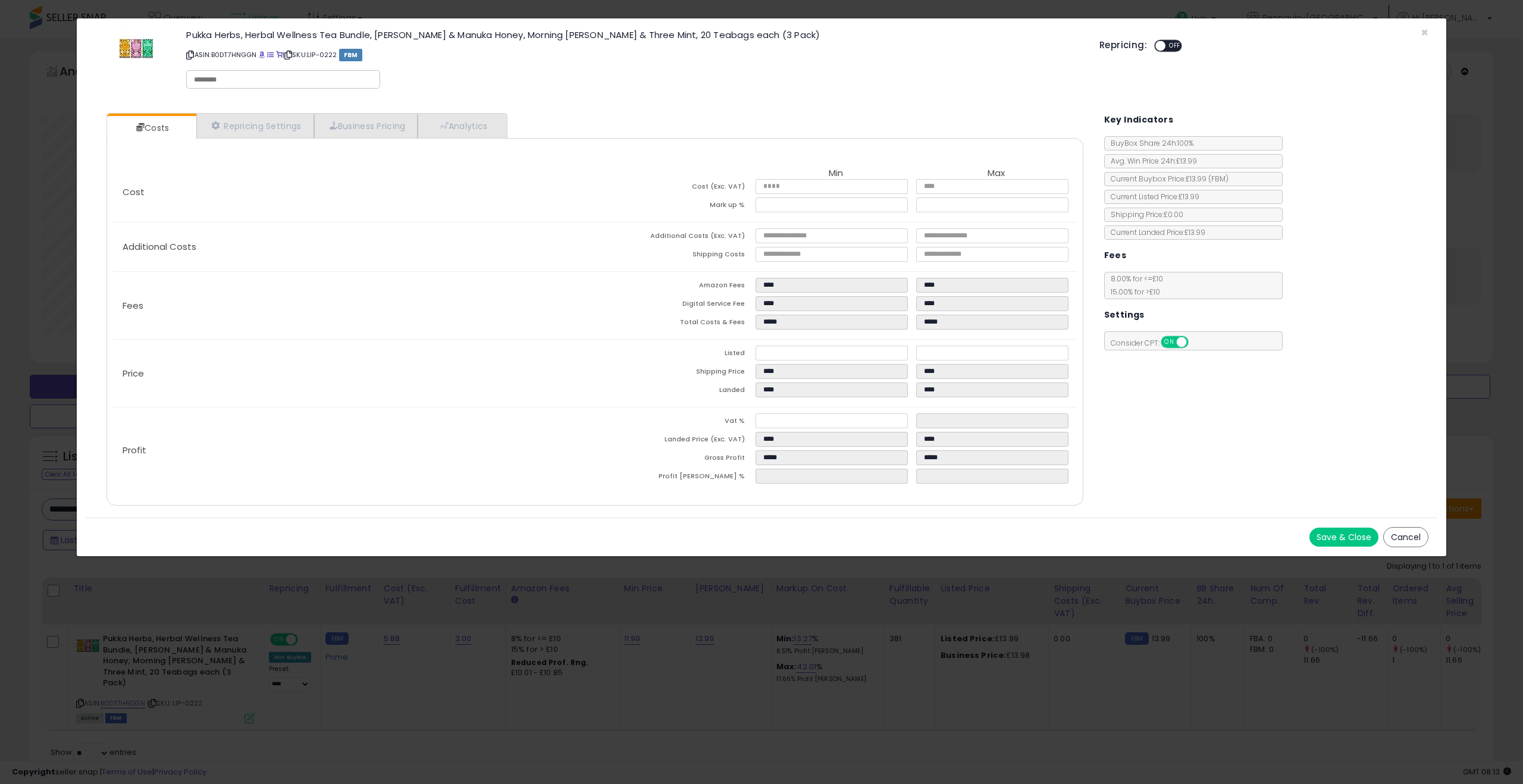 click on "Pukka Herbs, Herbal Wellness Tea Bundle, Lemon Ginger & Manuka Honey, Morning Berry & Three Mint, 20 Teabags each (3 Pack)
ASIN:  B0DT7HNGGN
|
SKU:  LIP-0222
FBM" 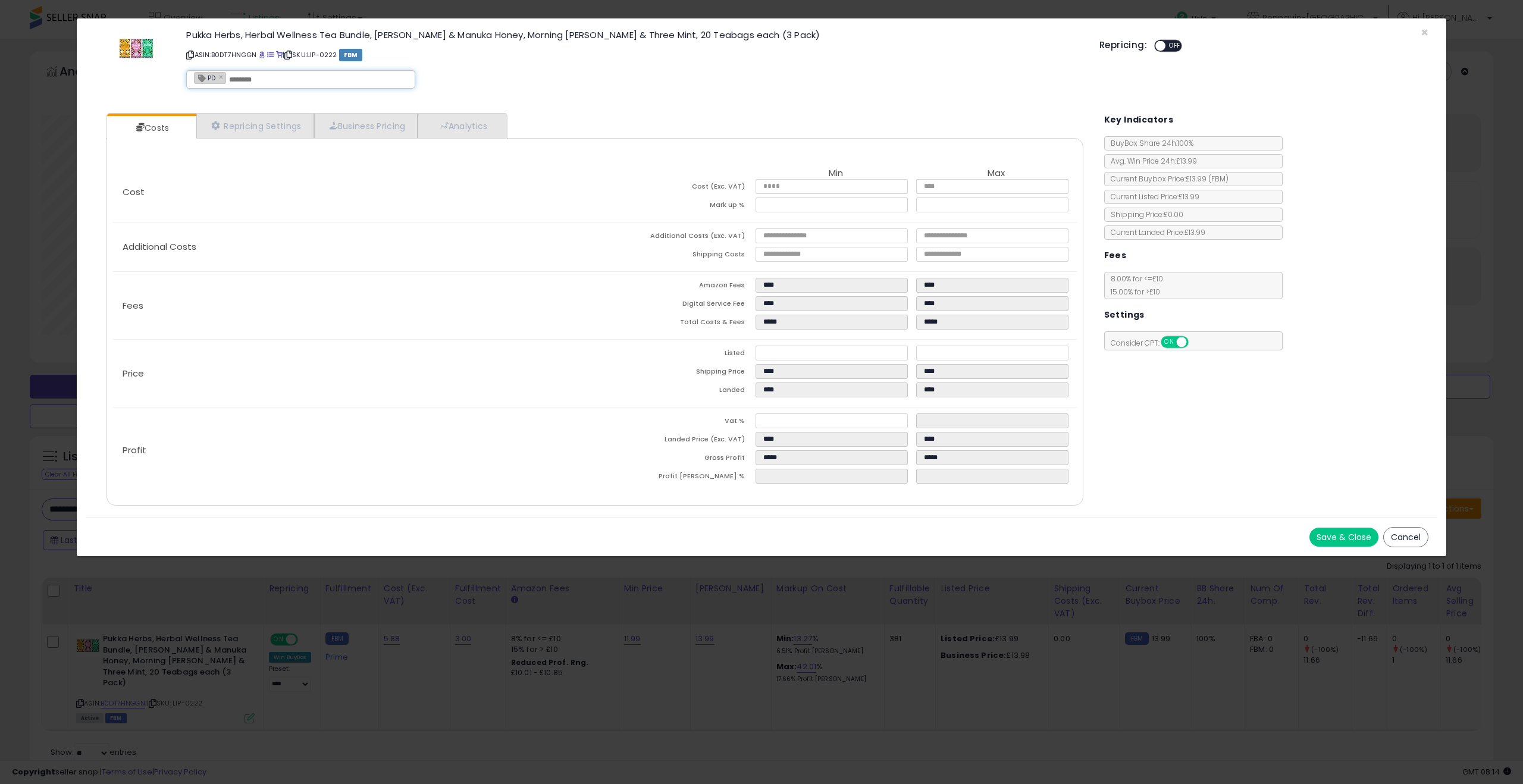 click on "Save & Close" at bounding box center [1344, 537] 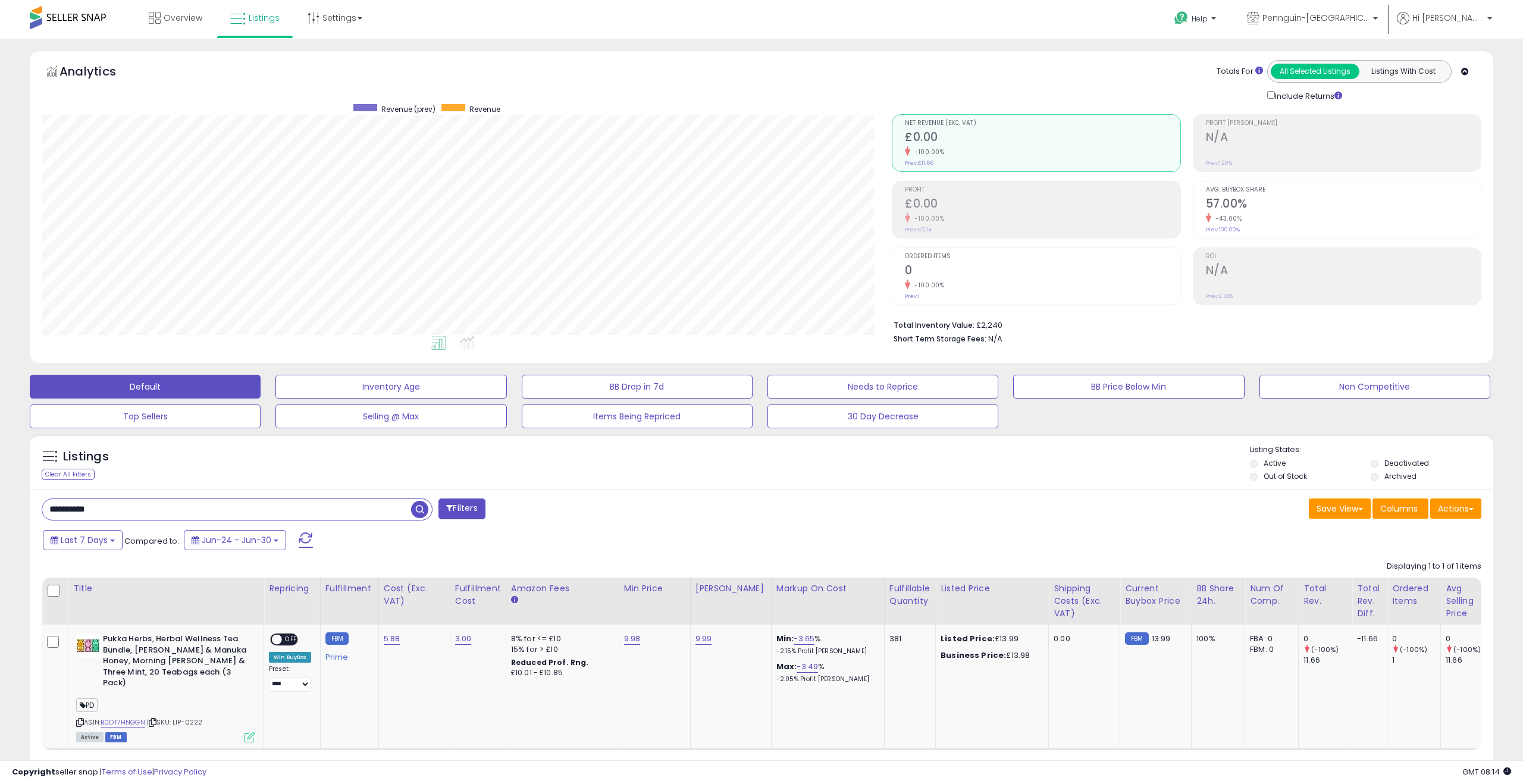 click on "**********" at bounding box center [227, 509] 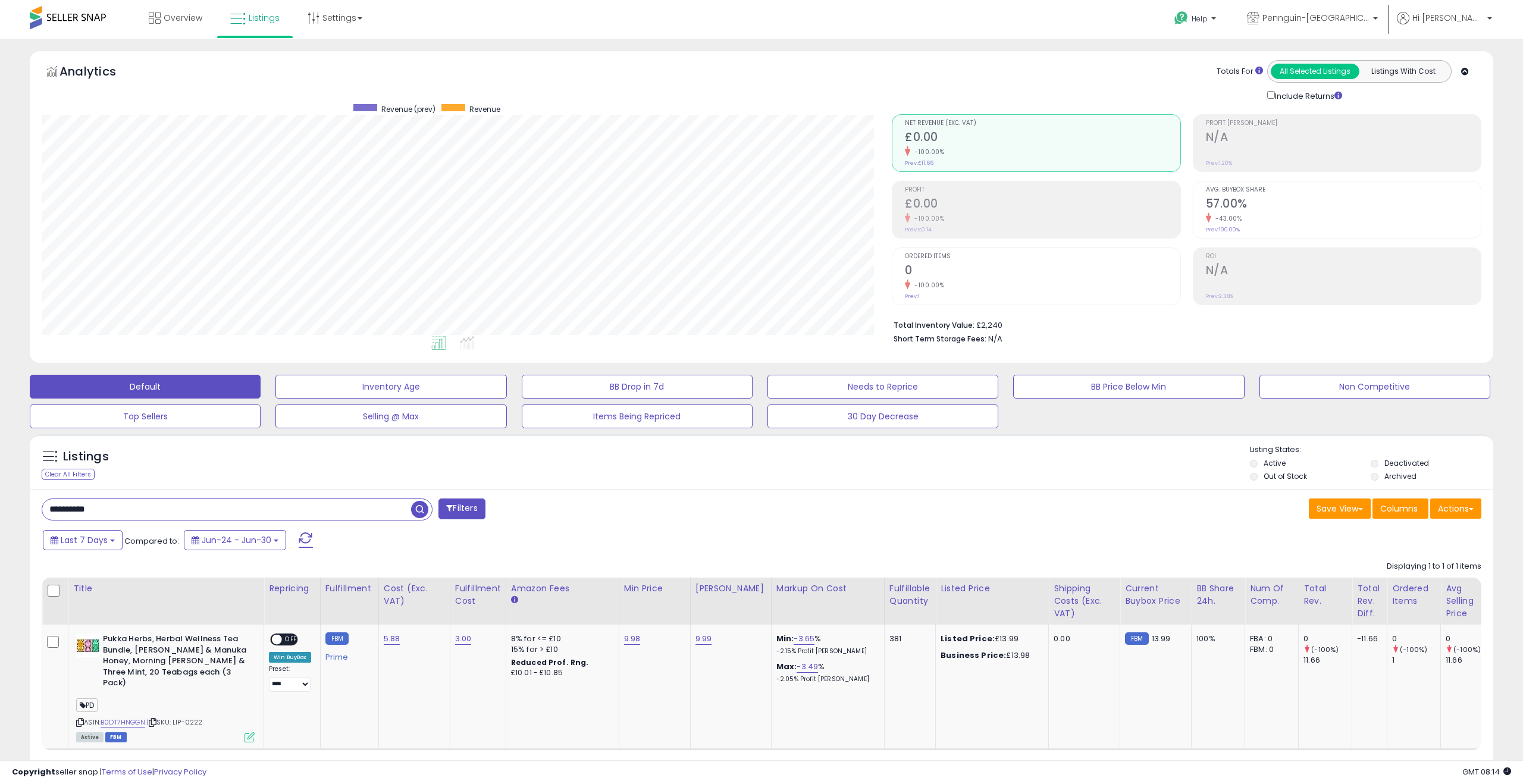 click on "**********" at bounding box center [227, 509] 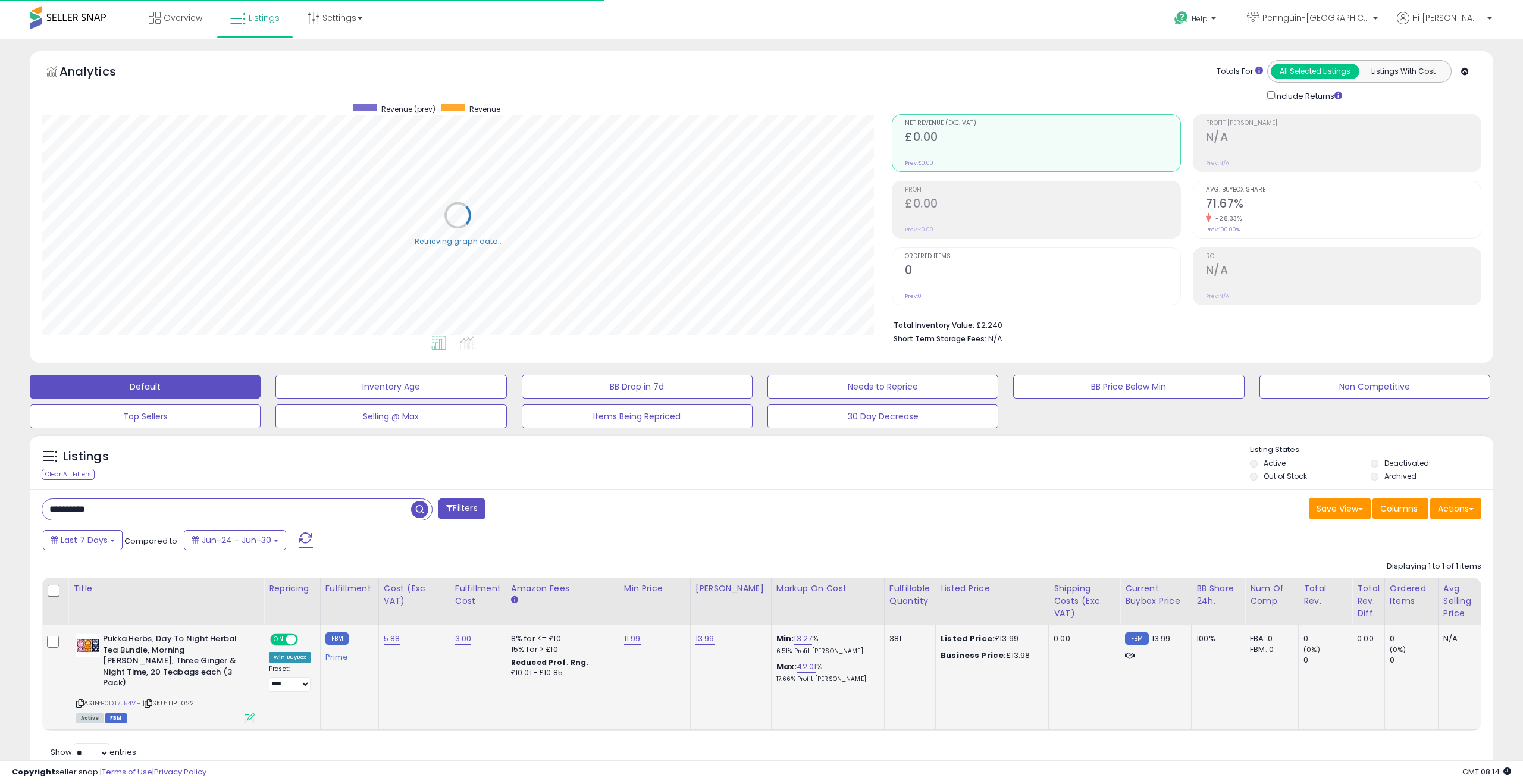 click at bounding box center (249, 718) 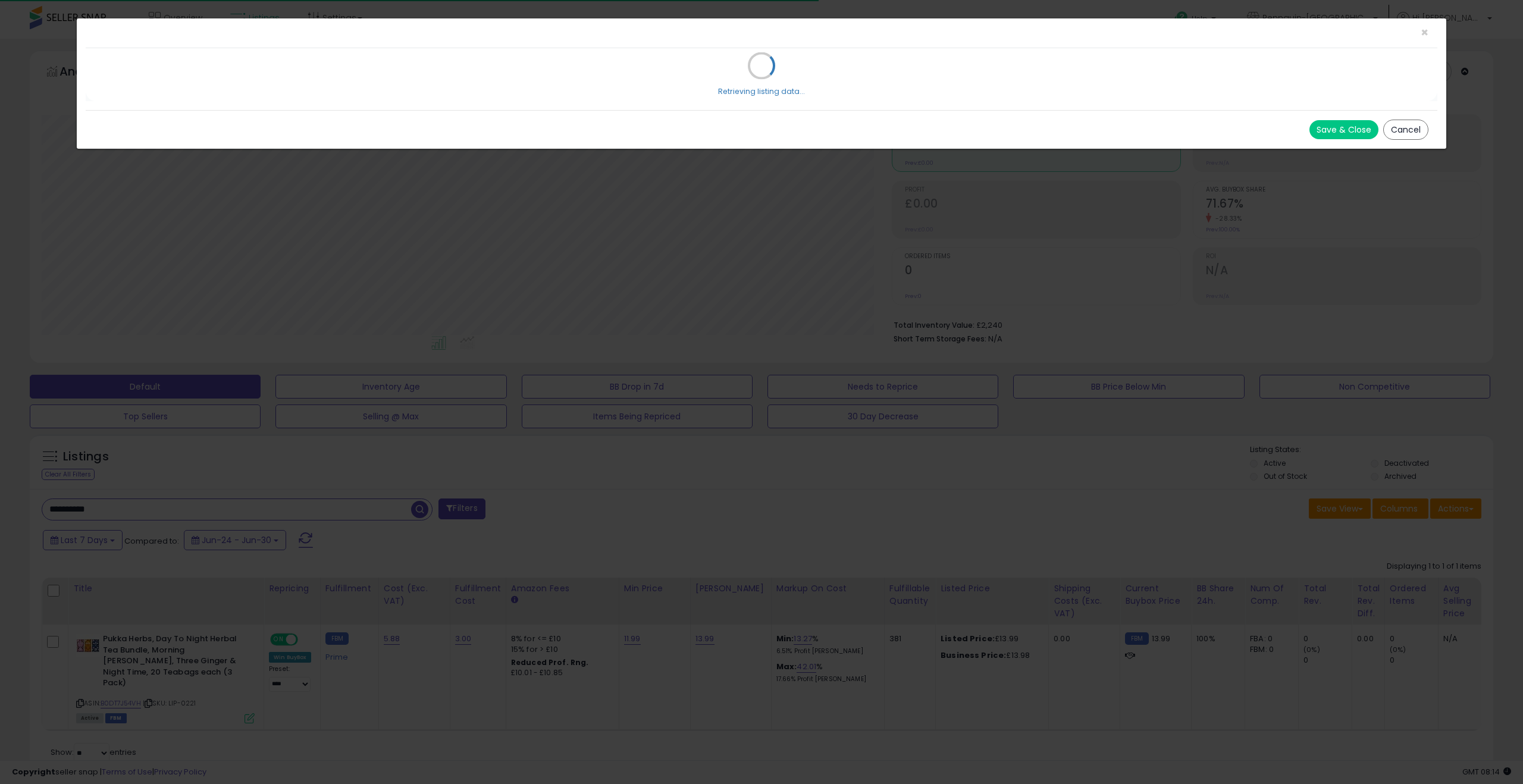 scroll, scrollTop: 594597, scrollLeft: 594072, axis: both 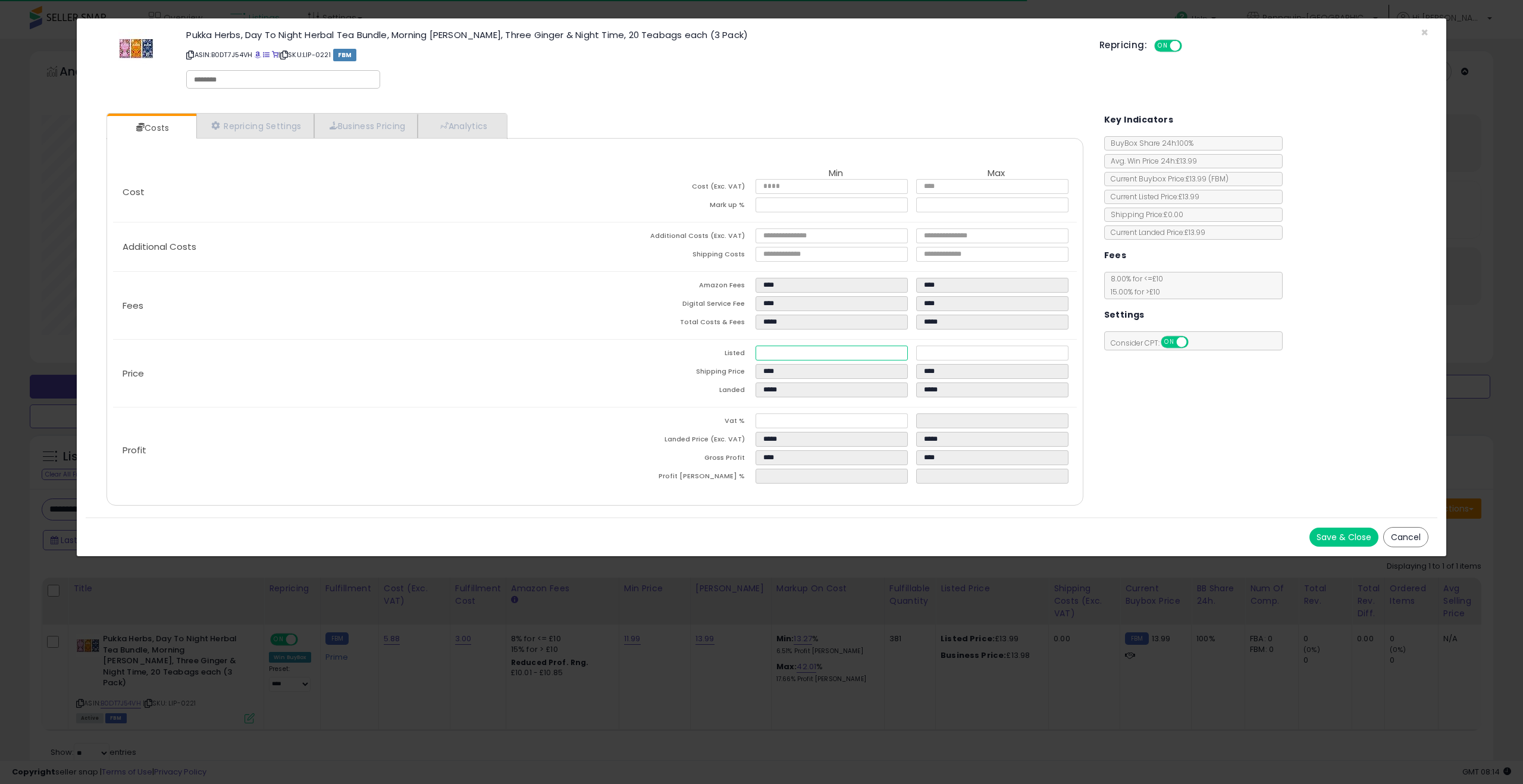 click on "*****" at bounding box center [832, 353] 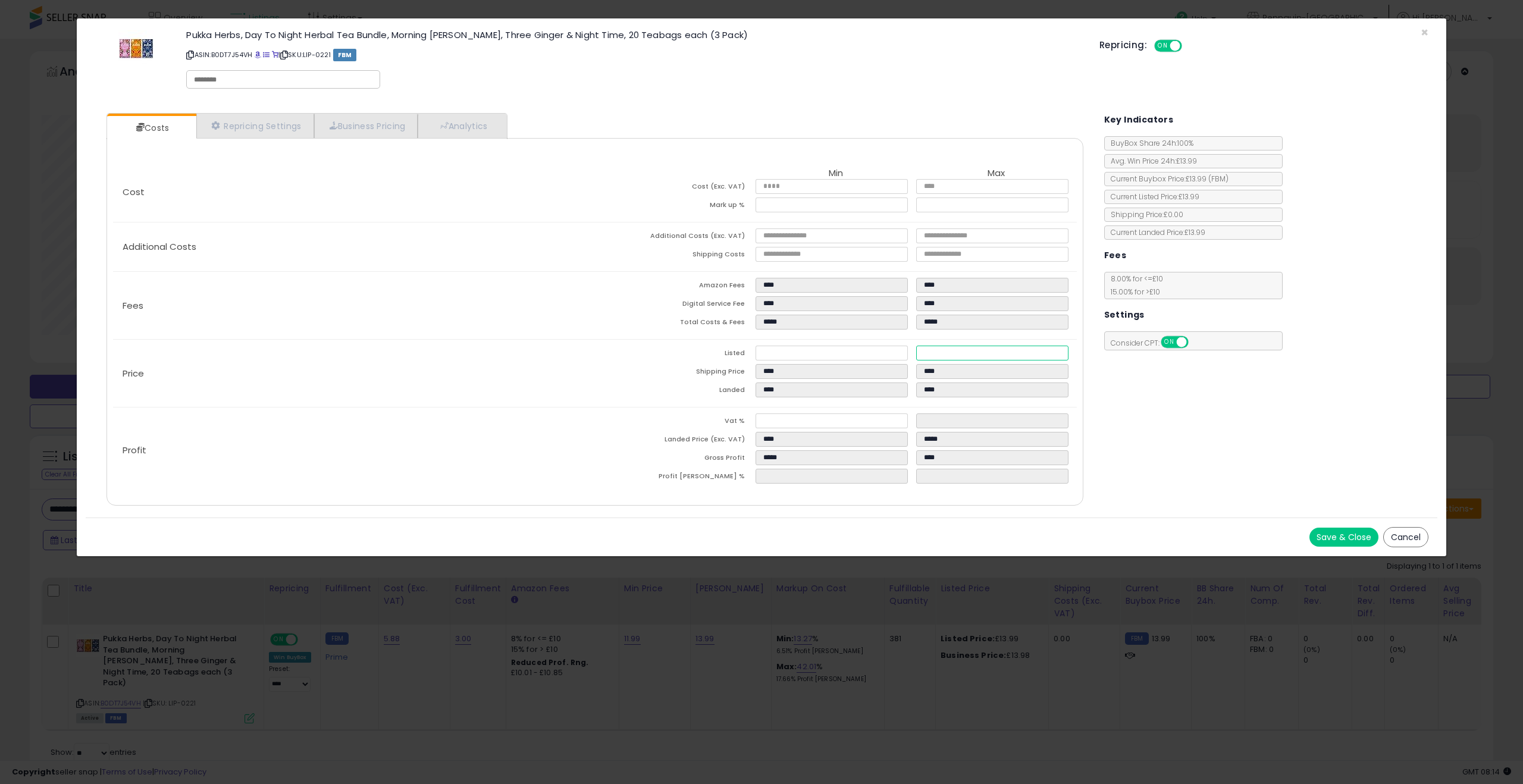 click at bounding box center (1175, 46) 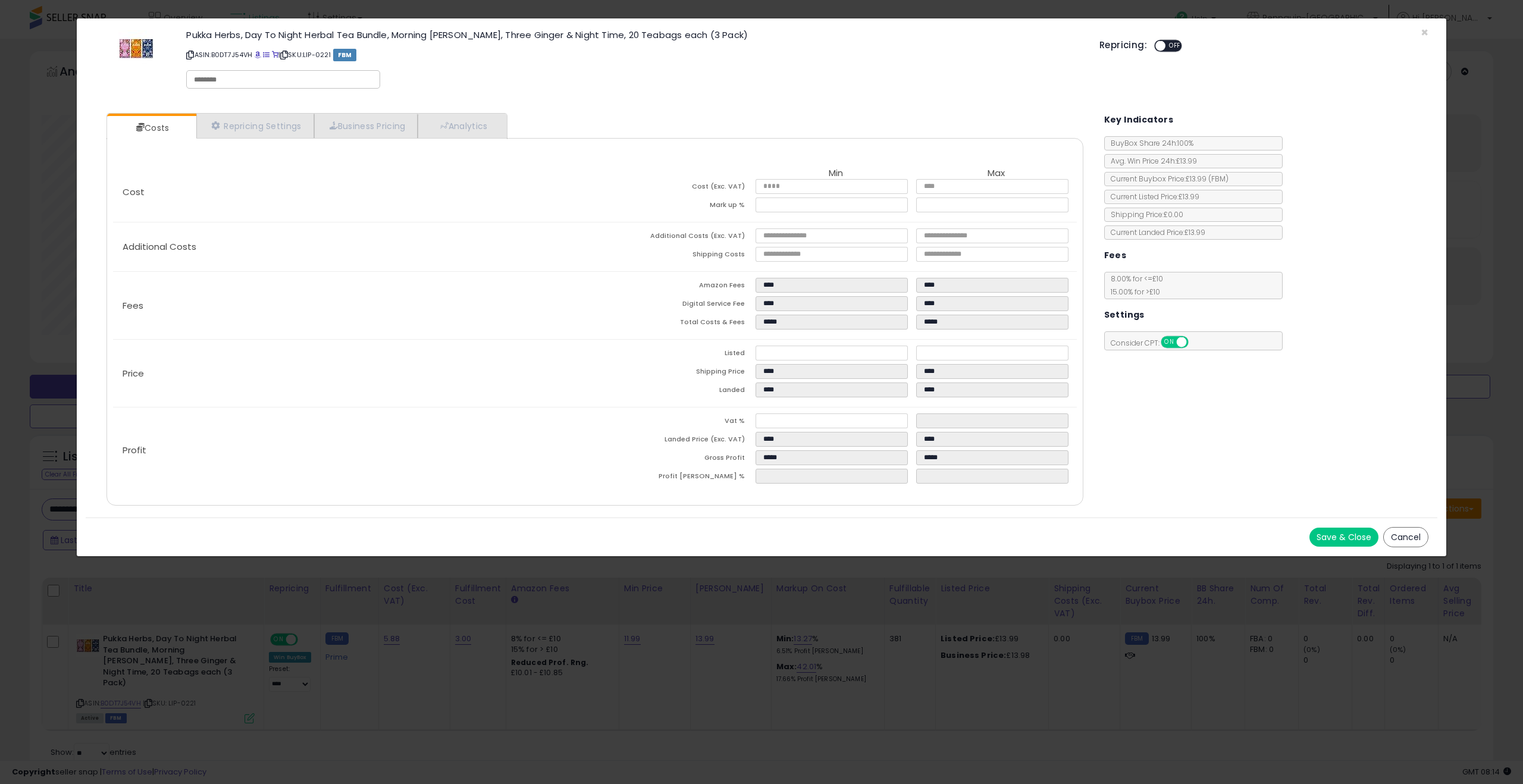 click on "Cost
Min
Max
Cost (Exc. VAT)
****
****
Mark up %
*****
*****
Additional Costs
Additional Costs (Exc. VAT)
**** *" at bounding box center (595, 322) 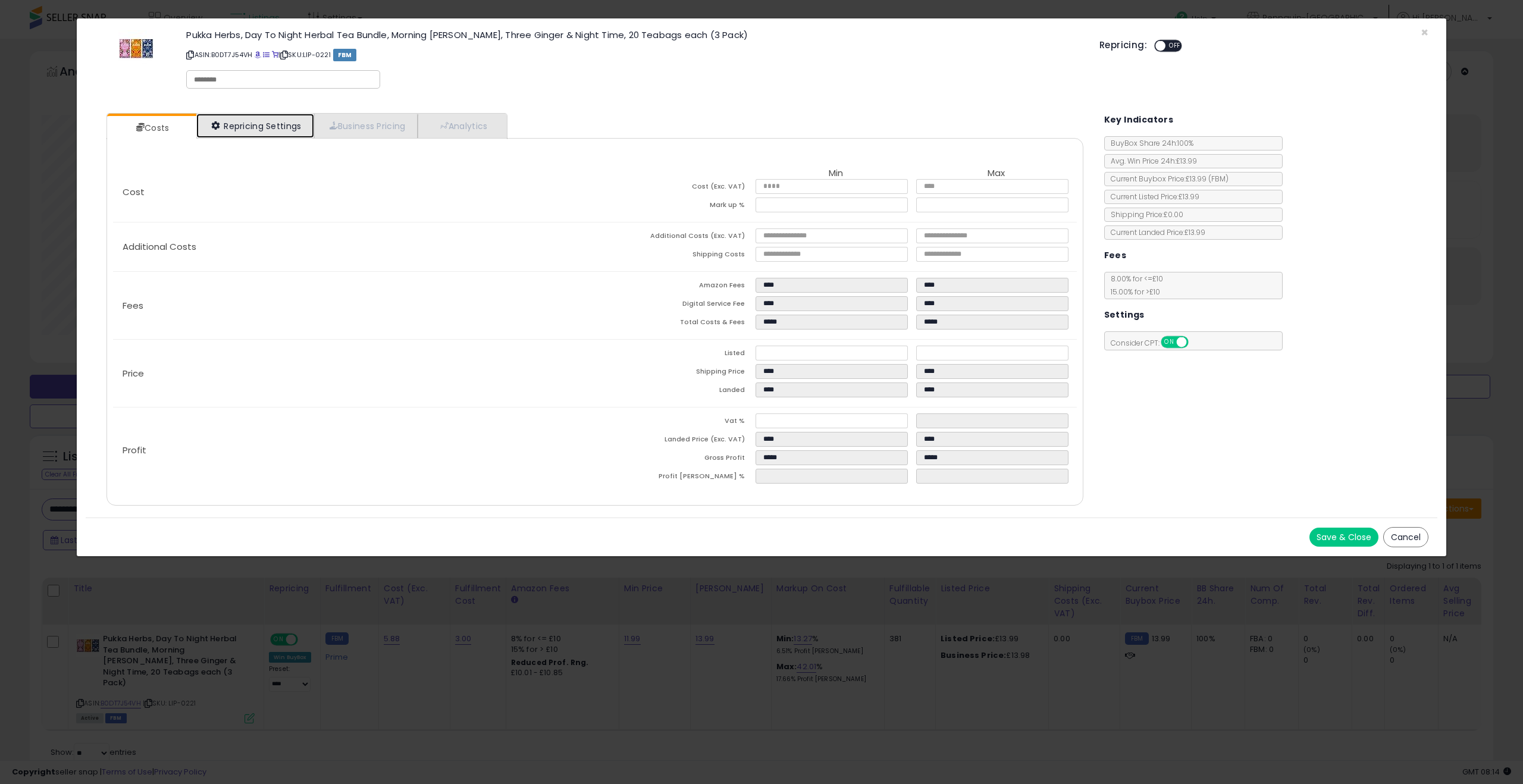 click on "Repricing Settings" at bounding box center (255, 126) 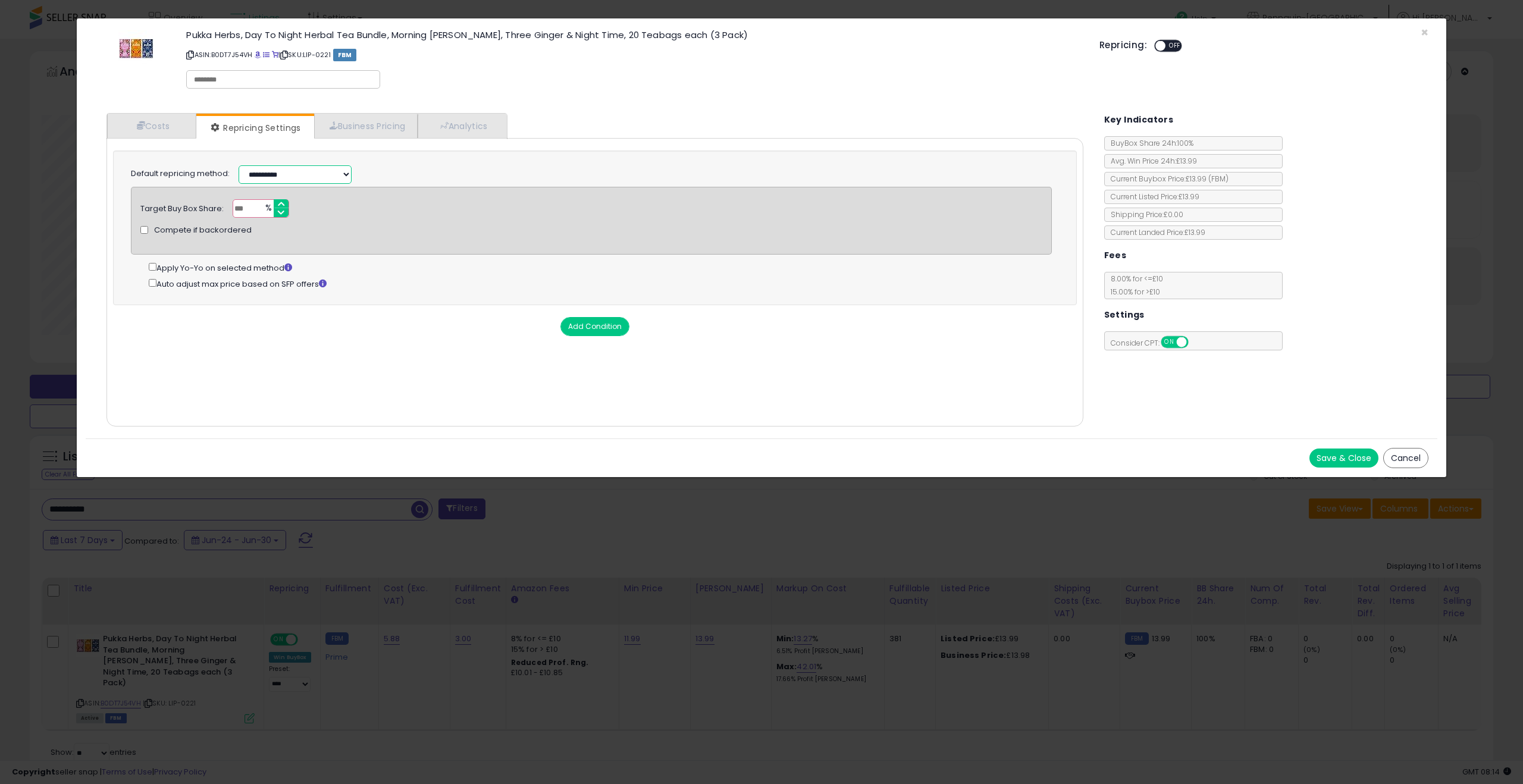 click on "**********" at bounding box center [295, 174] 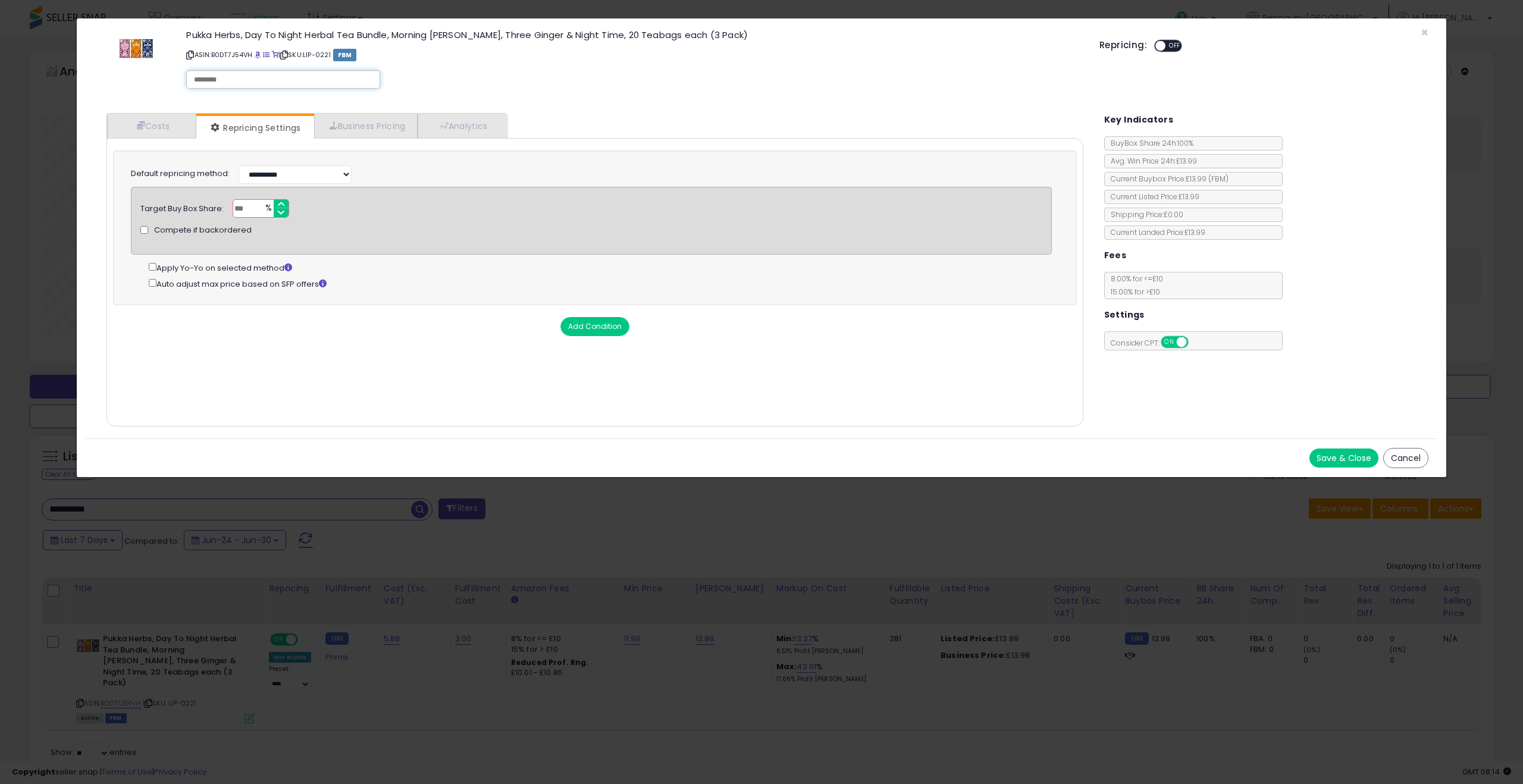 click at bounding box center (283, 80) 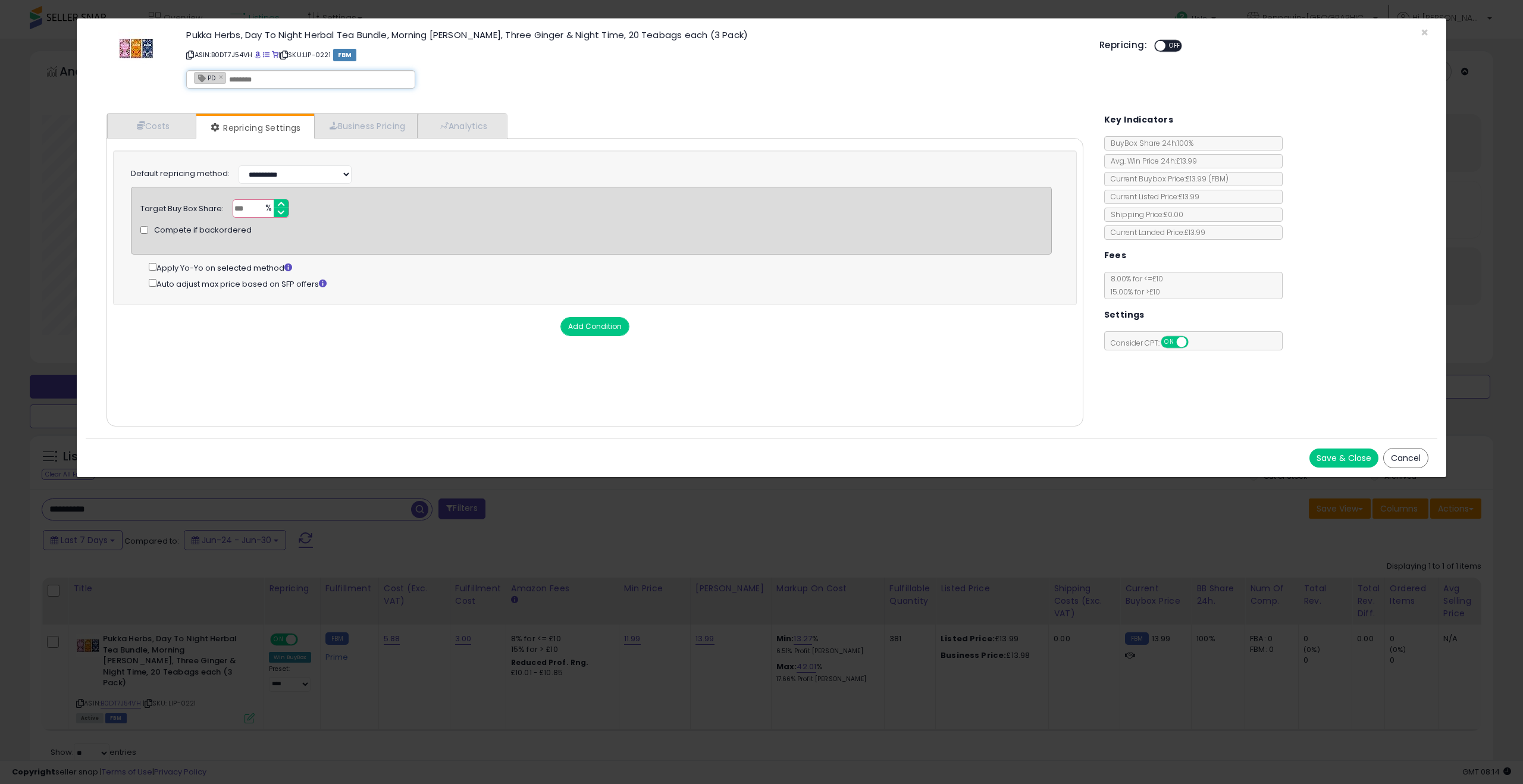 click on "Save & Close" at bounding box center (1344, 458) 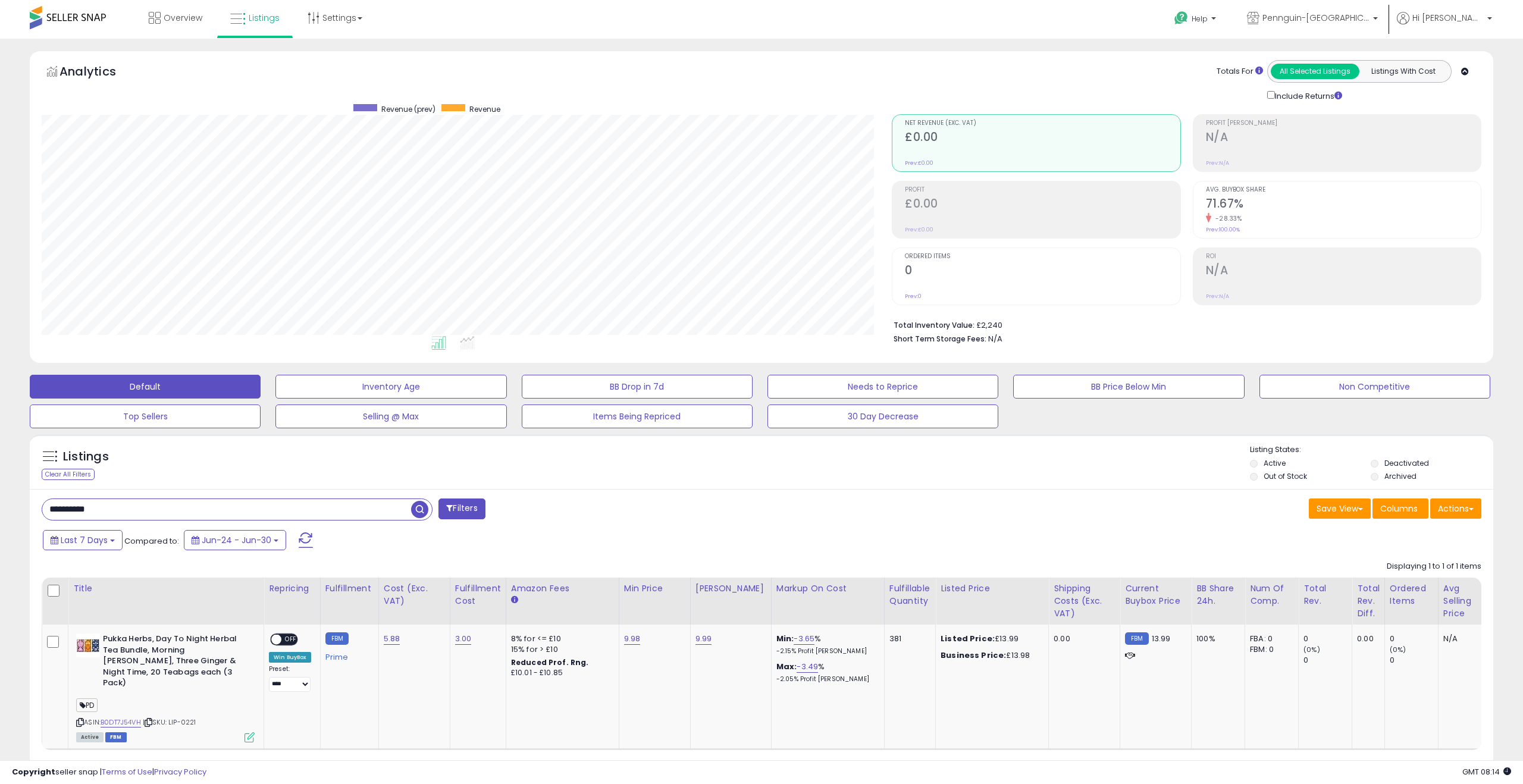click on "**********" at bounding box center (227, 509) 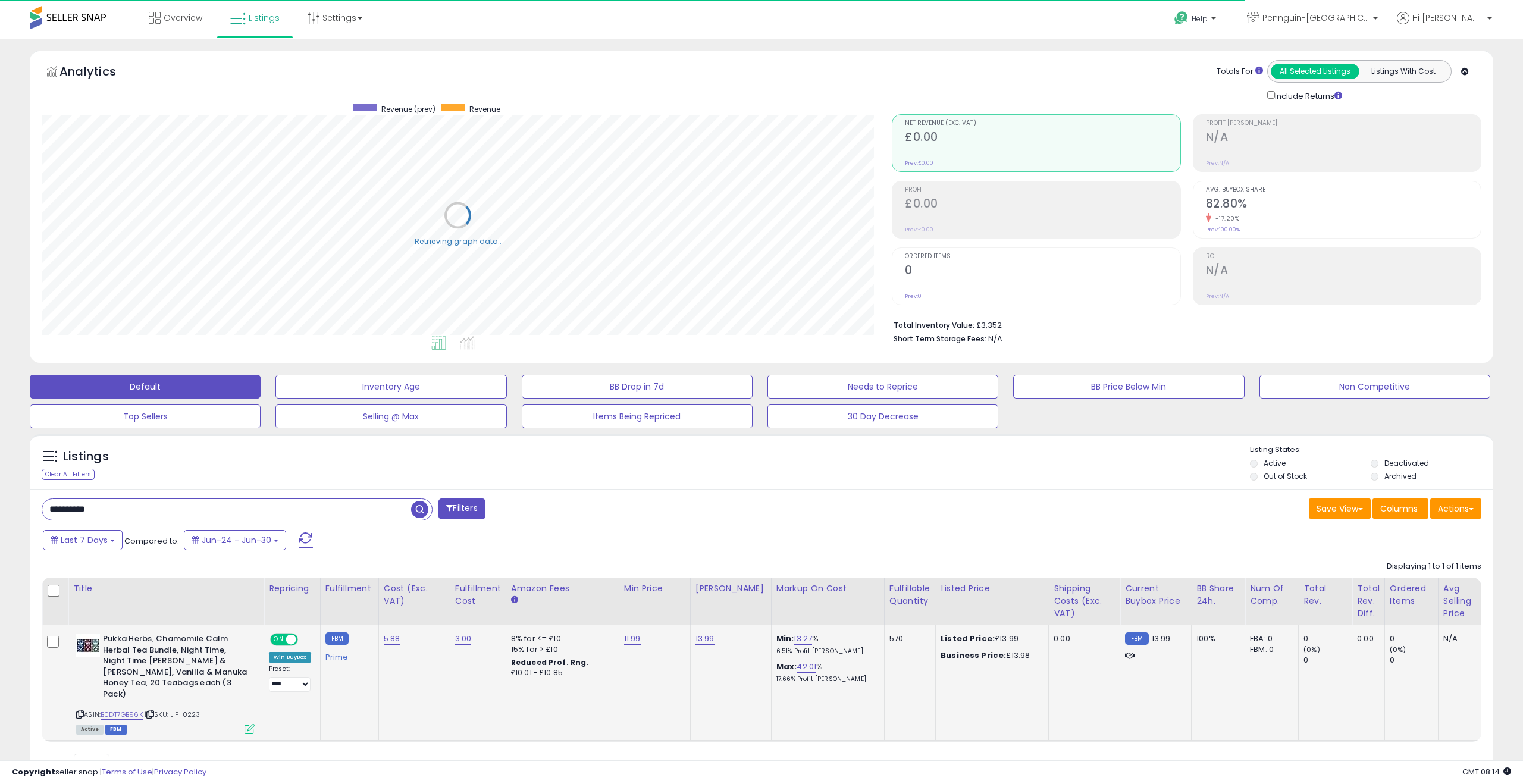 click at bounding box center (249, 729) 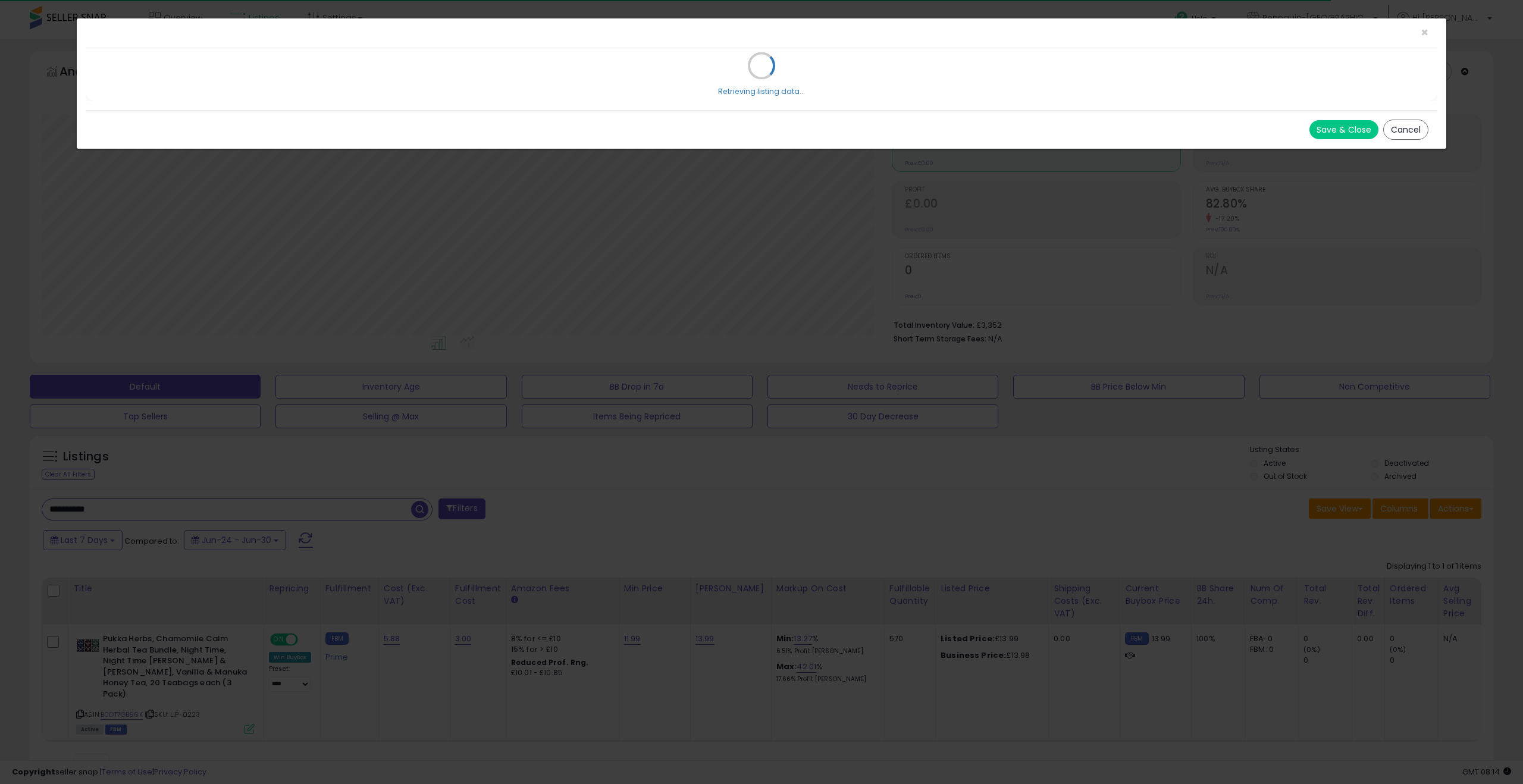 scroll, scrollTop: 594597, scrollLeft: 594072, axis: both 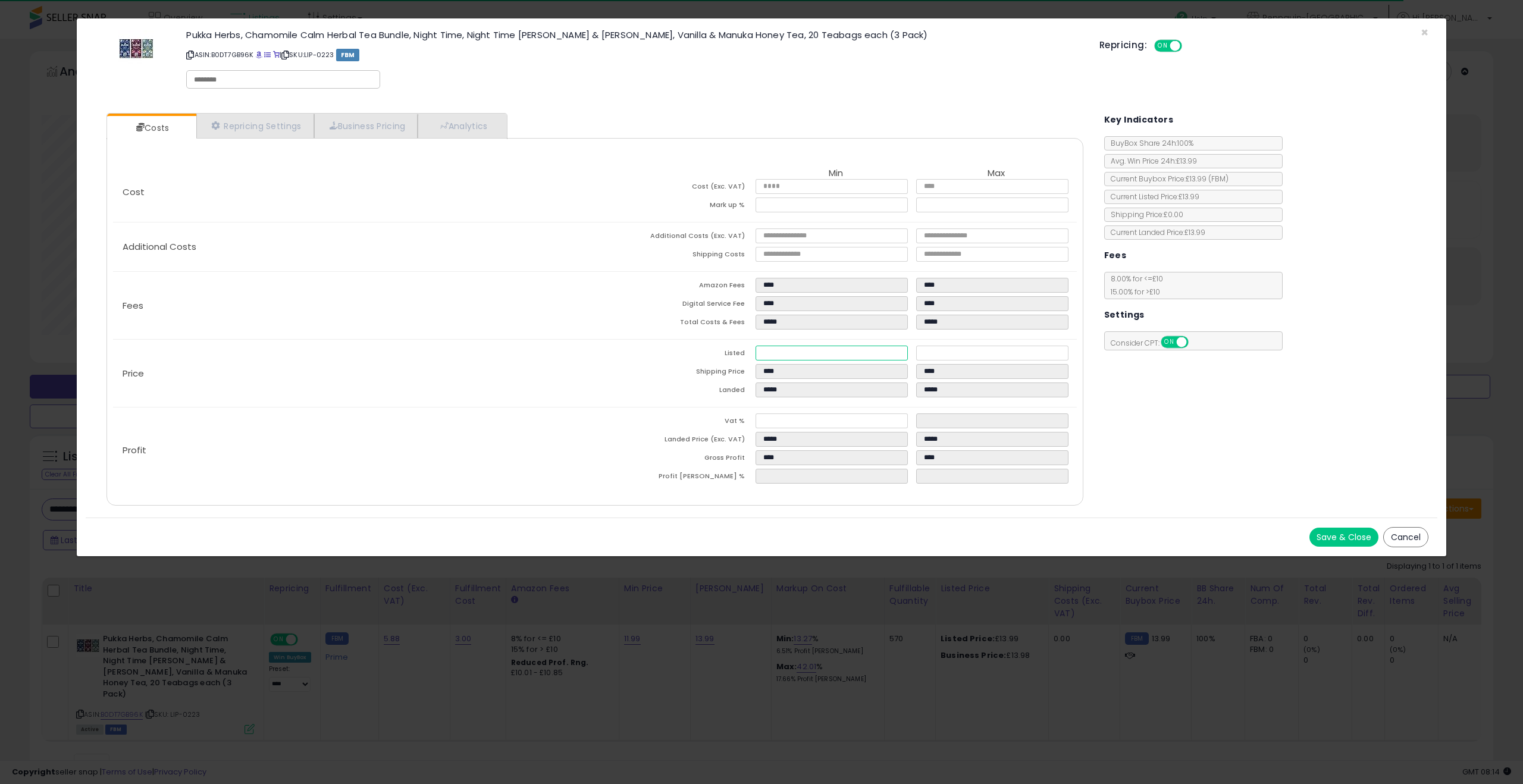 click on "*****" at bounding box center (832, 353) 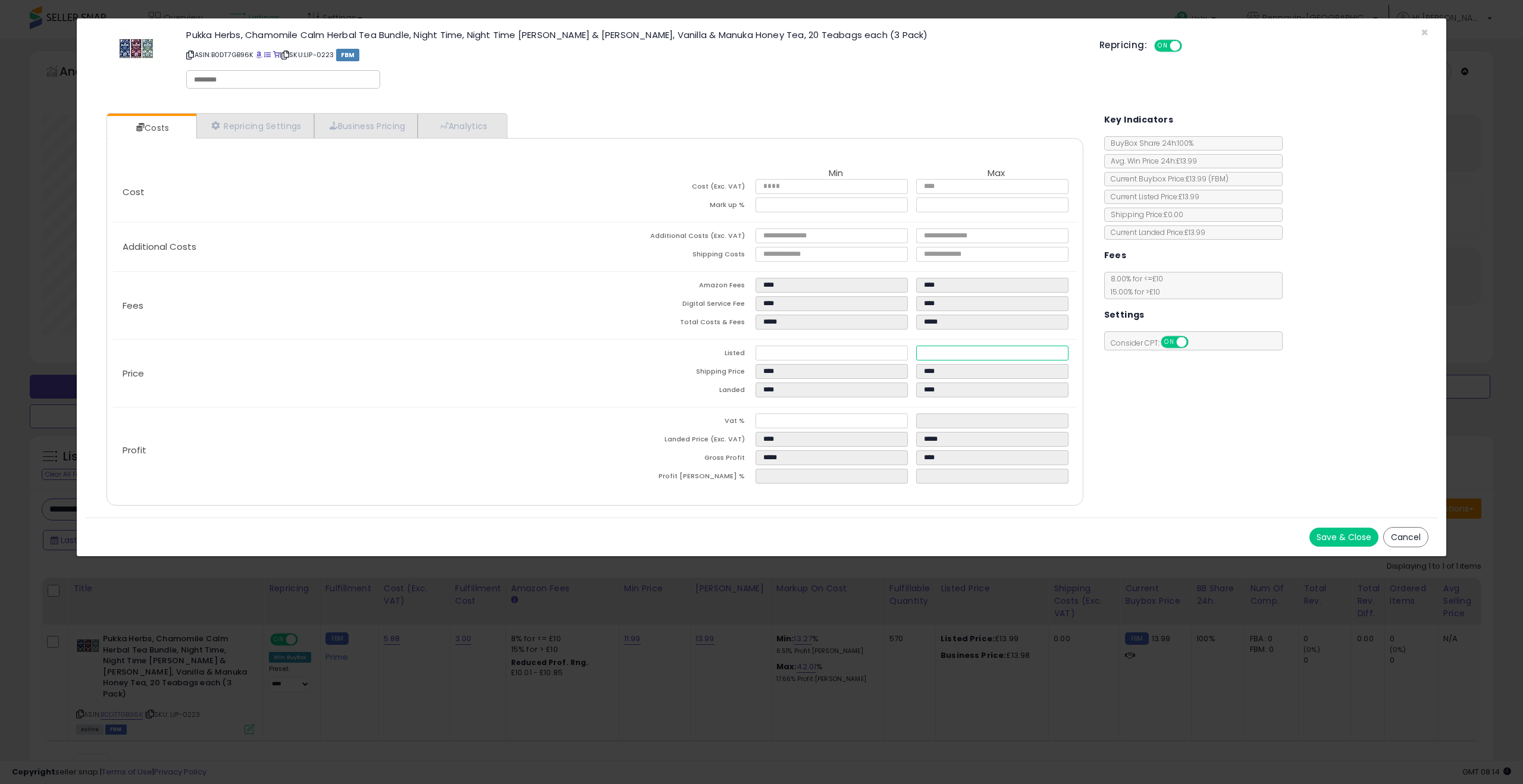 click at bounding box center (1175, 46) 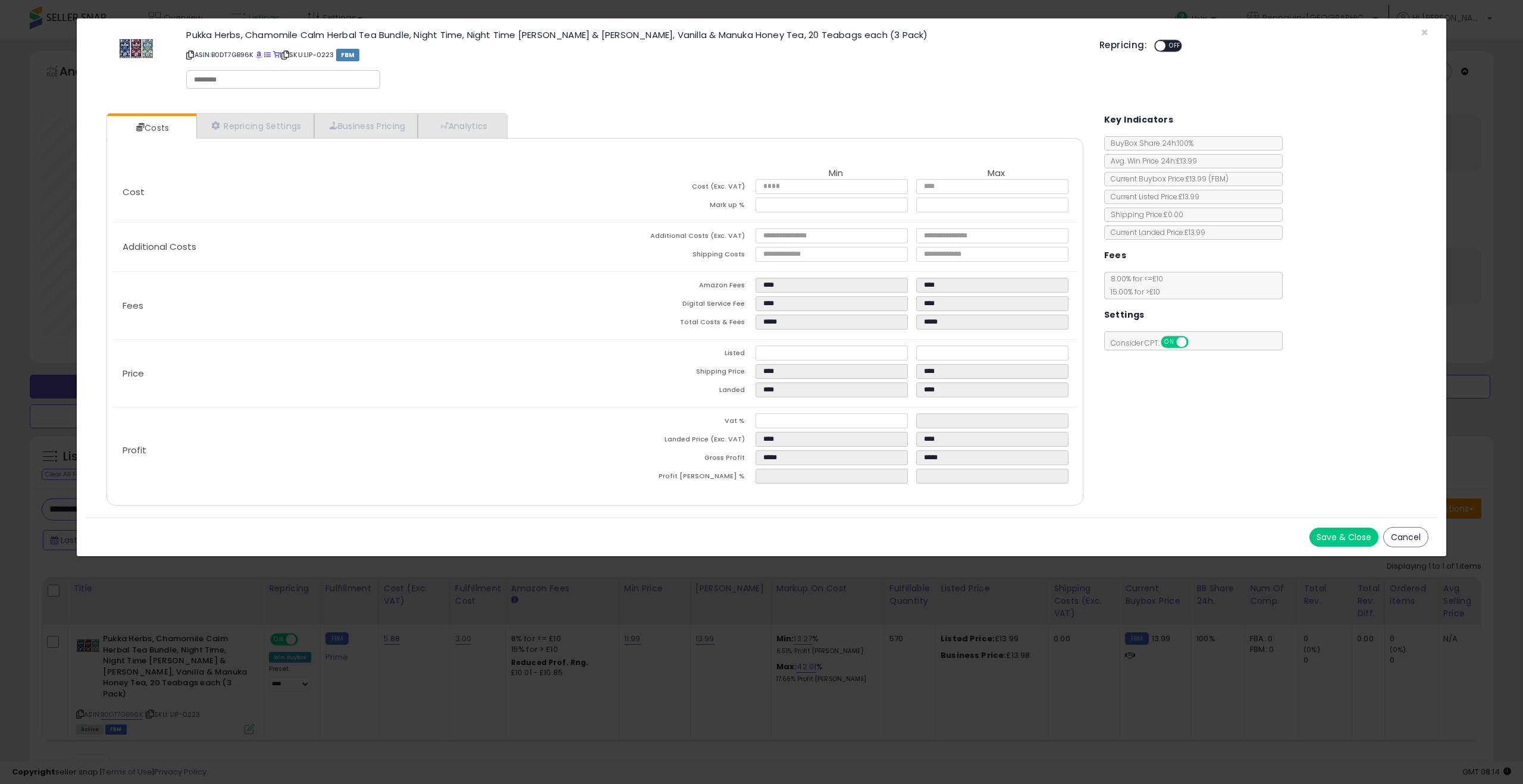 click at bounding box center (283, 80) 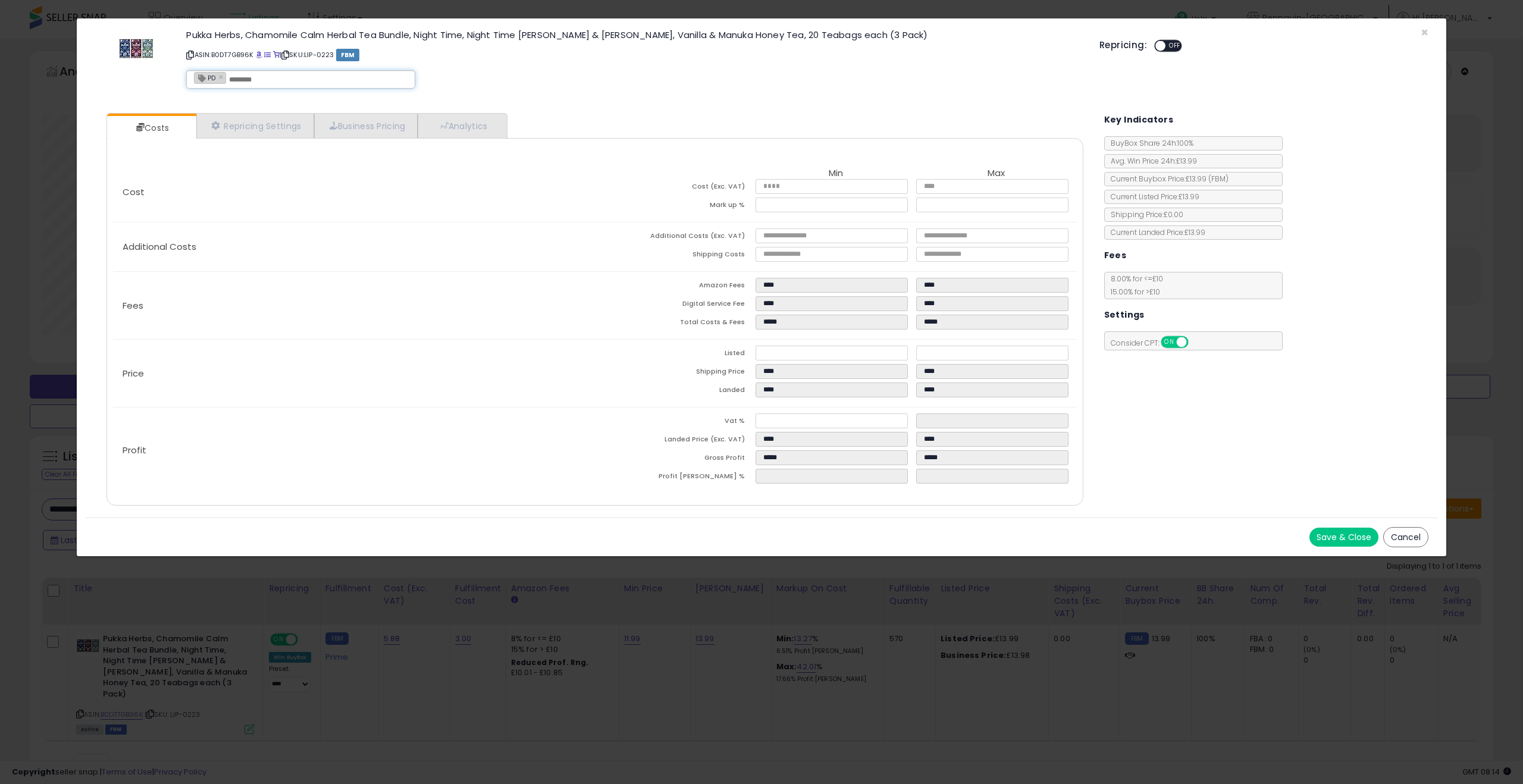 click on "Save & Close" at bounding box center (1344, 537) 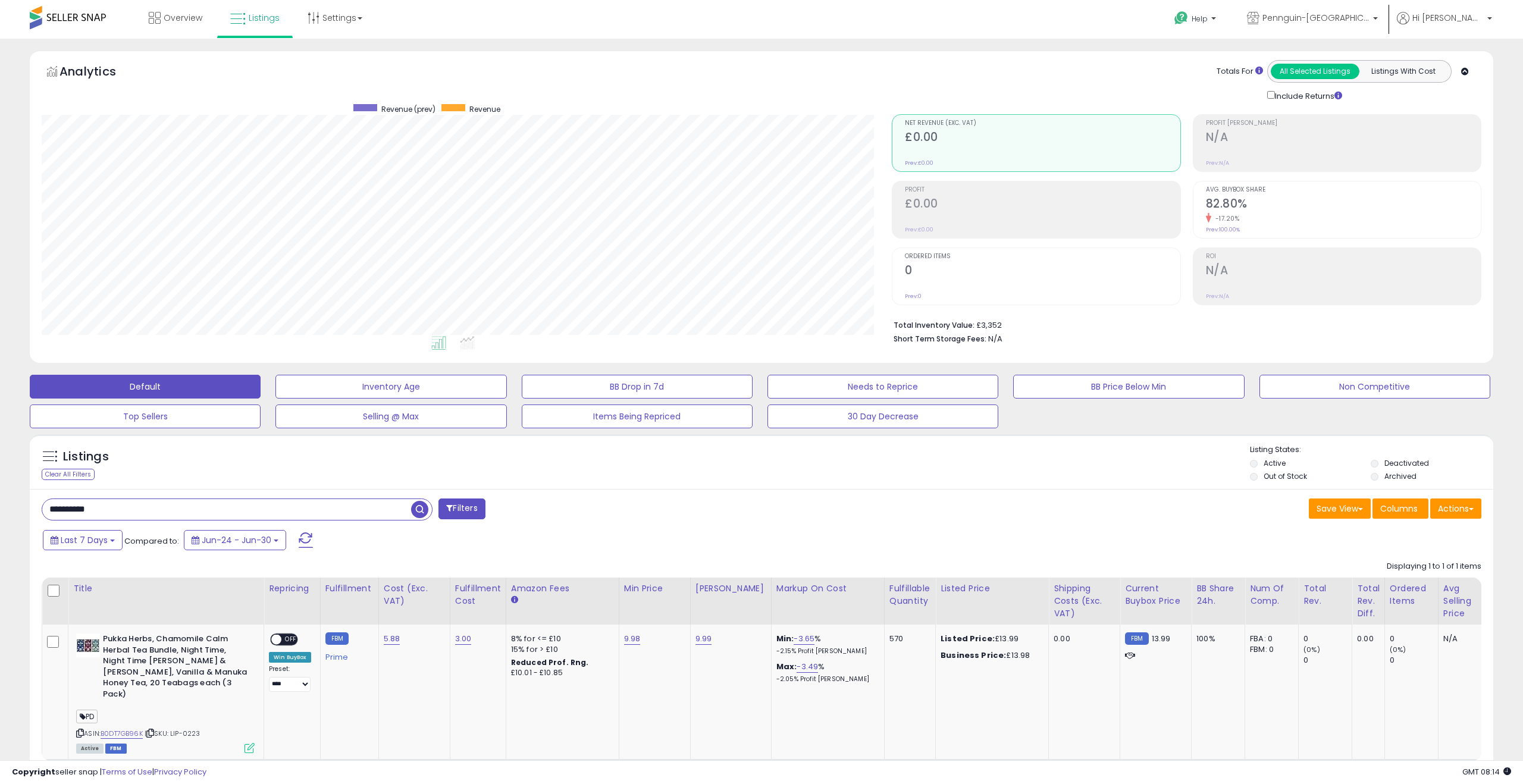 click on "**********" at bounding box center [227, 509] 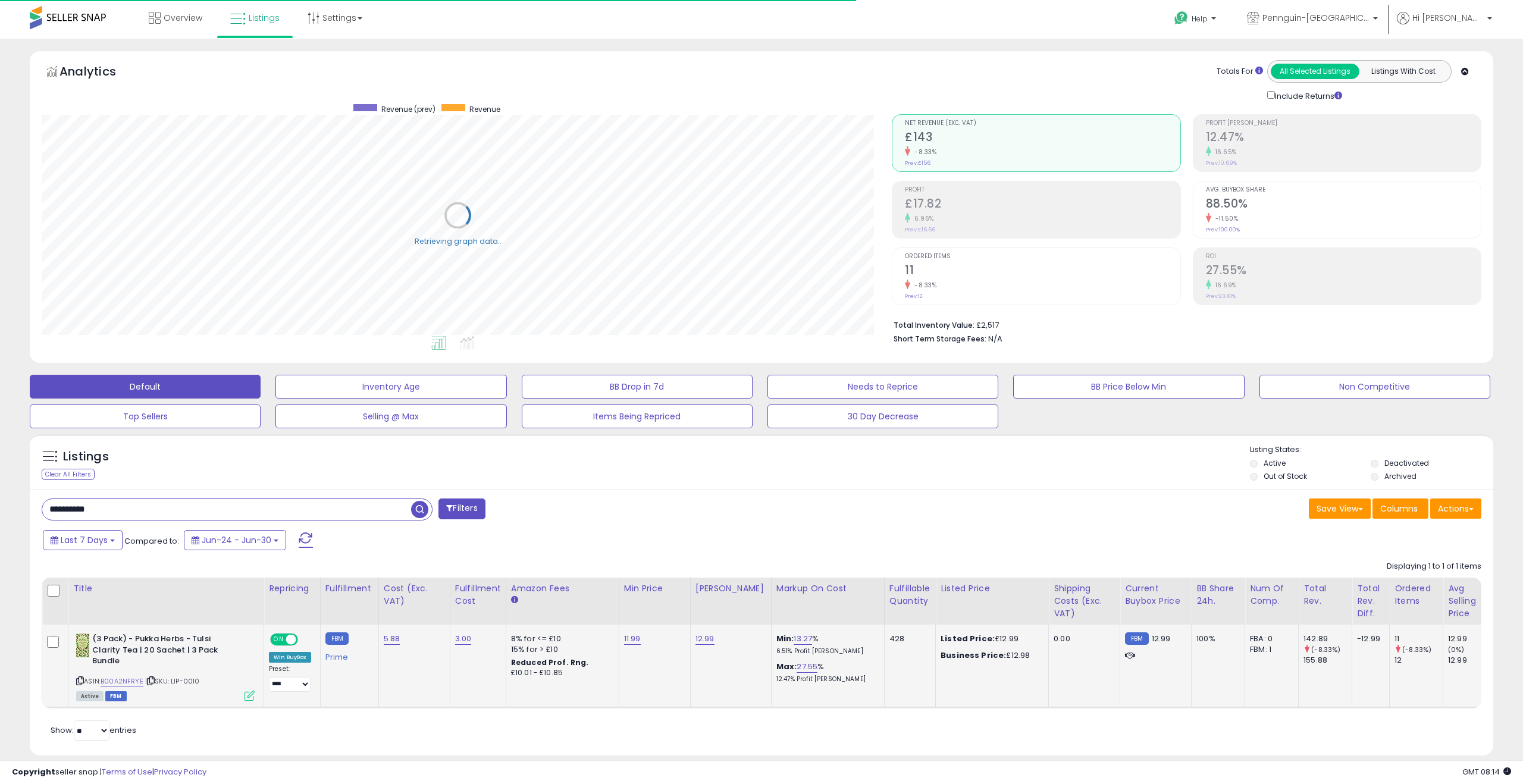 click at bounding box center [249, 695] 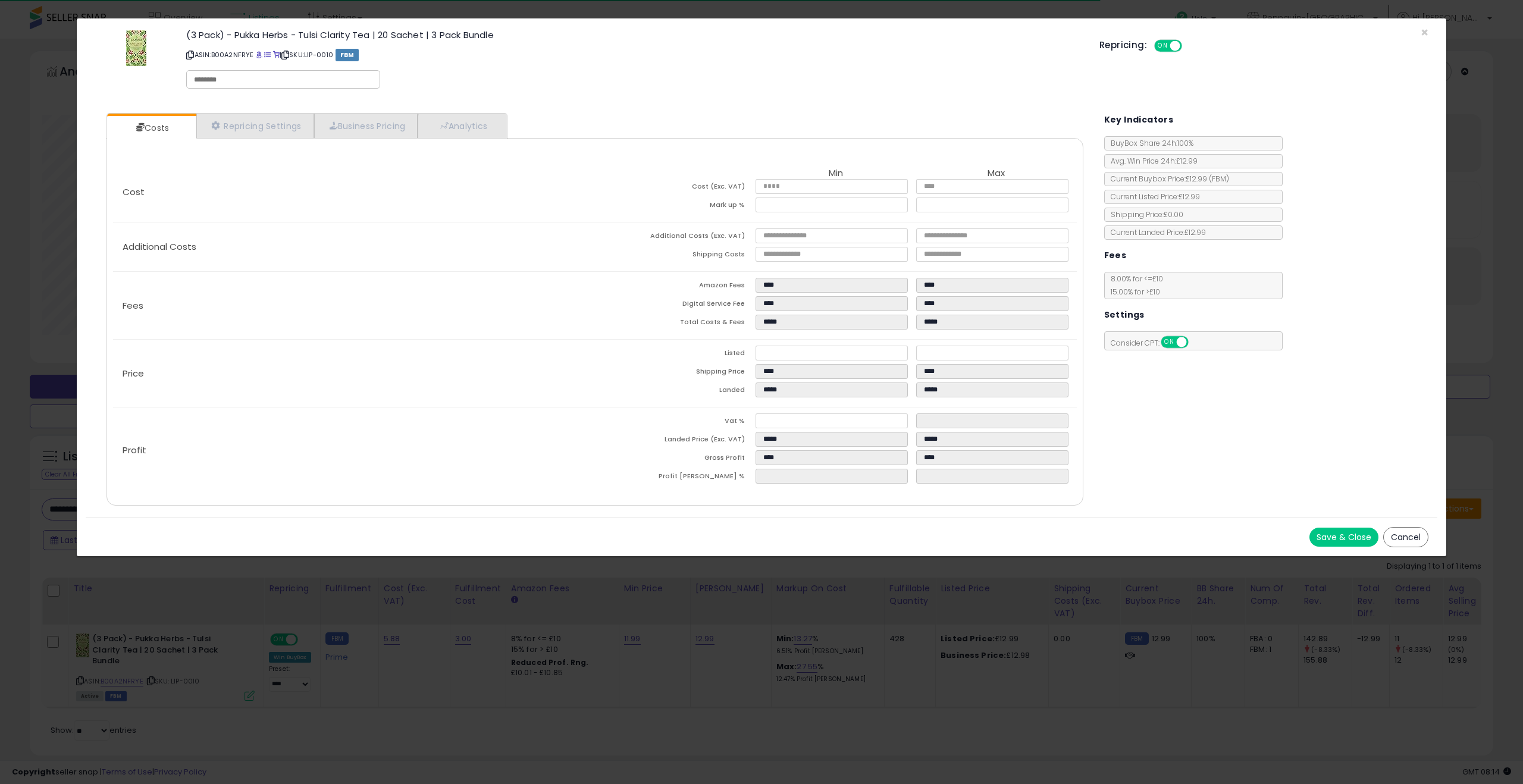 scroll, scrollTop: 594597, scrollLeft: 594072, axis: both 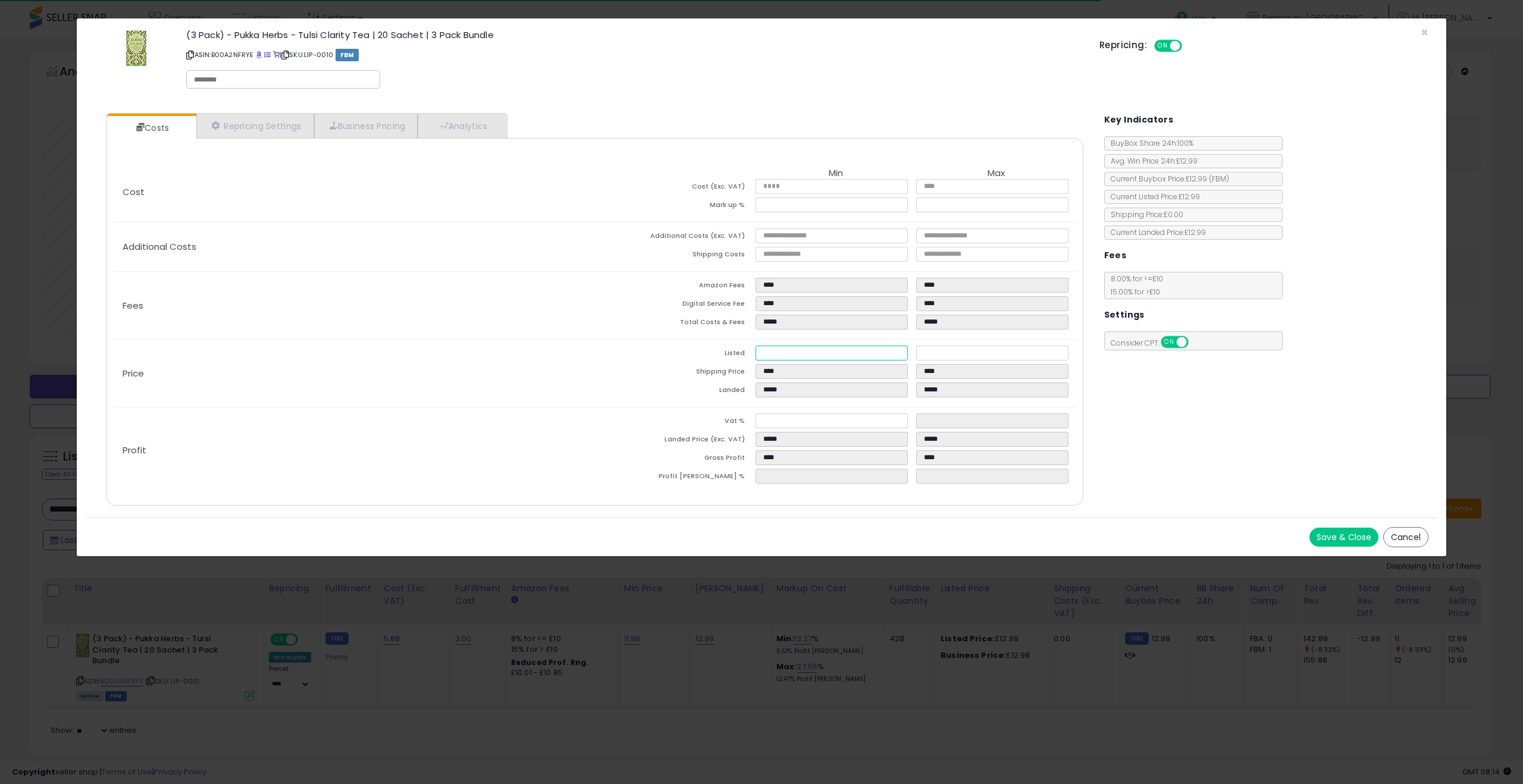 click on "*****" at bounding box center (832, 353) 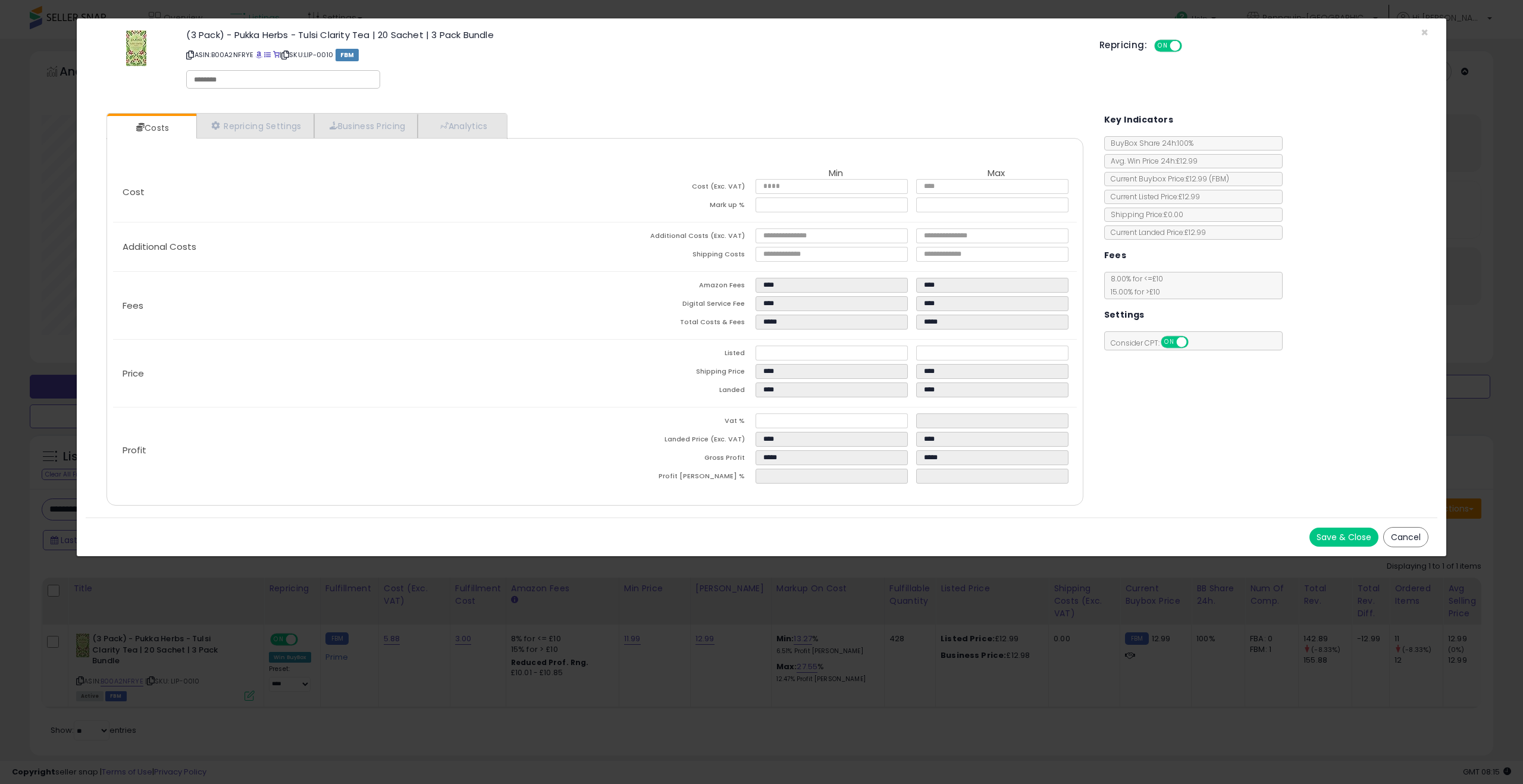 click on "ON" at bounding box center (1162, 46) 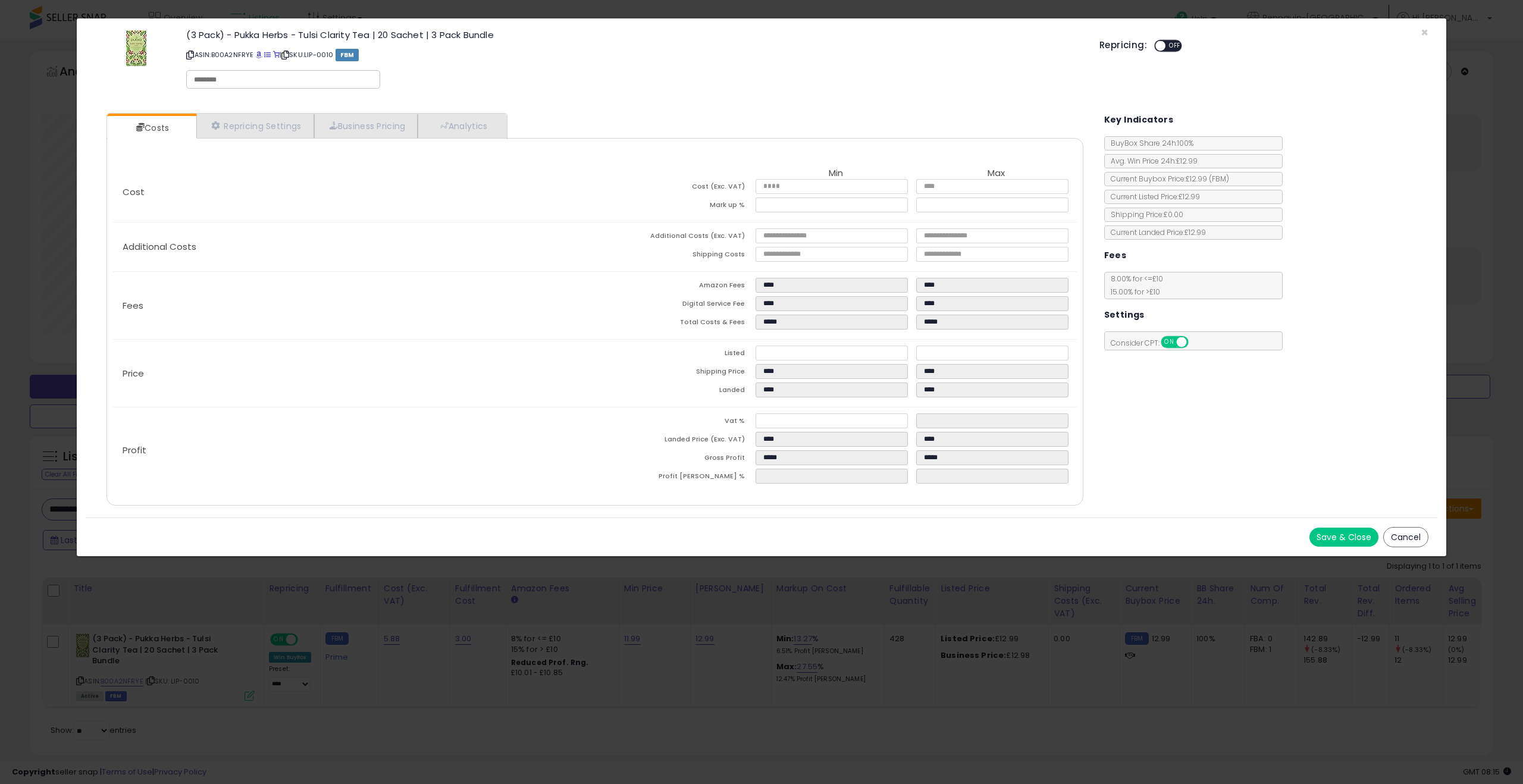 click at bounding box center (283, 80) 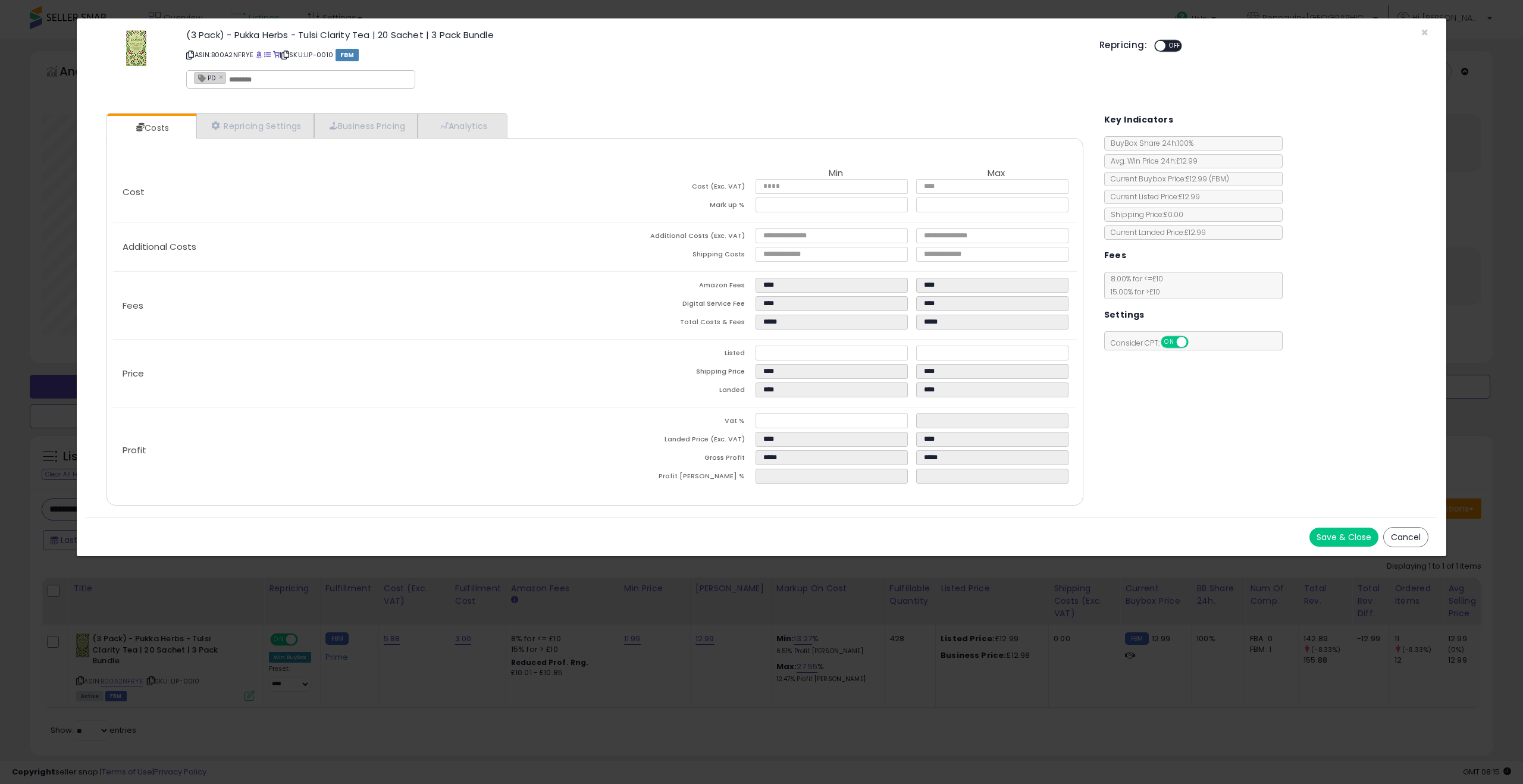 click on "Save & Close" at bounding box center (1344, 537) 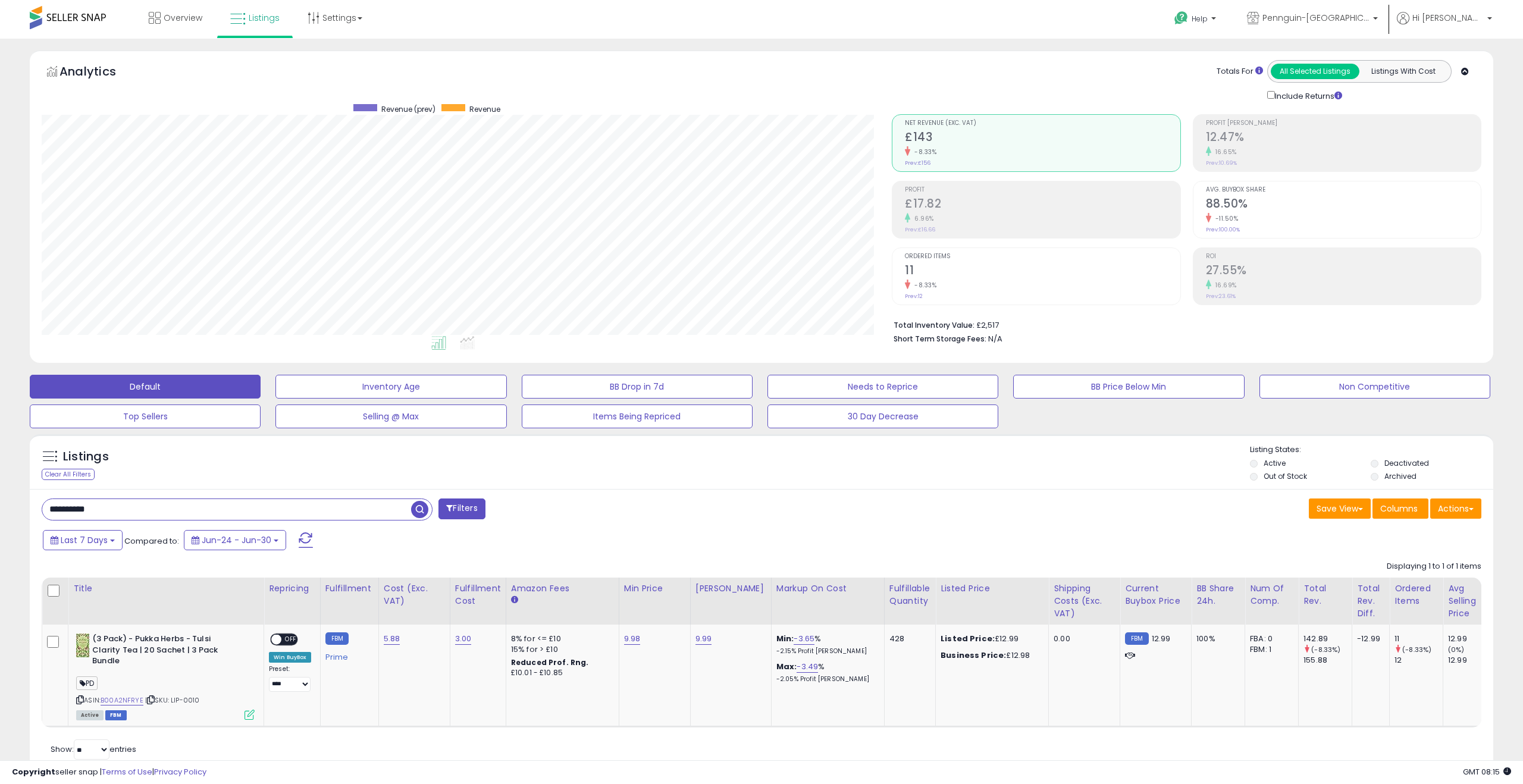 click on "**********" at bounding box center [227, 509] 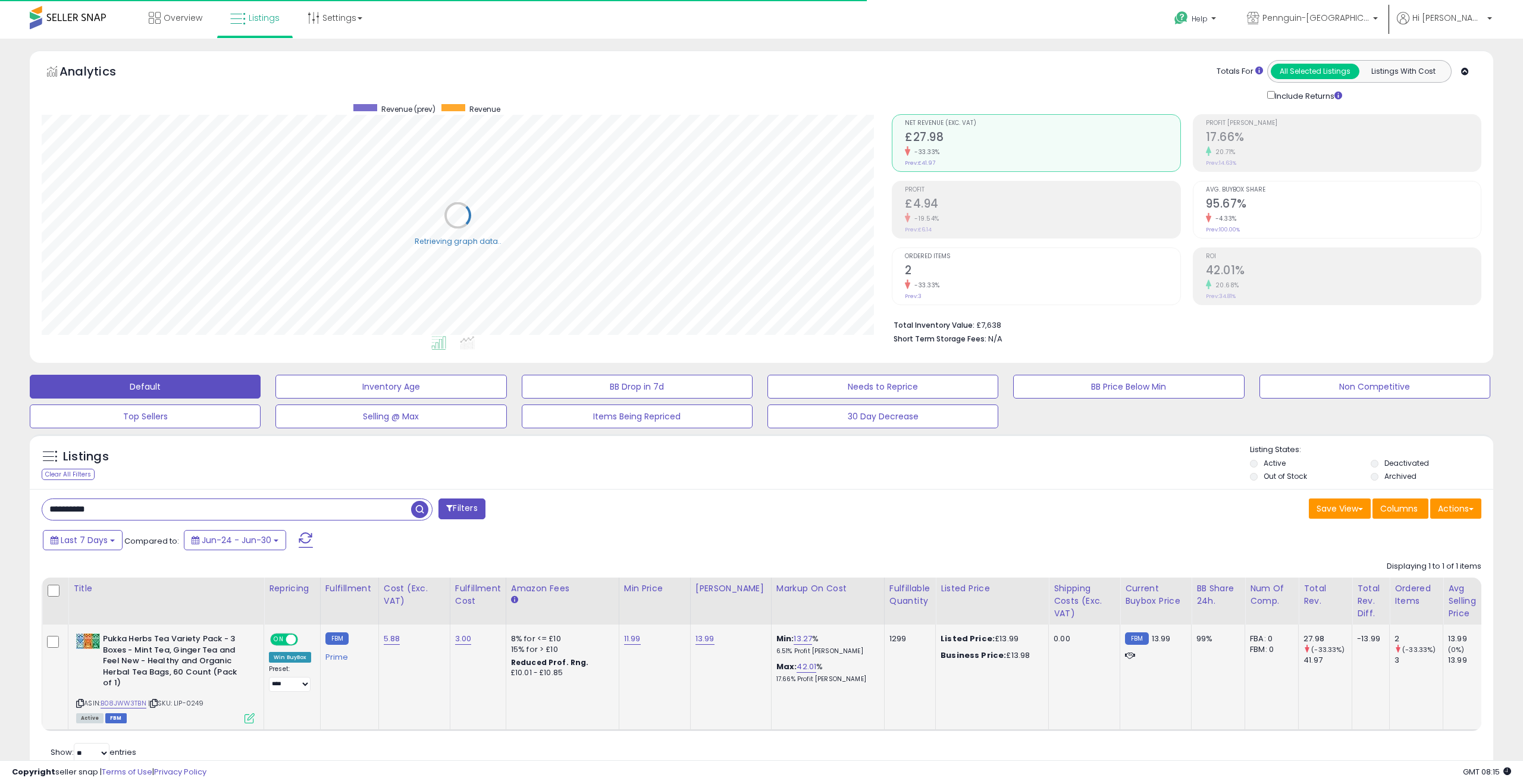 click at bounding box center (249, 718) 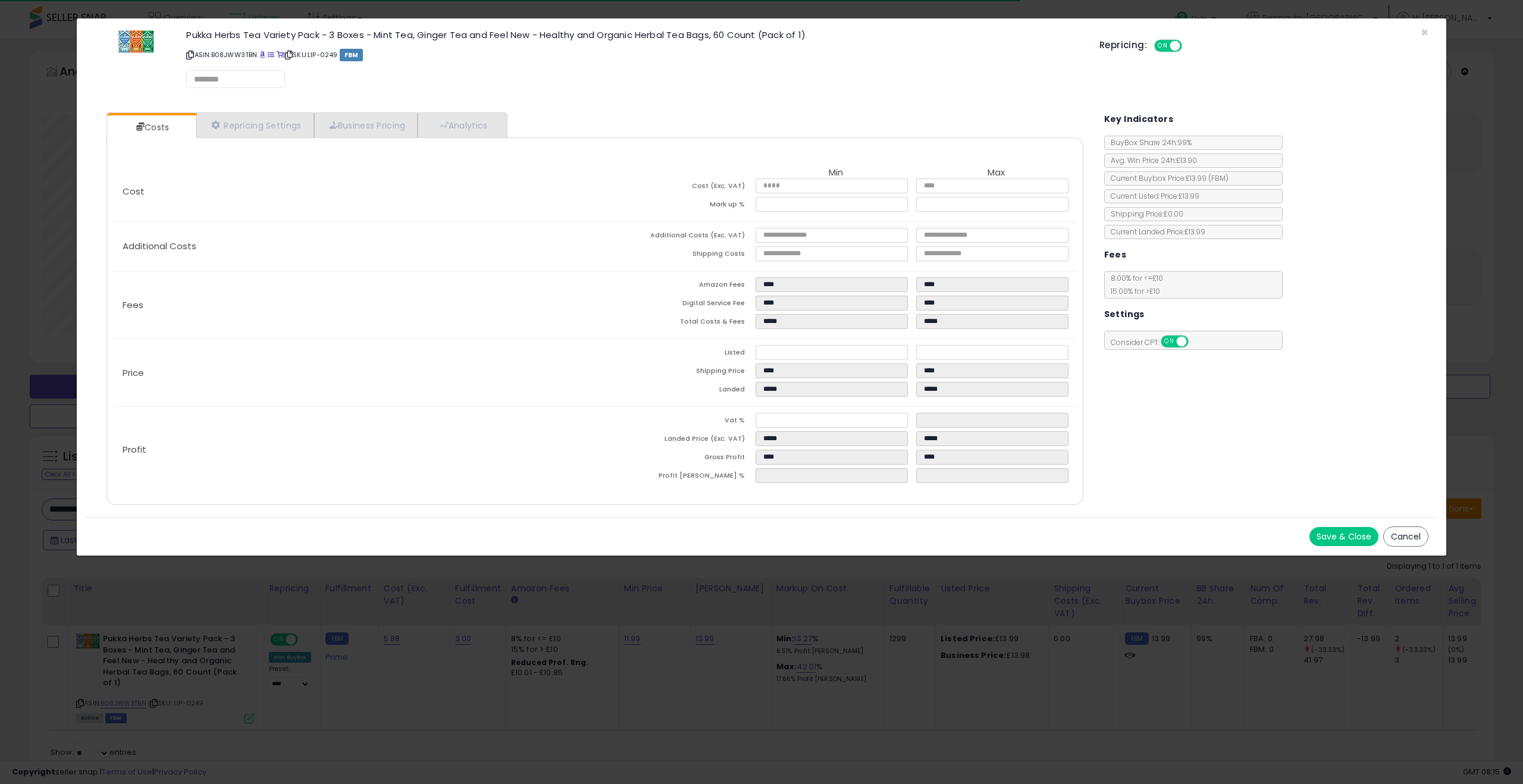 scroll, scrollTop: 594597, scrollLeft: 594072, axis: both 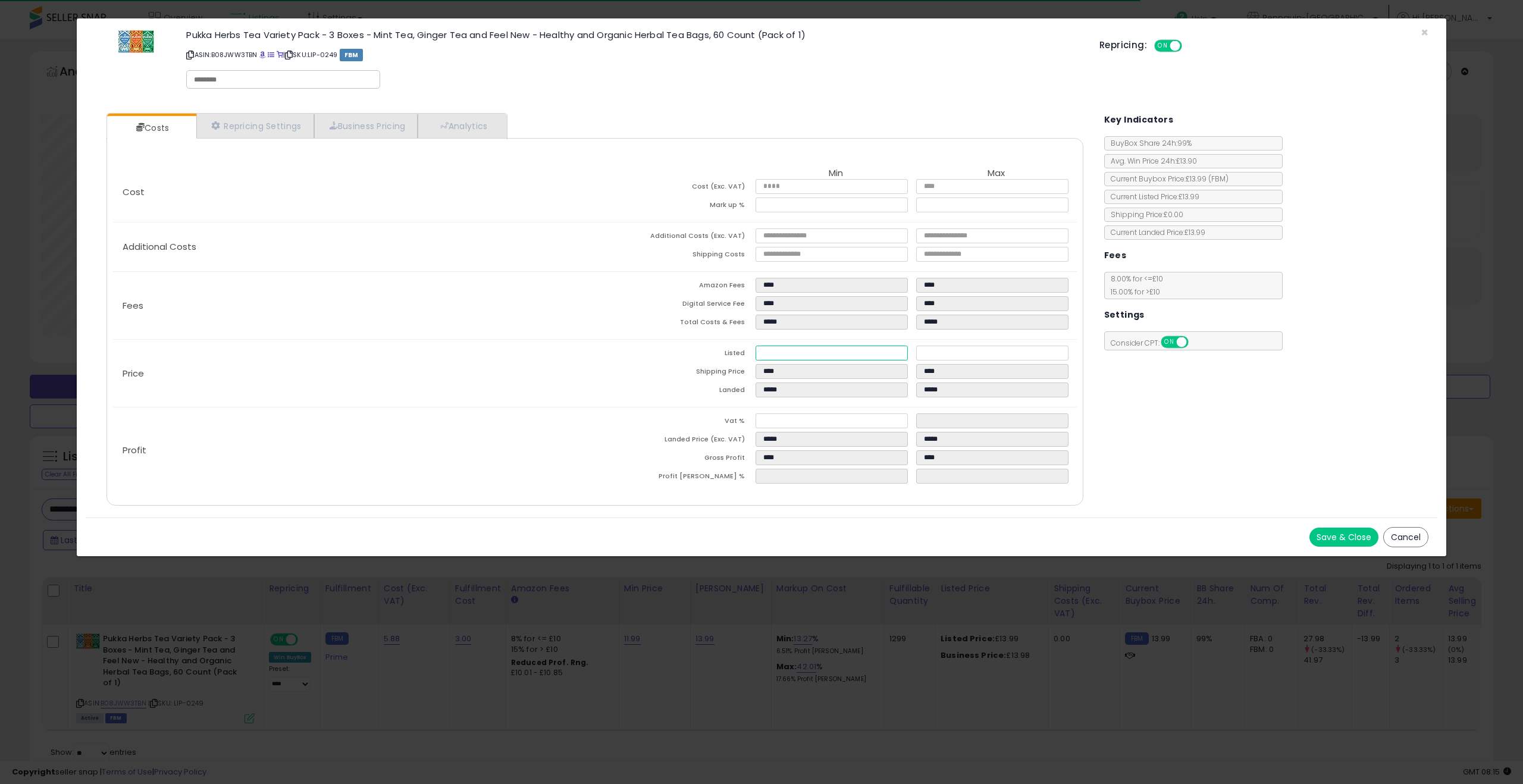 click on "*****" at bounding box center [832, 353] 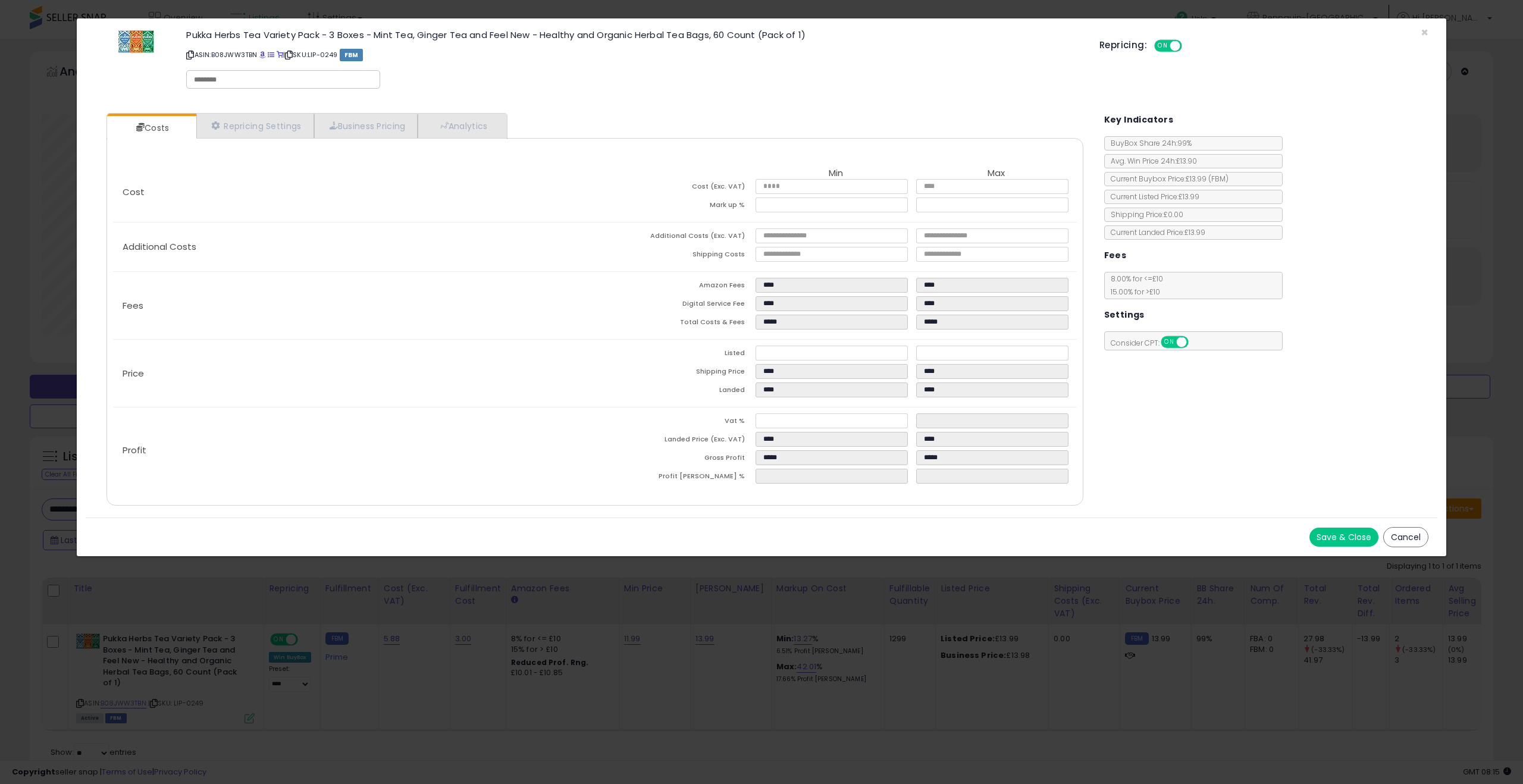 click on "ON   OFF" at bounding box center (1169, 46) 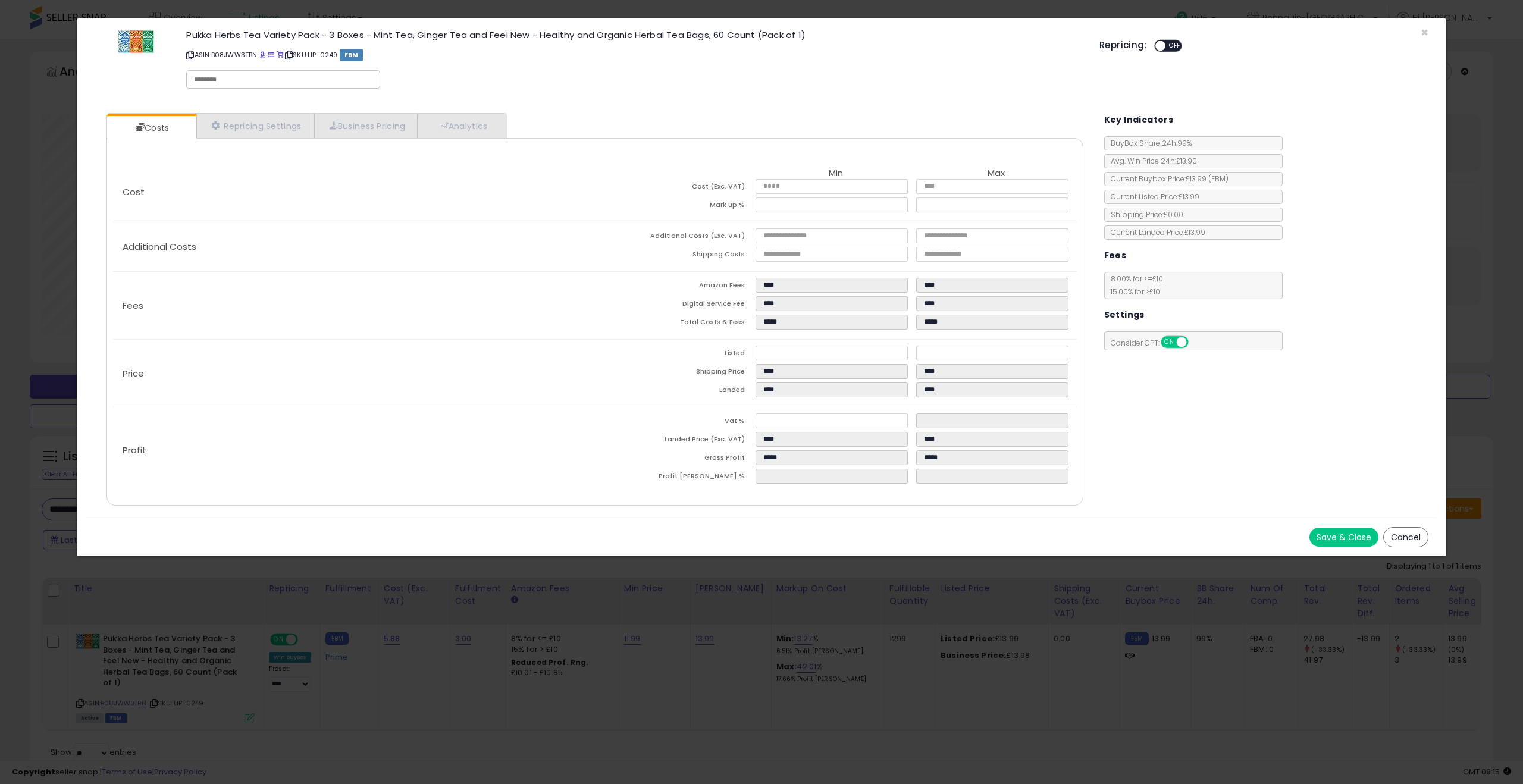 click at bounding box center (283, 80) 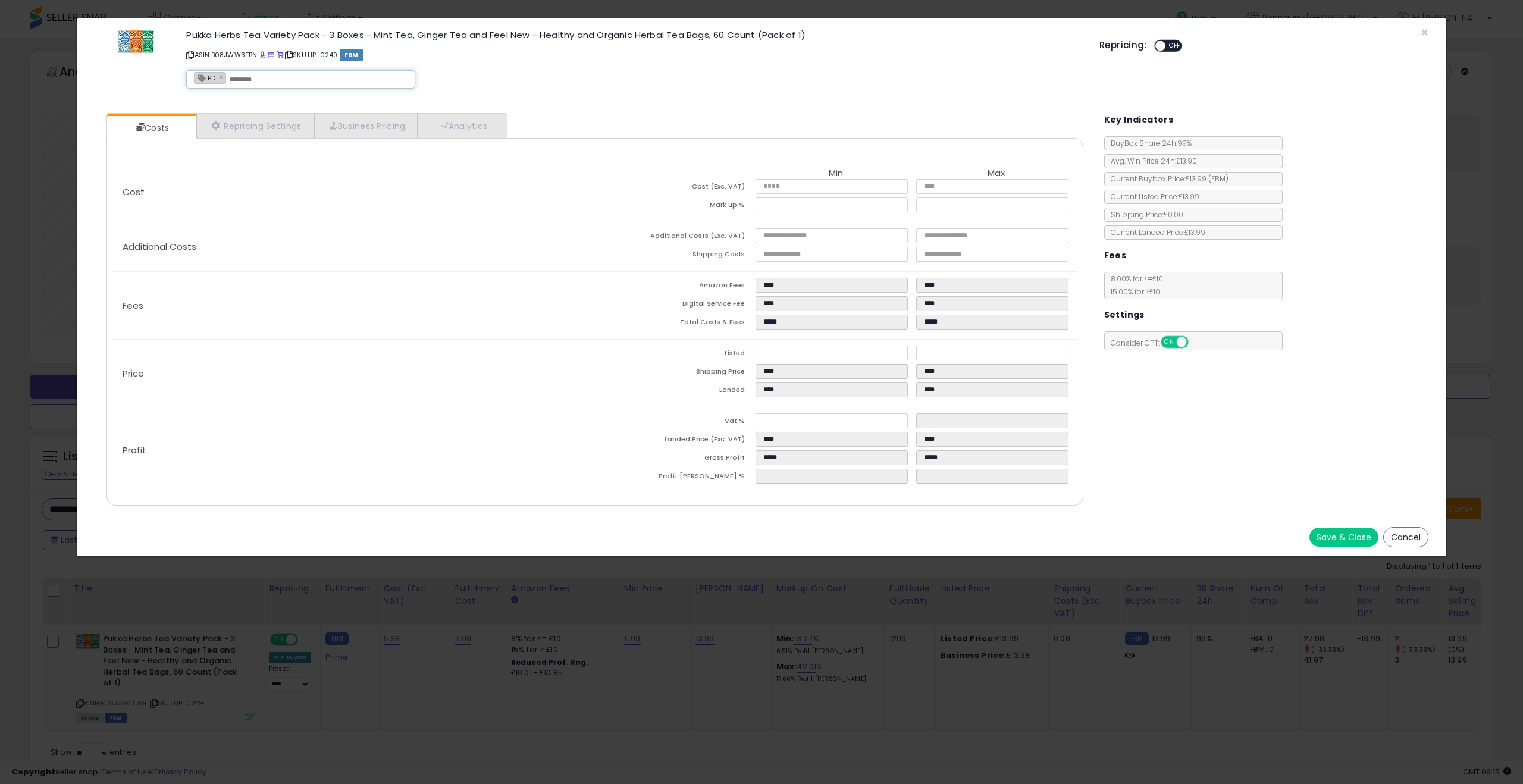 click on "Save & Close" at bounding box center (1344, 537) 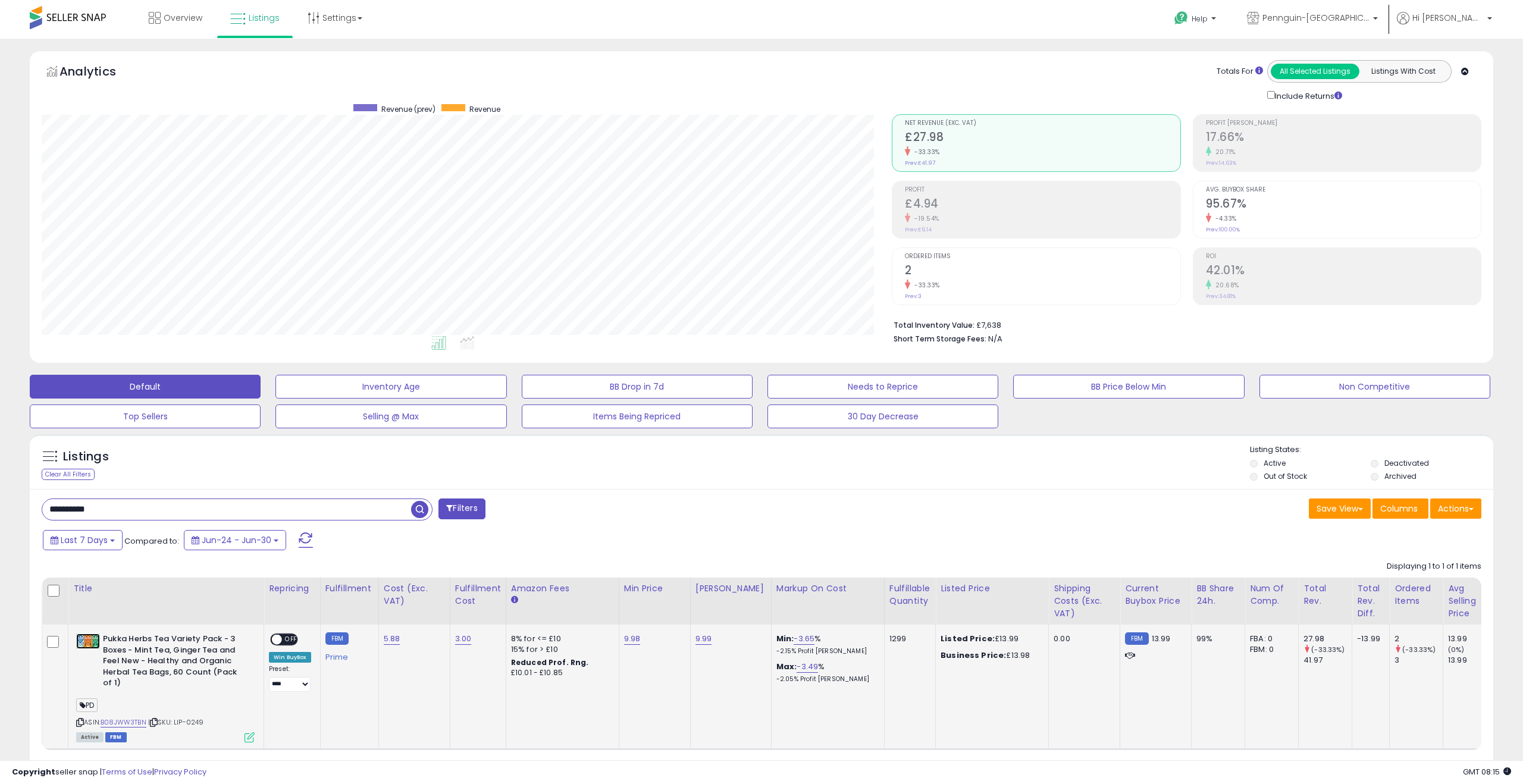 click at bounding box center (88, 641) 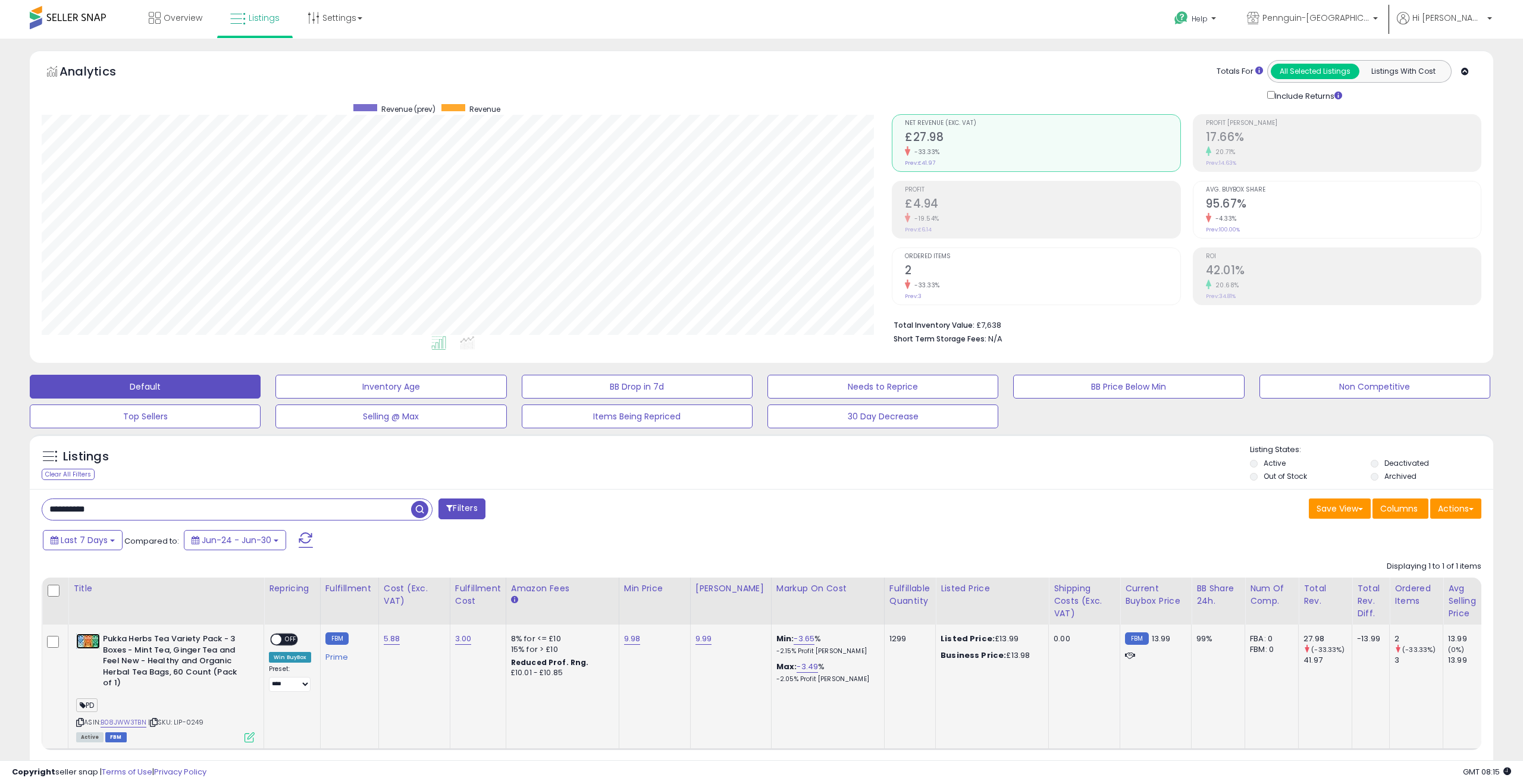 click at bounding box center (88, 641) 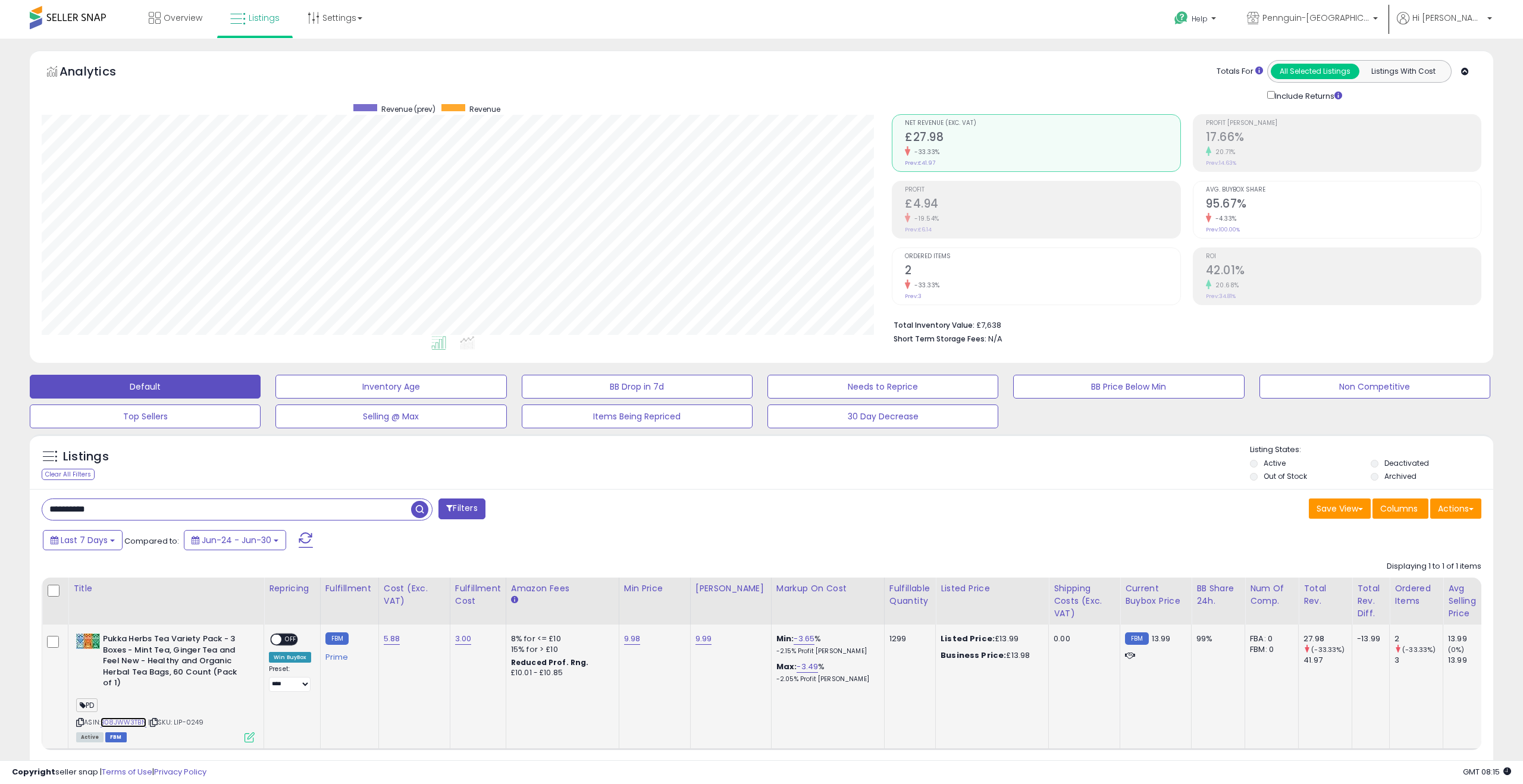 click on "B08JWW3TBN" at bounding box center (123, 722) 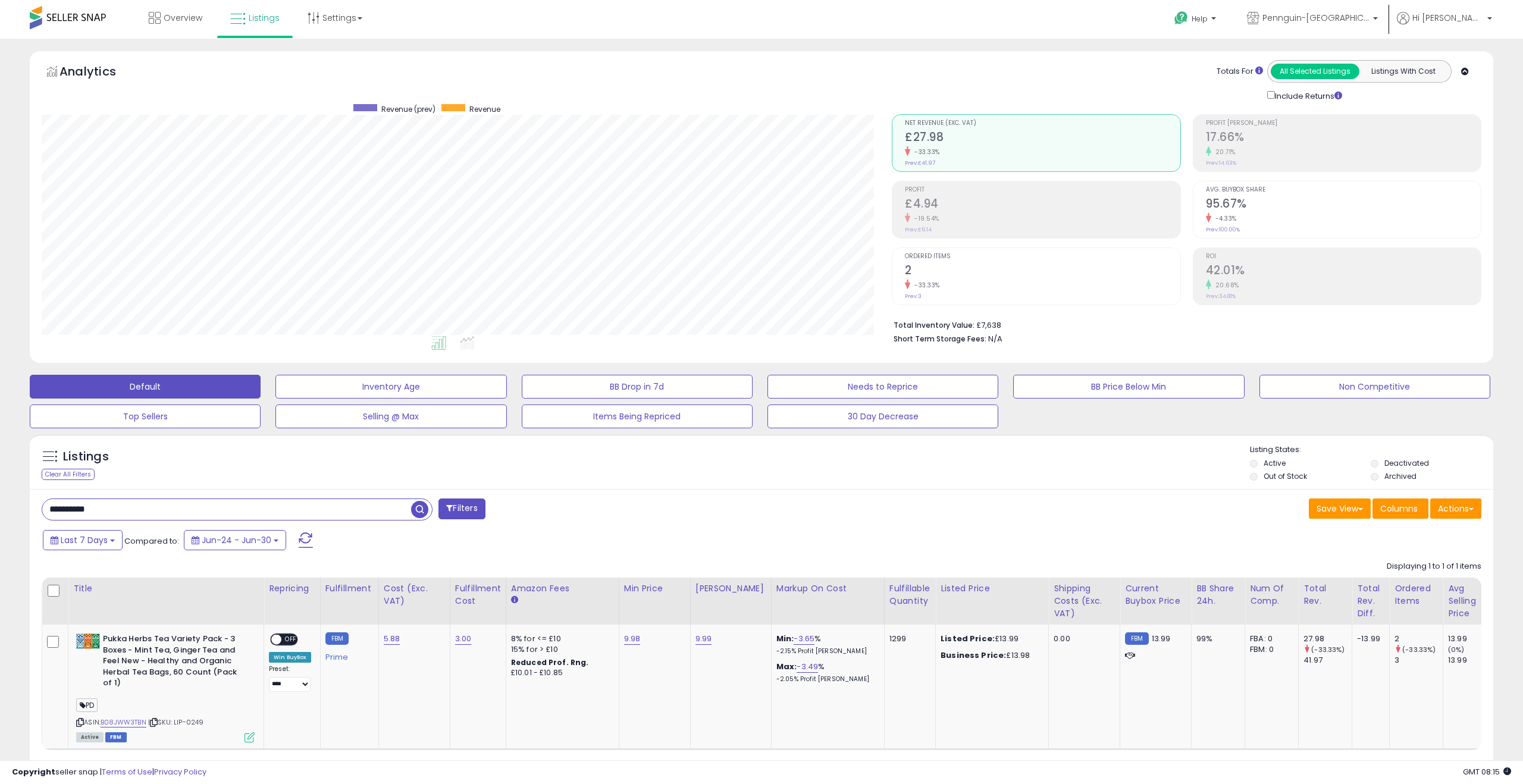 click on "**********" at bounding box center [227, 509] 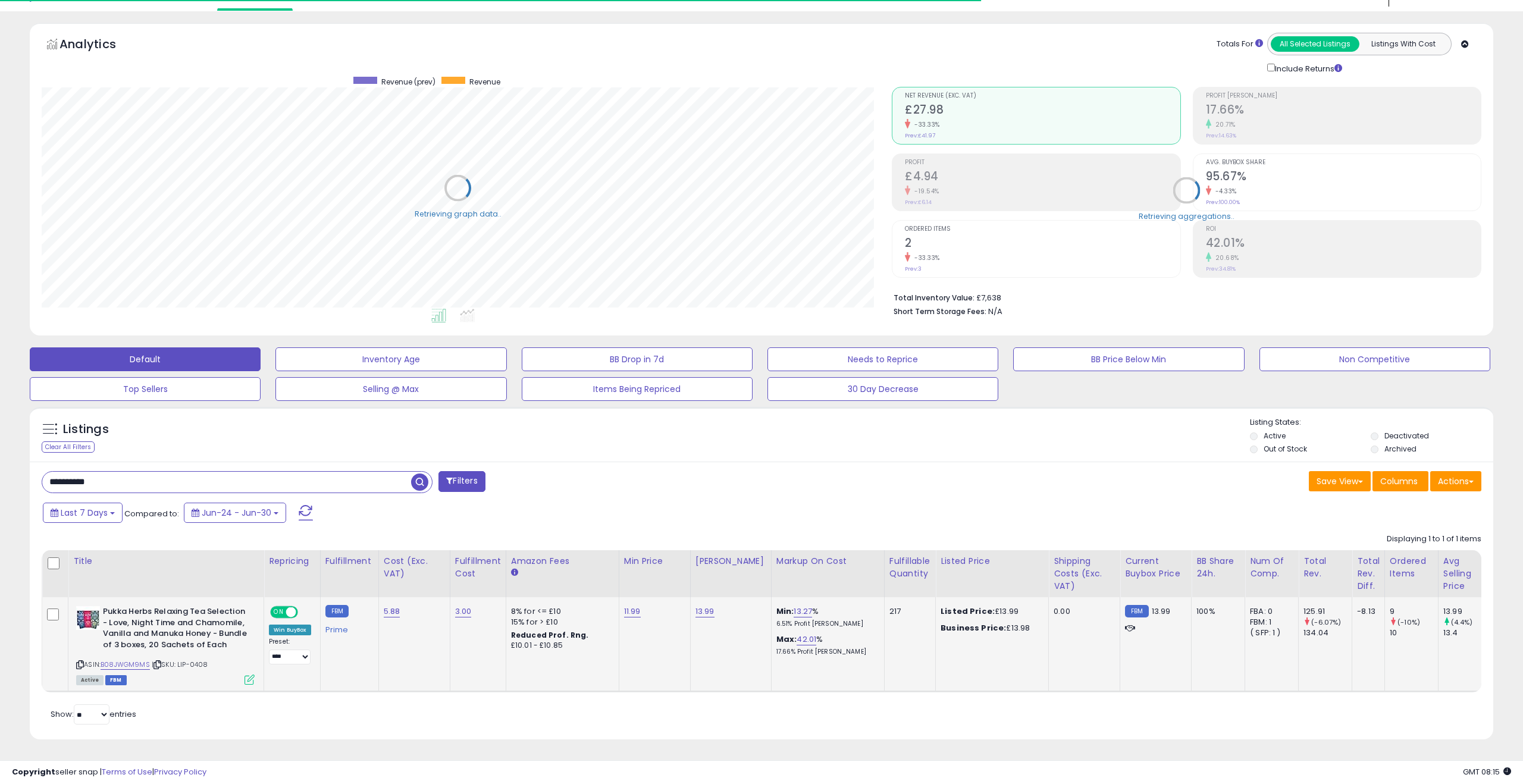 scroll, scrollTop: 39, scrollLeft: 0, axis: vertical 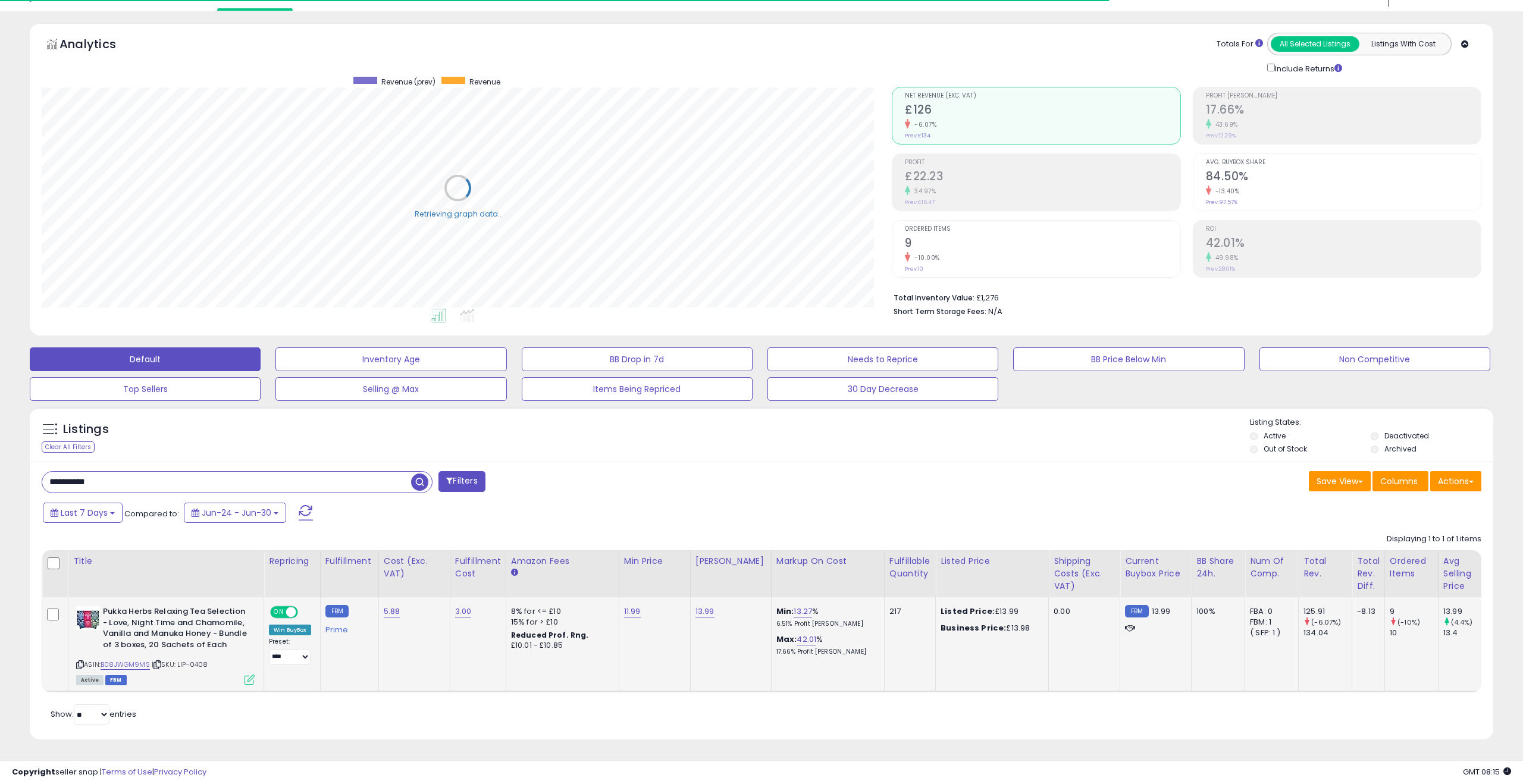 click at bounding box center (249, 679) 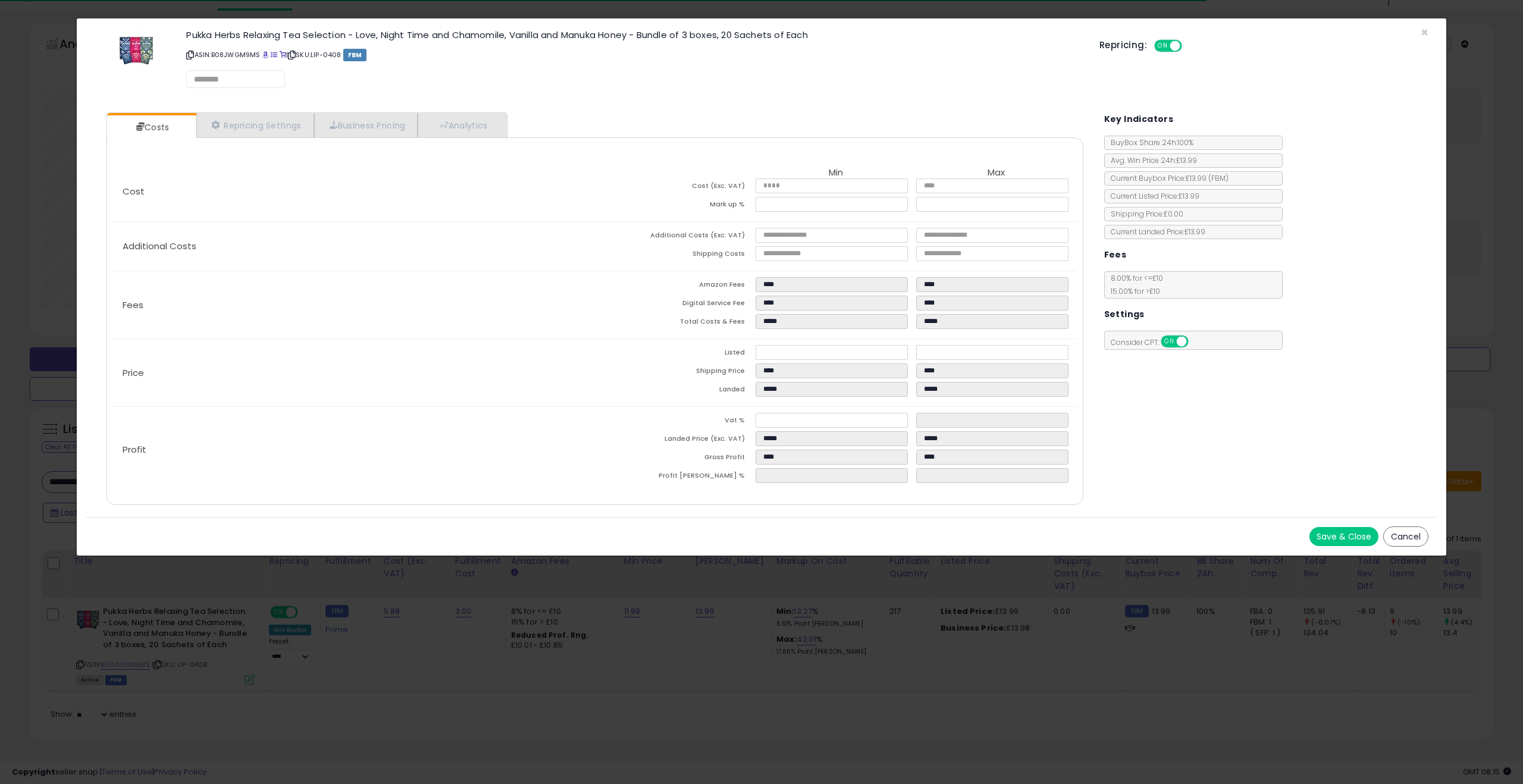 scroll, scrollTop: 594597, scrollLeft: 594072, axis: both 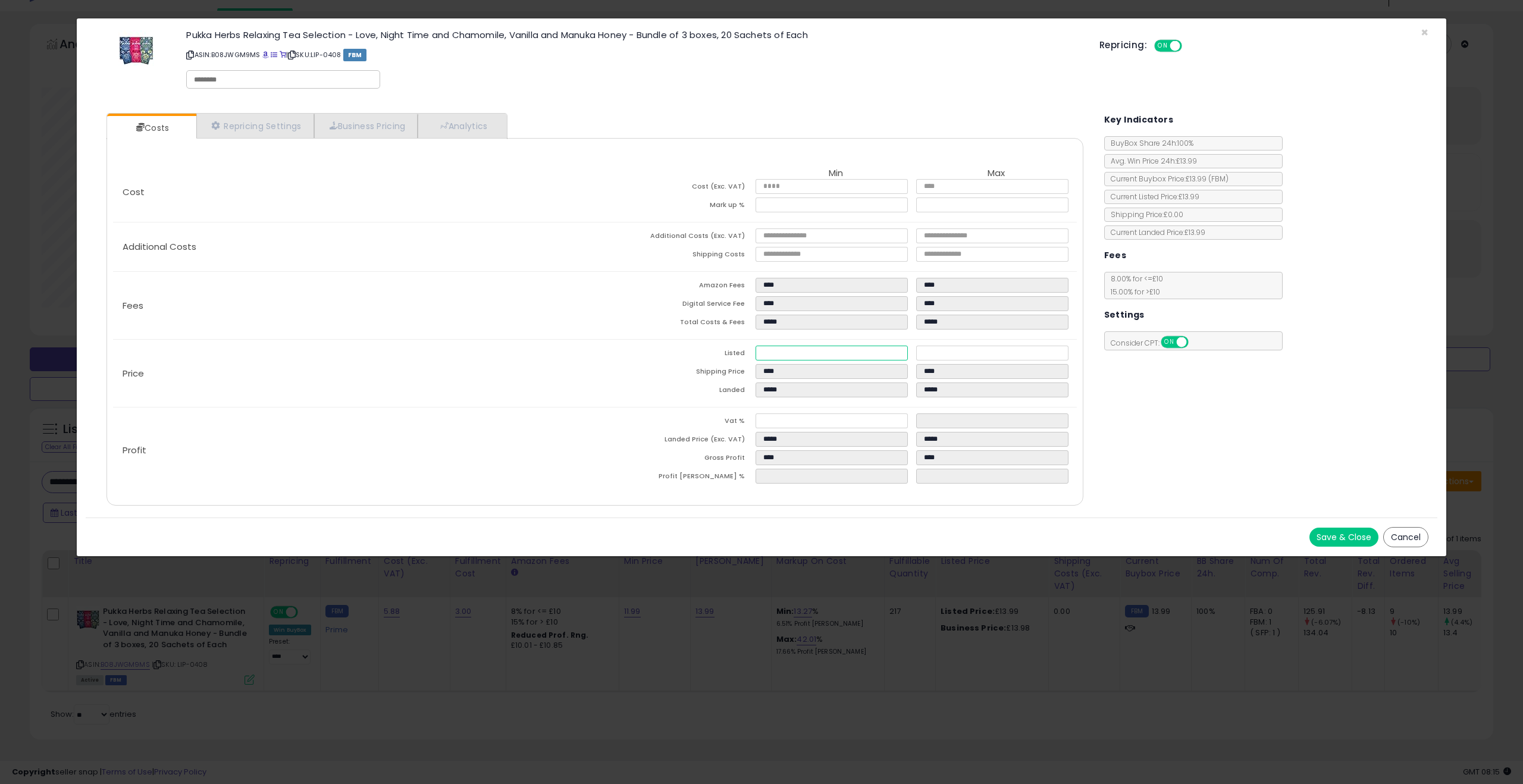 drag, startPoint x: 786, startPoint y: 354, endPoint x: 737, endPoint y: 353, distance: 49.010203 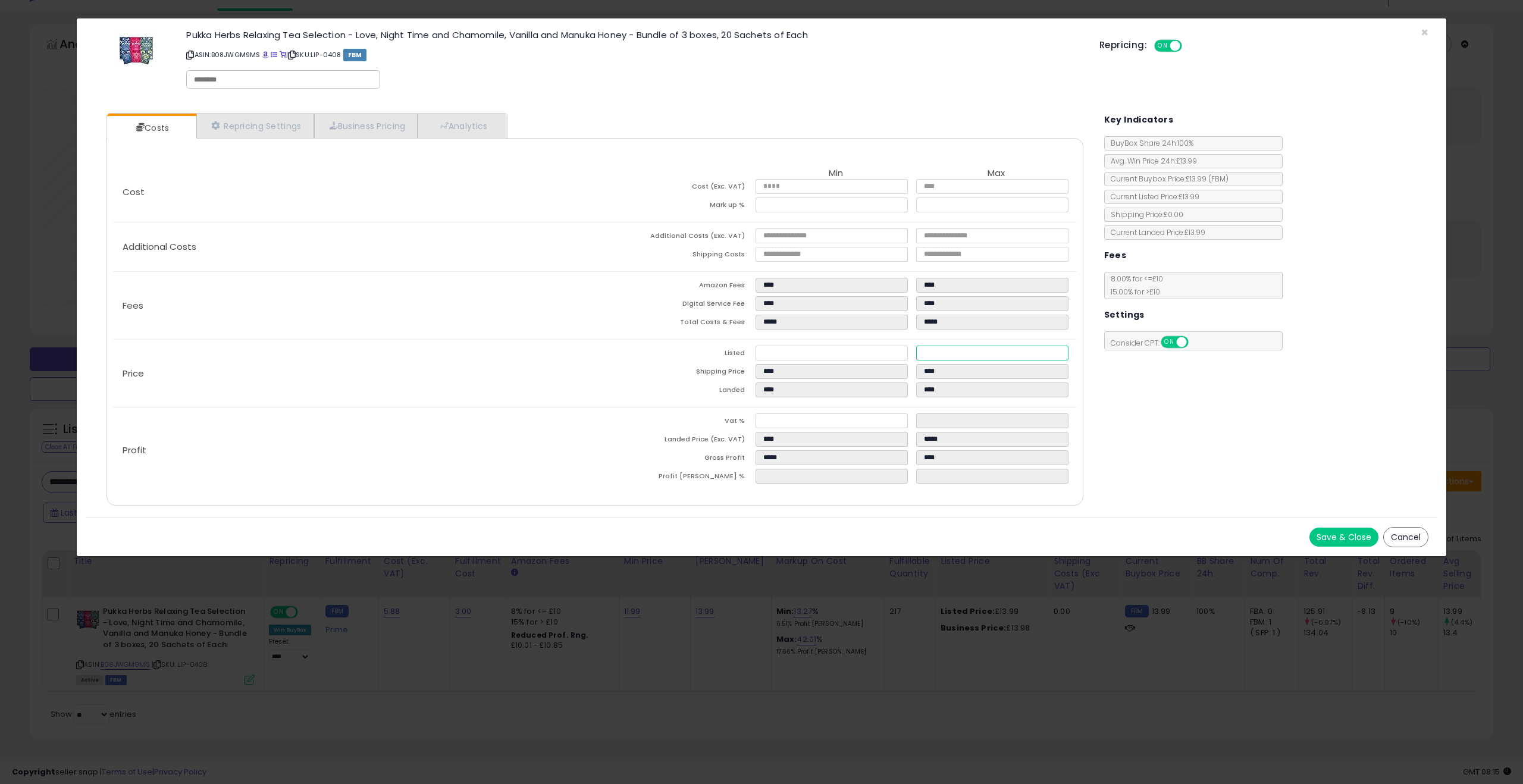 click at bounding box center (1175, 46) 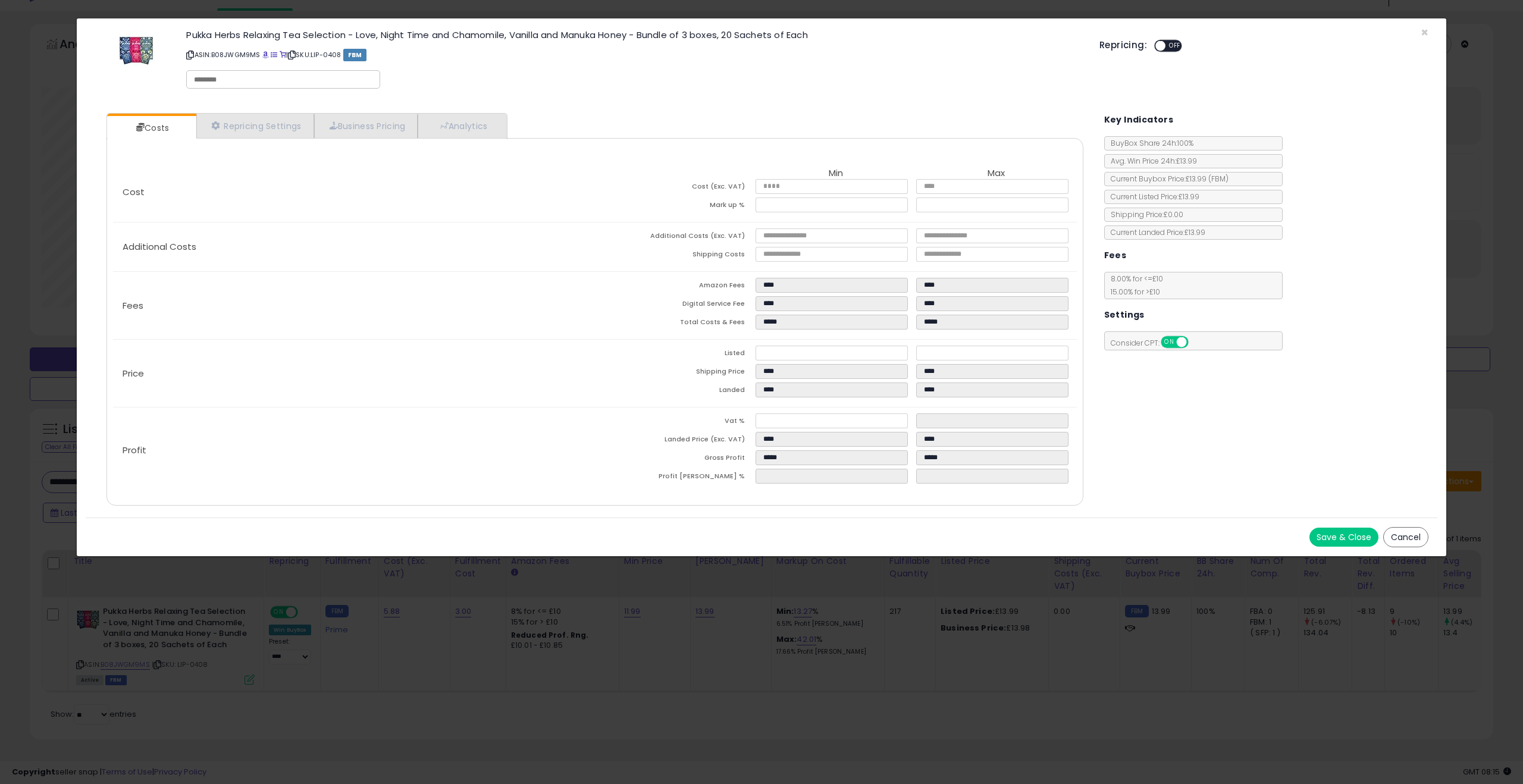 click at bounding box center [283, 80] 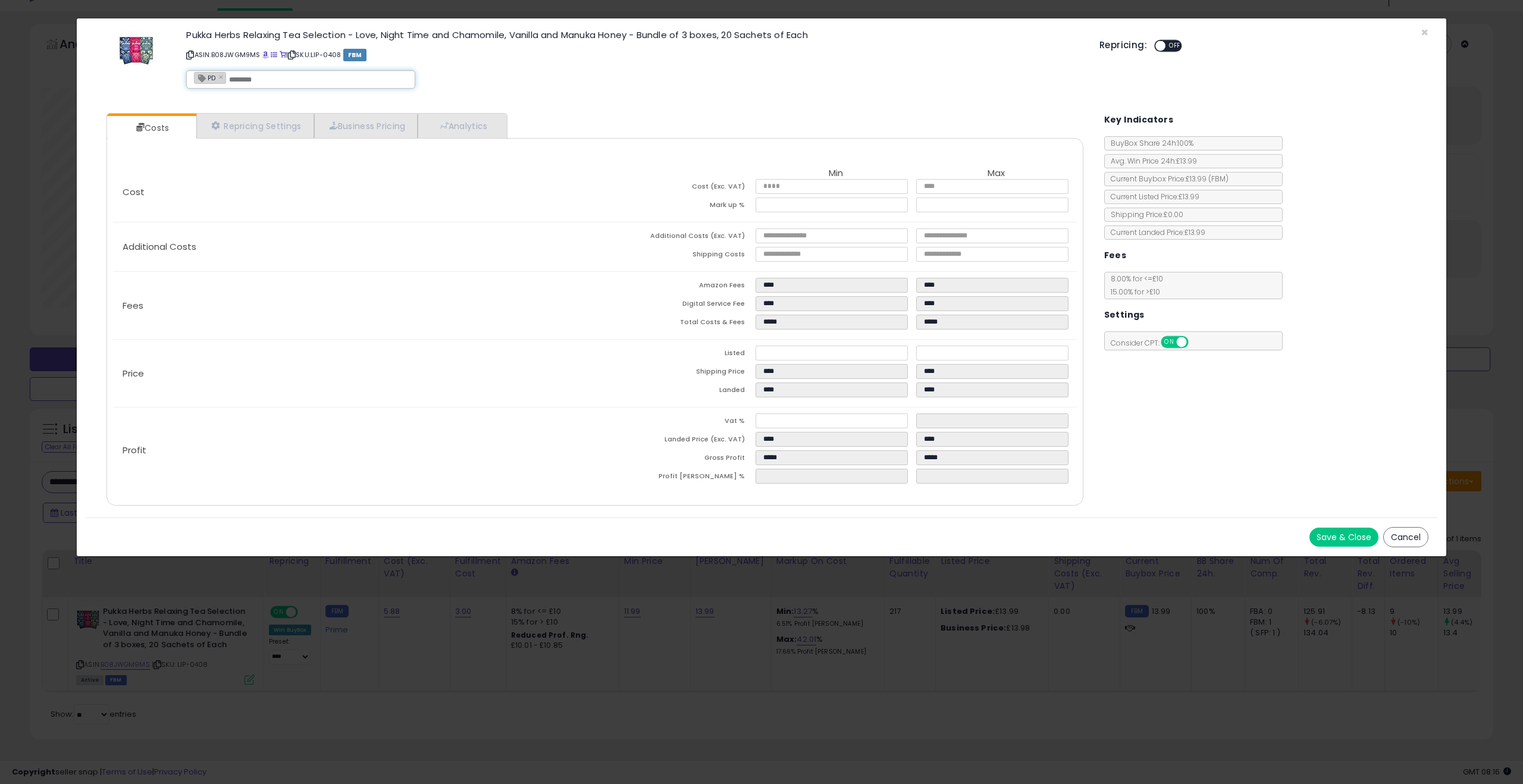 click on "Save & Close" at bounding box center (1344, 537) 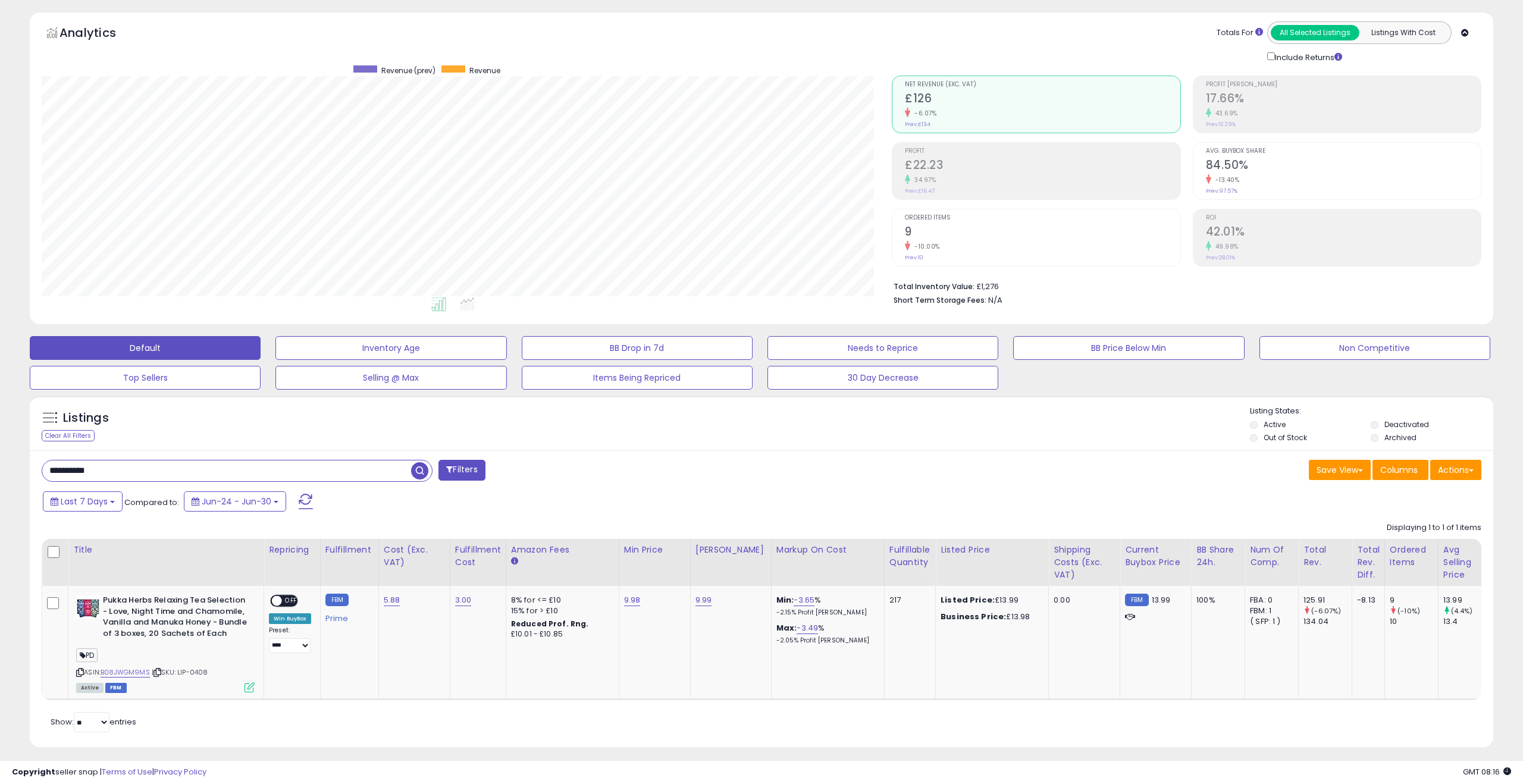 click on "**********" at bounding box center (227, 471) 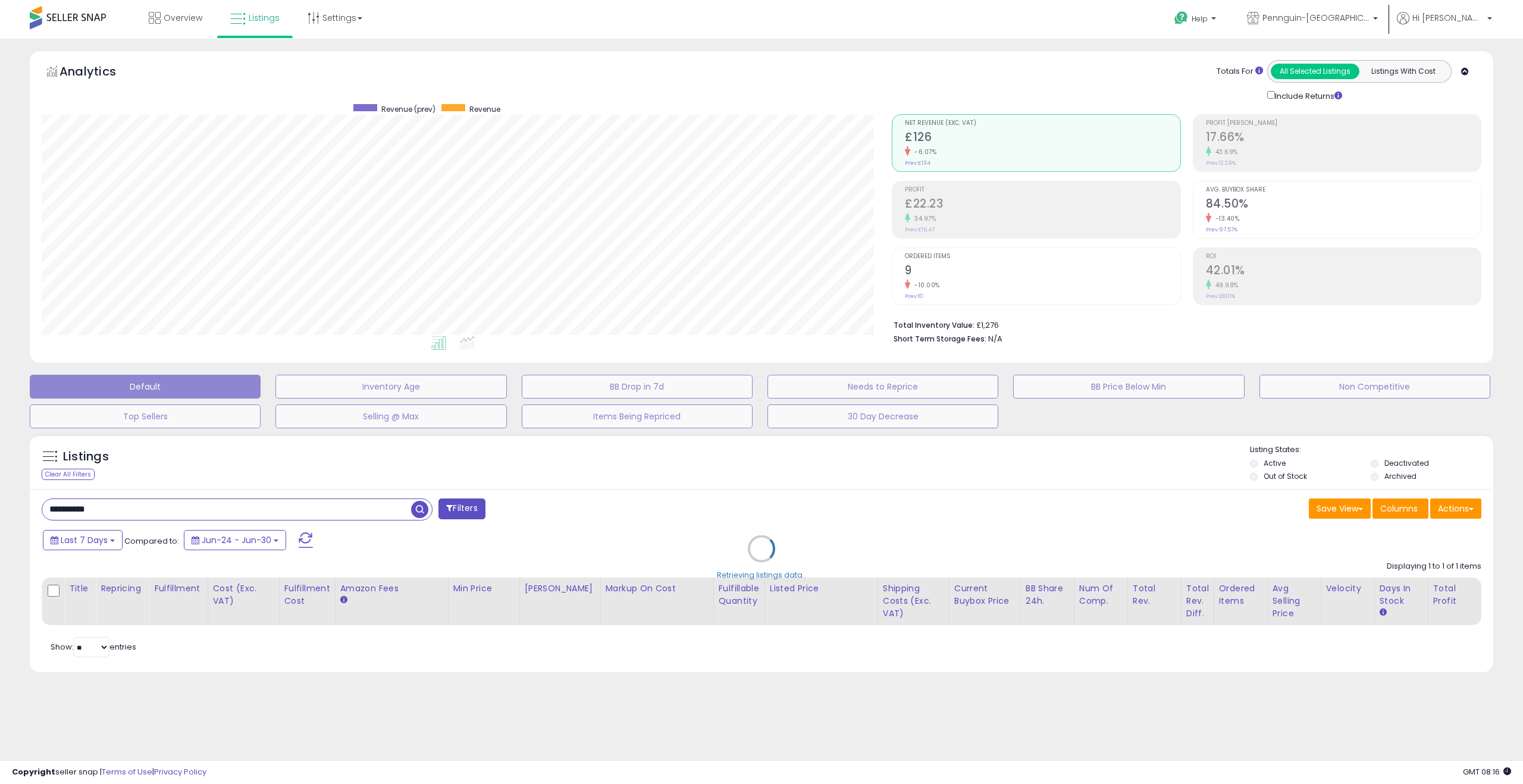 scroll, scrollTop: 0, scrollLeft: 0, axis: both 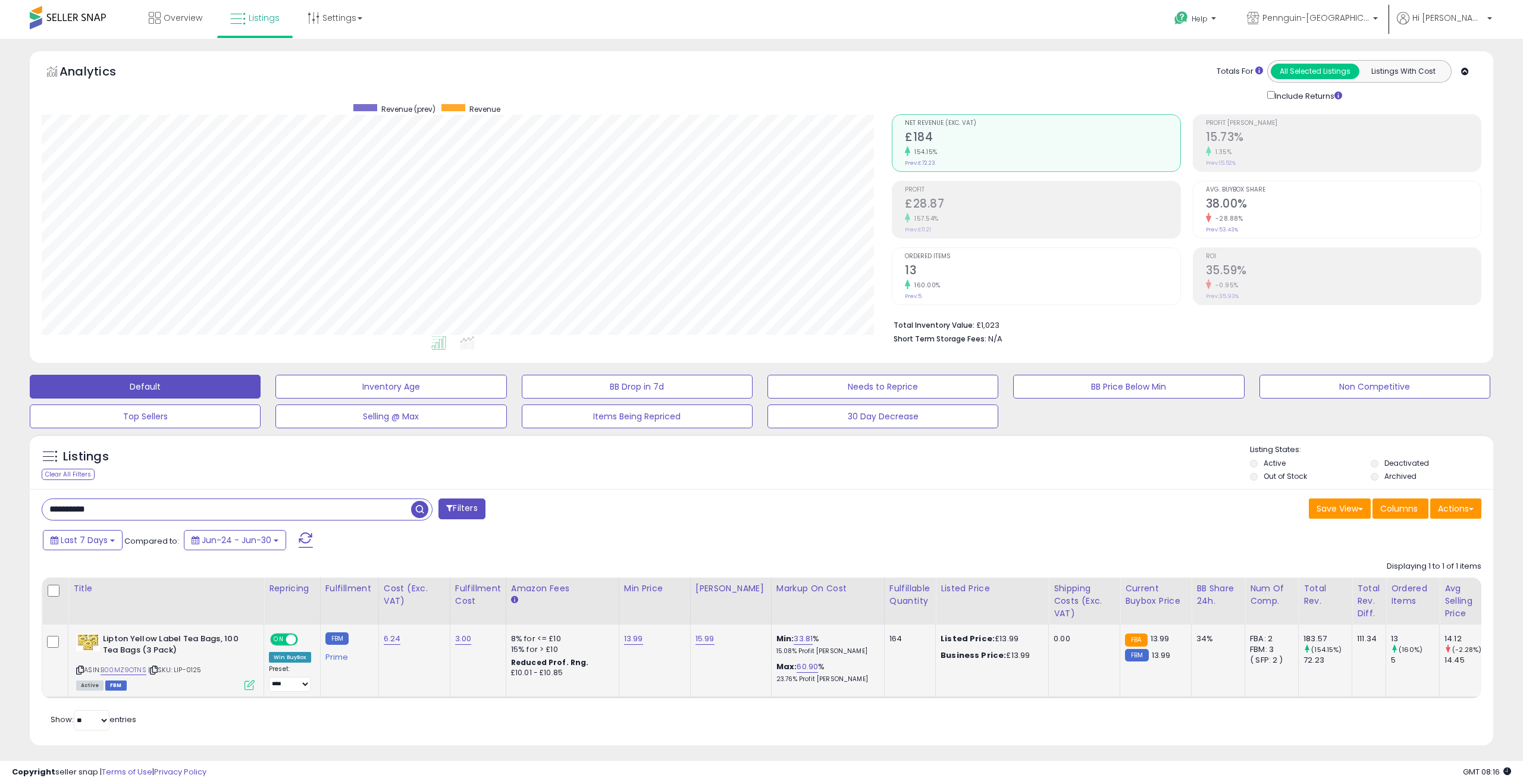 click at bounding box center (249, 685) 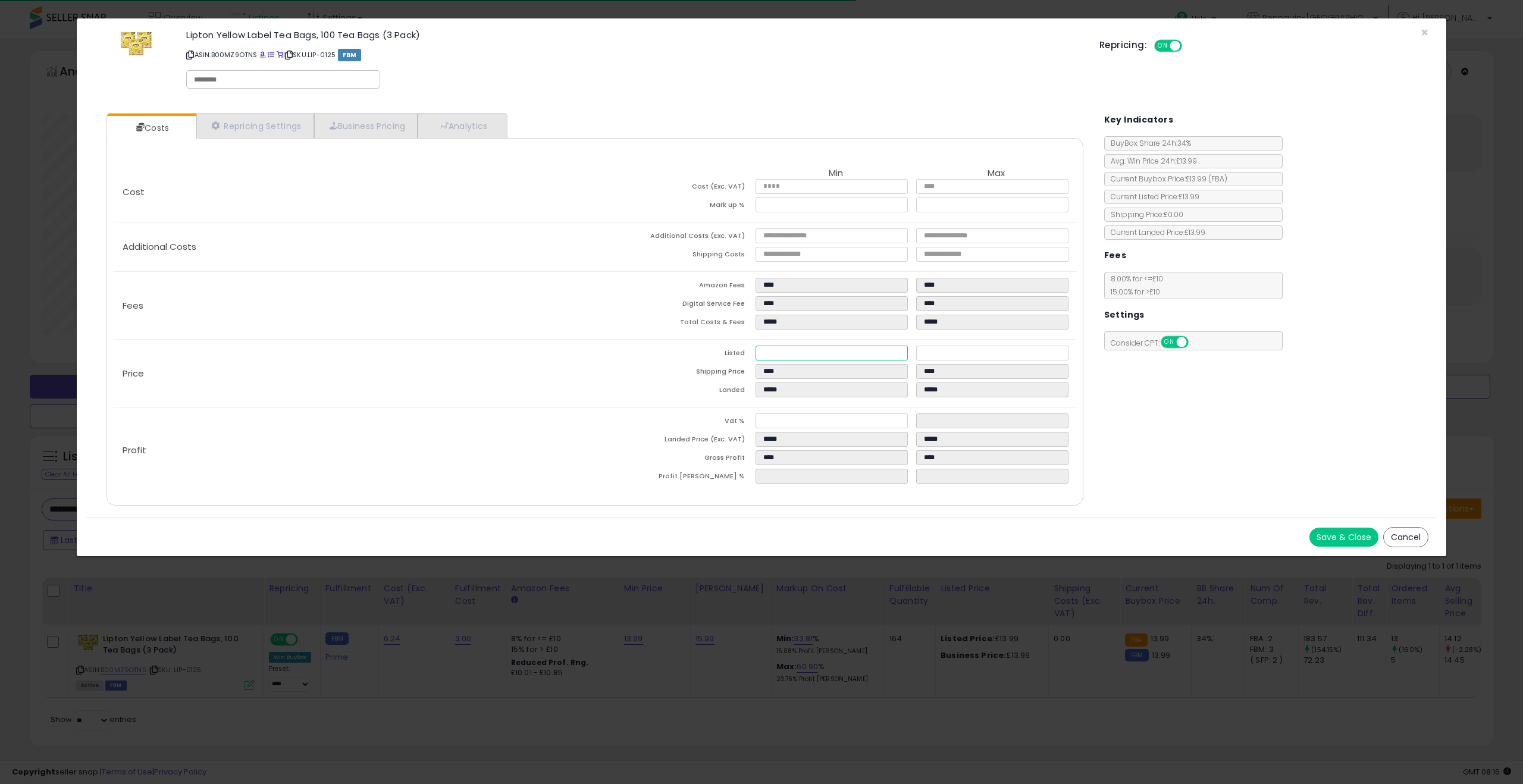 drag, startPoint x: 790, startPoint y: 353, endPoint x: 731, endPoint y: 353, distance: 59 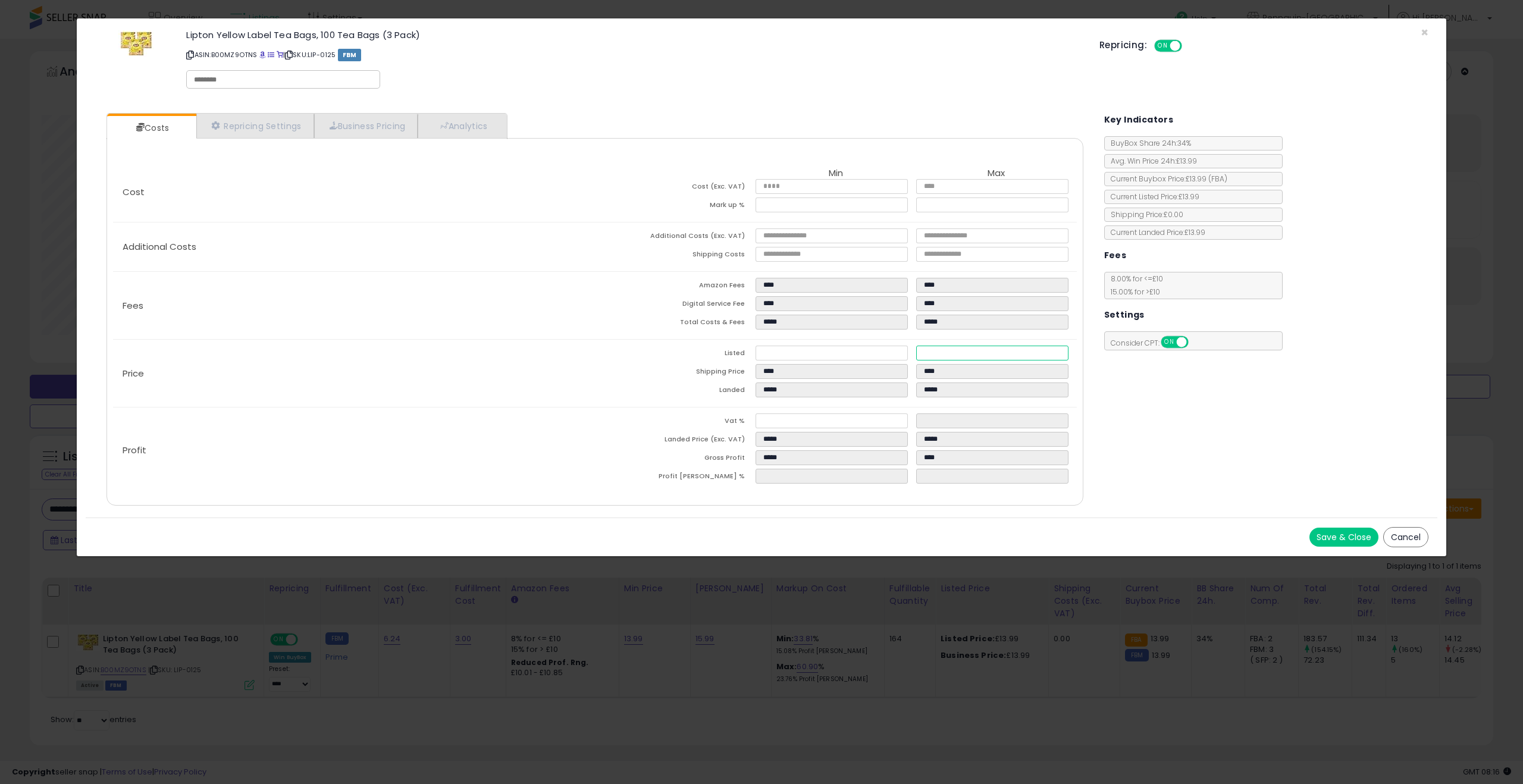 click at bounding box center [1175, 46] 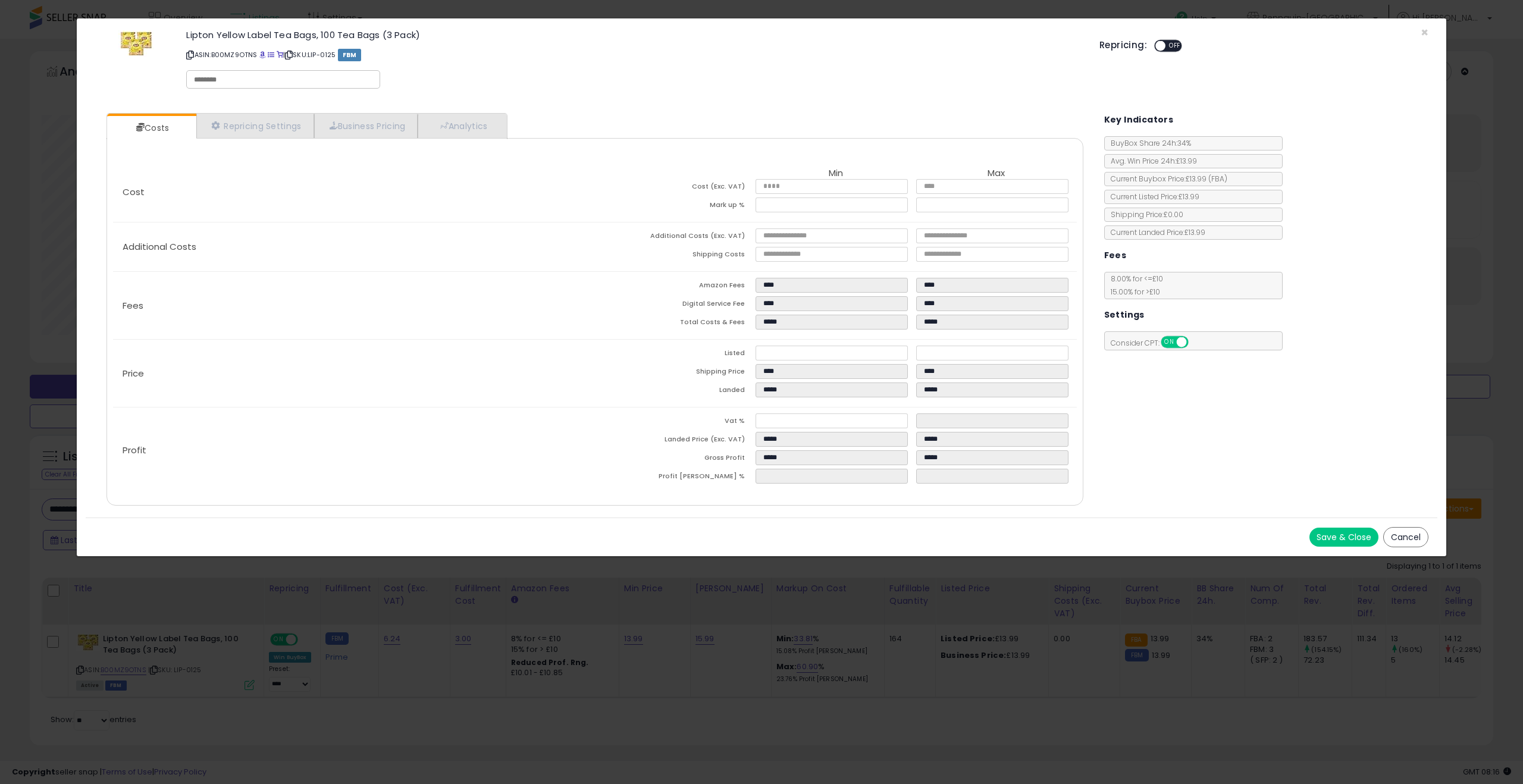 click at bounding box center [283, 80] 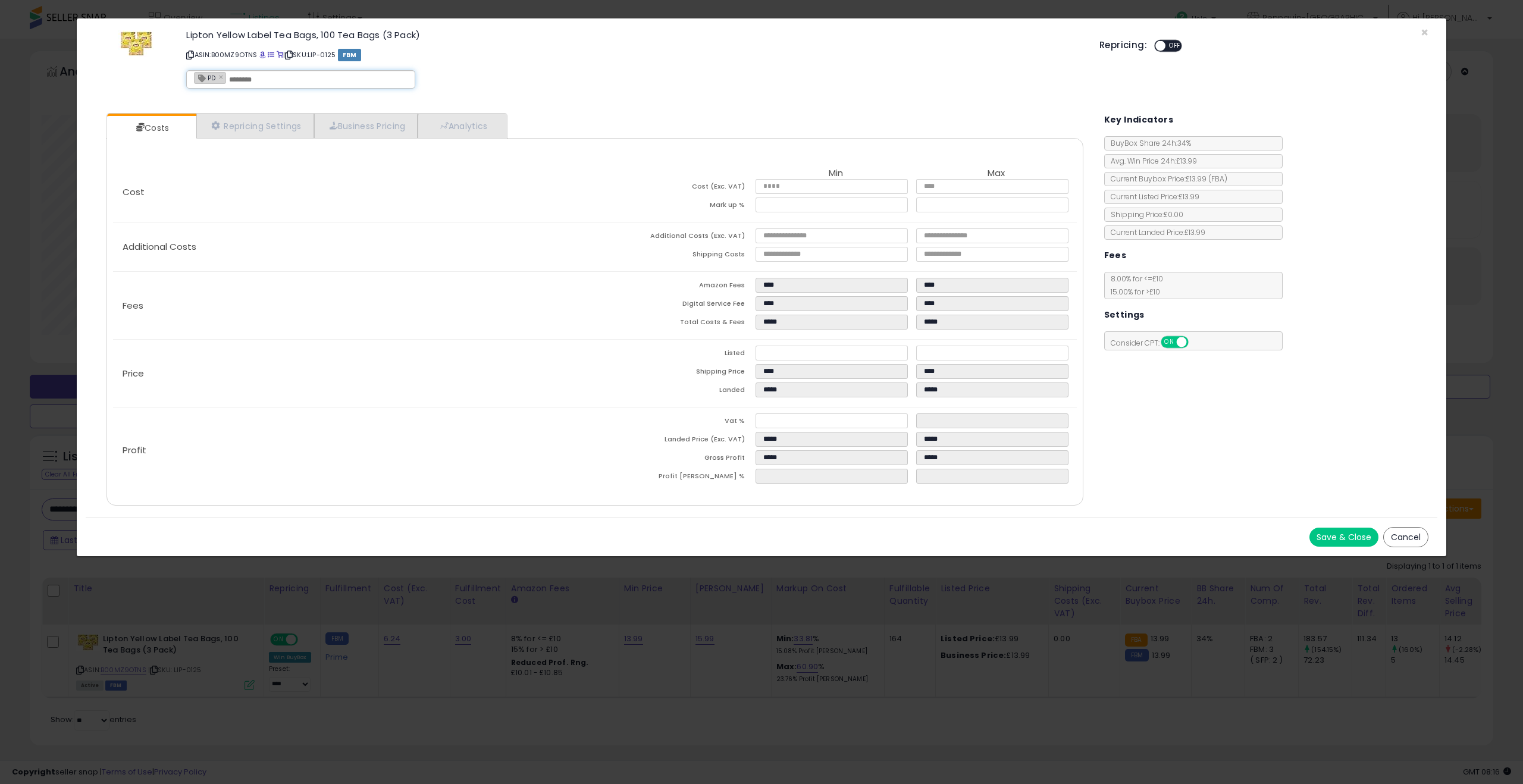 click on "Save & Close" at bounding box center (1344, 537) 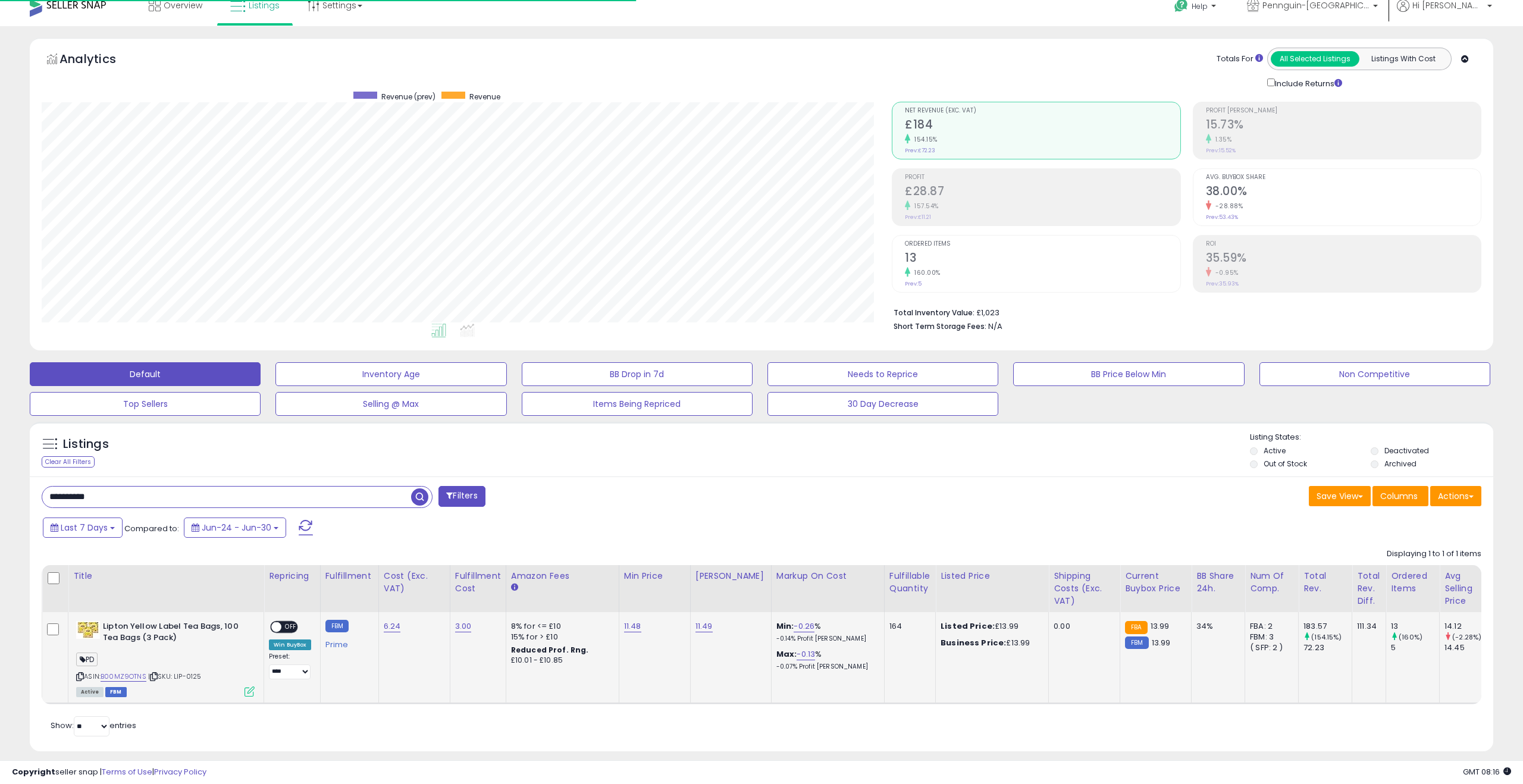 scroll, scrollTop: 14, scrollLeft: 0, axis: vertical 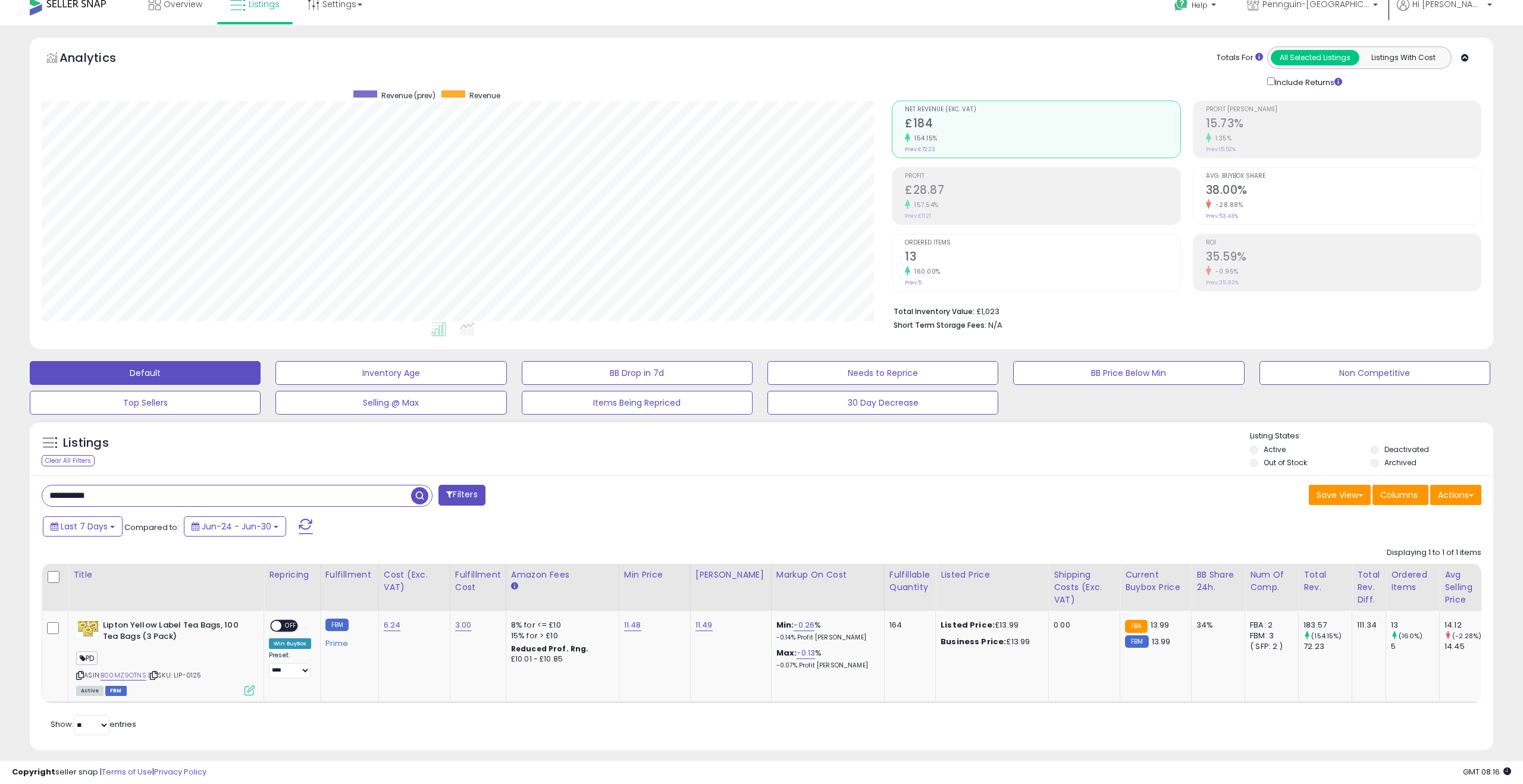 click on "**********" at bounding box center [227, 496] 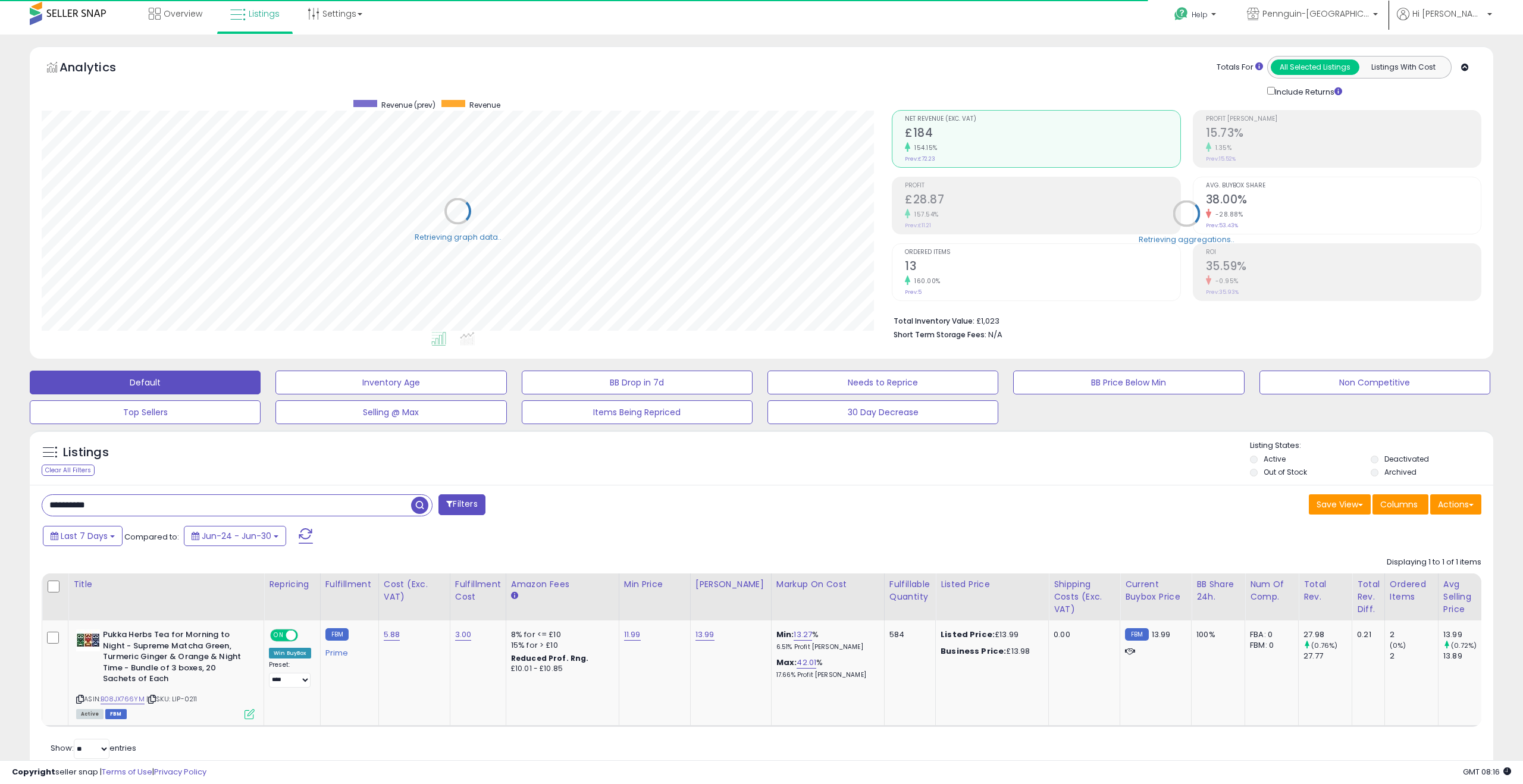 scroll, scrollTop: 5, scrollLeft: 0, axis: vertical 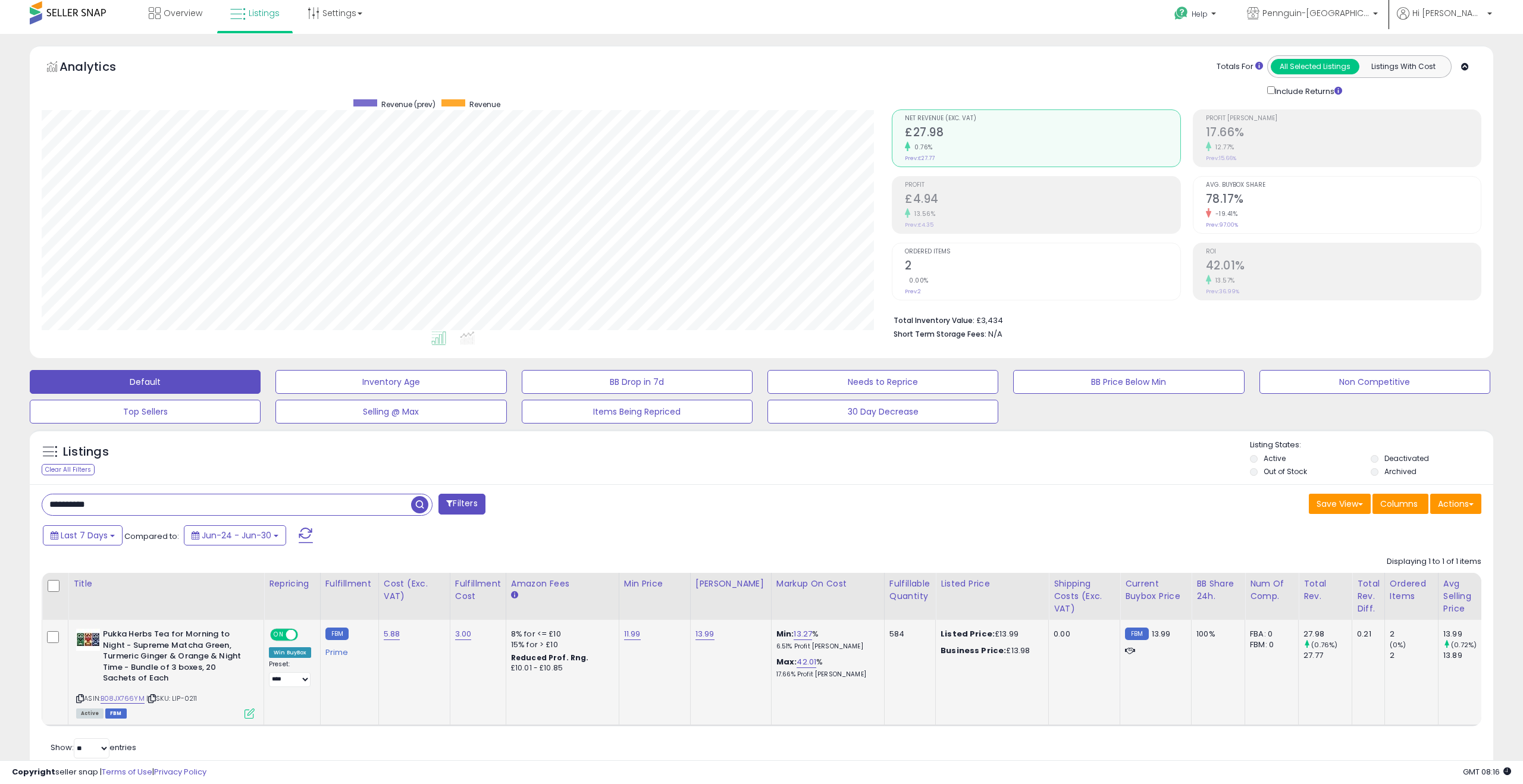 click at bounding box center [249, 713] 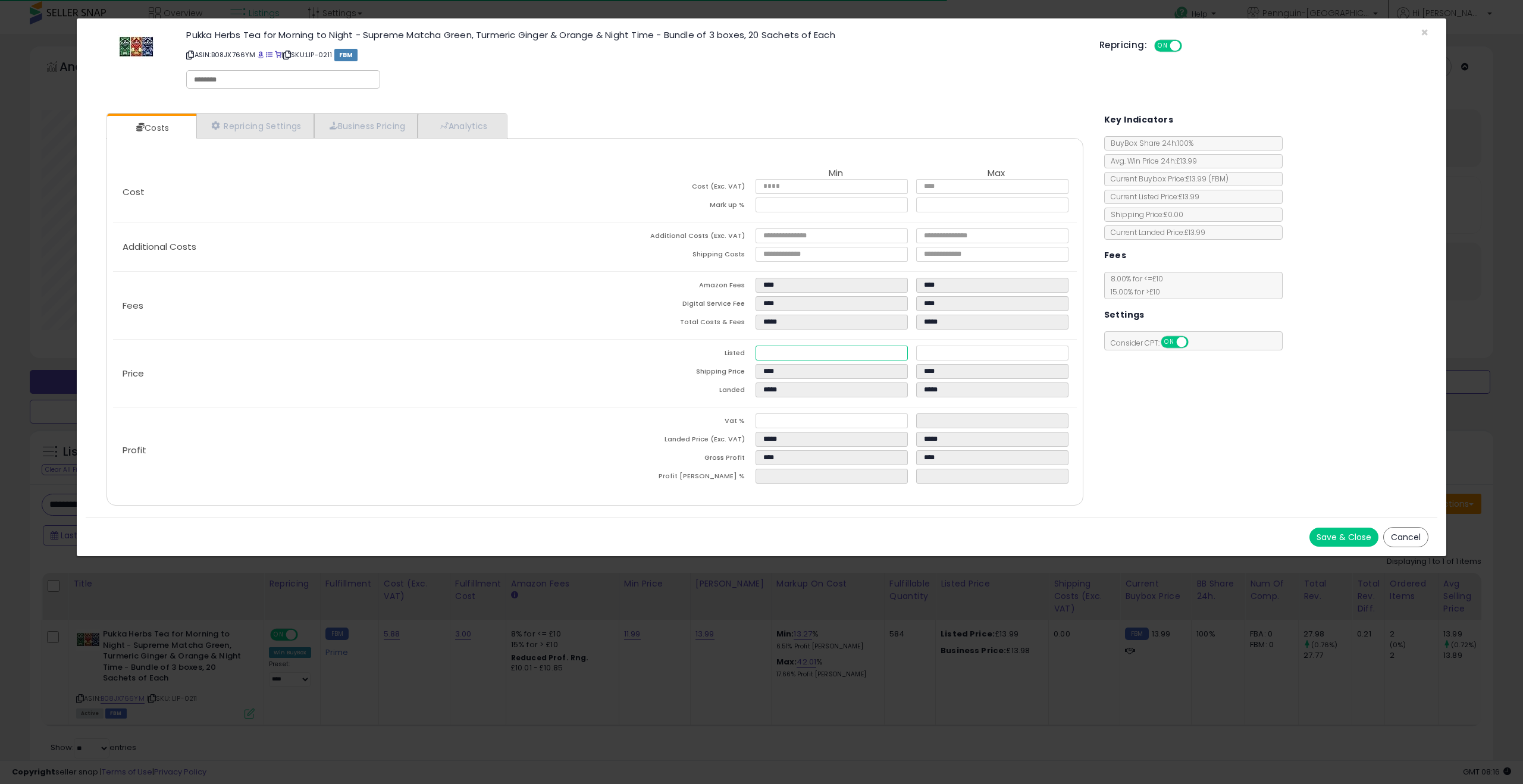 drag, startPoint x: 784, startPoint y: 355, endPoint x: 692, endPoint y: 346, distance: 92.43917 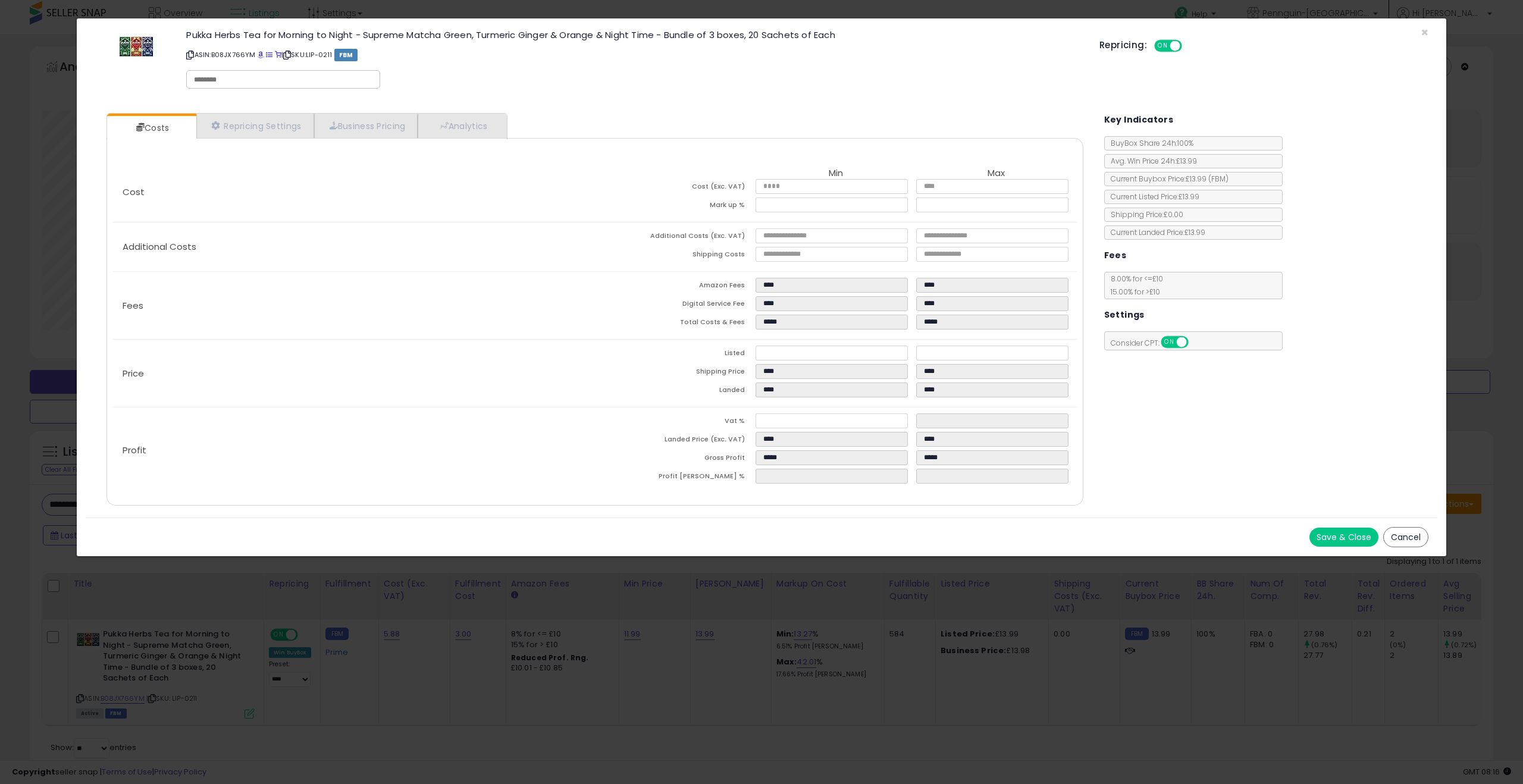 click on "ON" at bounding box center [1162, 46] 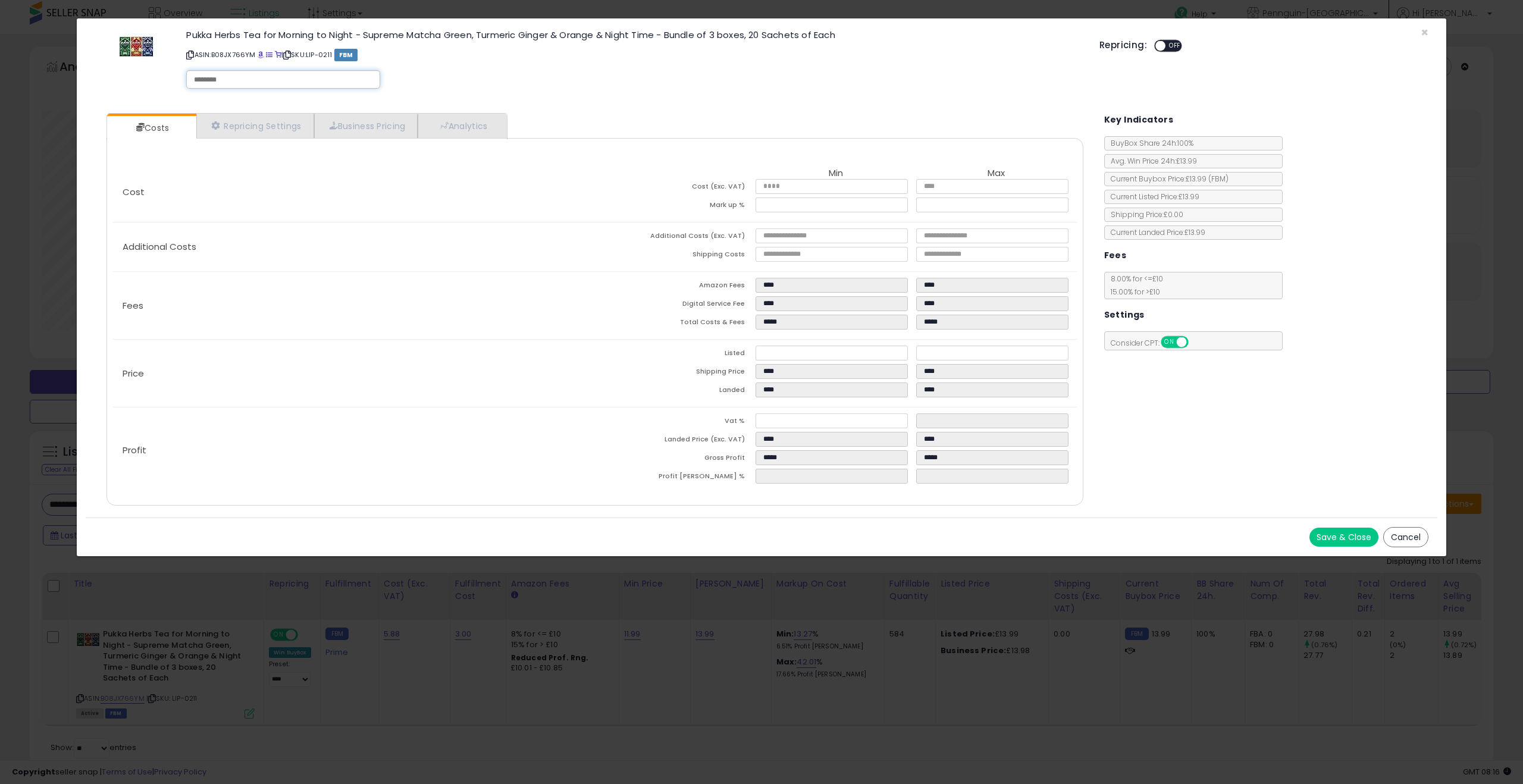 click at bounding box center [283, 80] 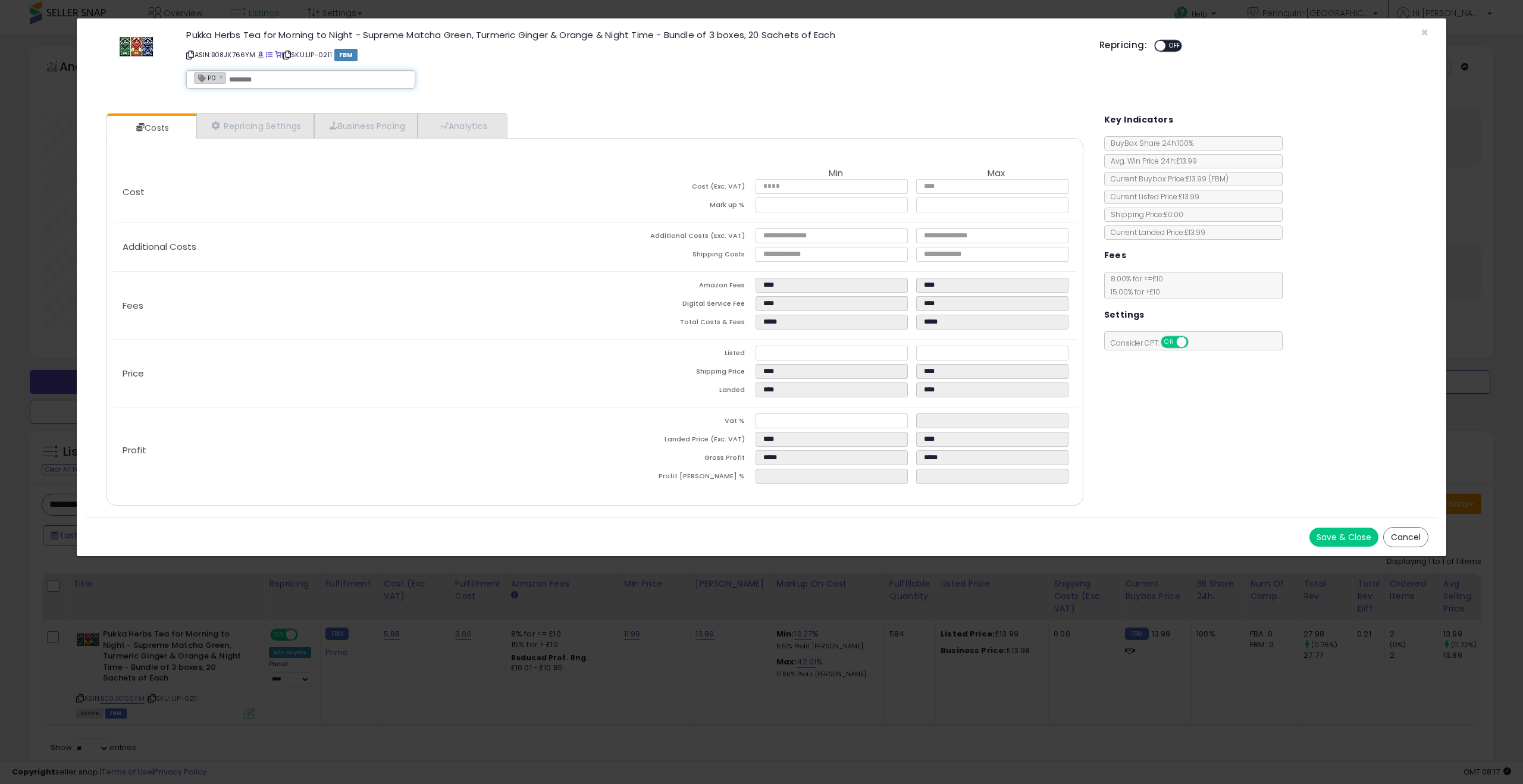 click on "Save & Close" at bounding box center (1344, 537) 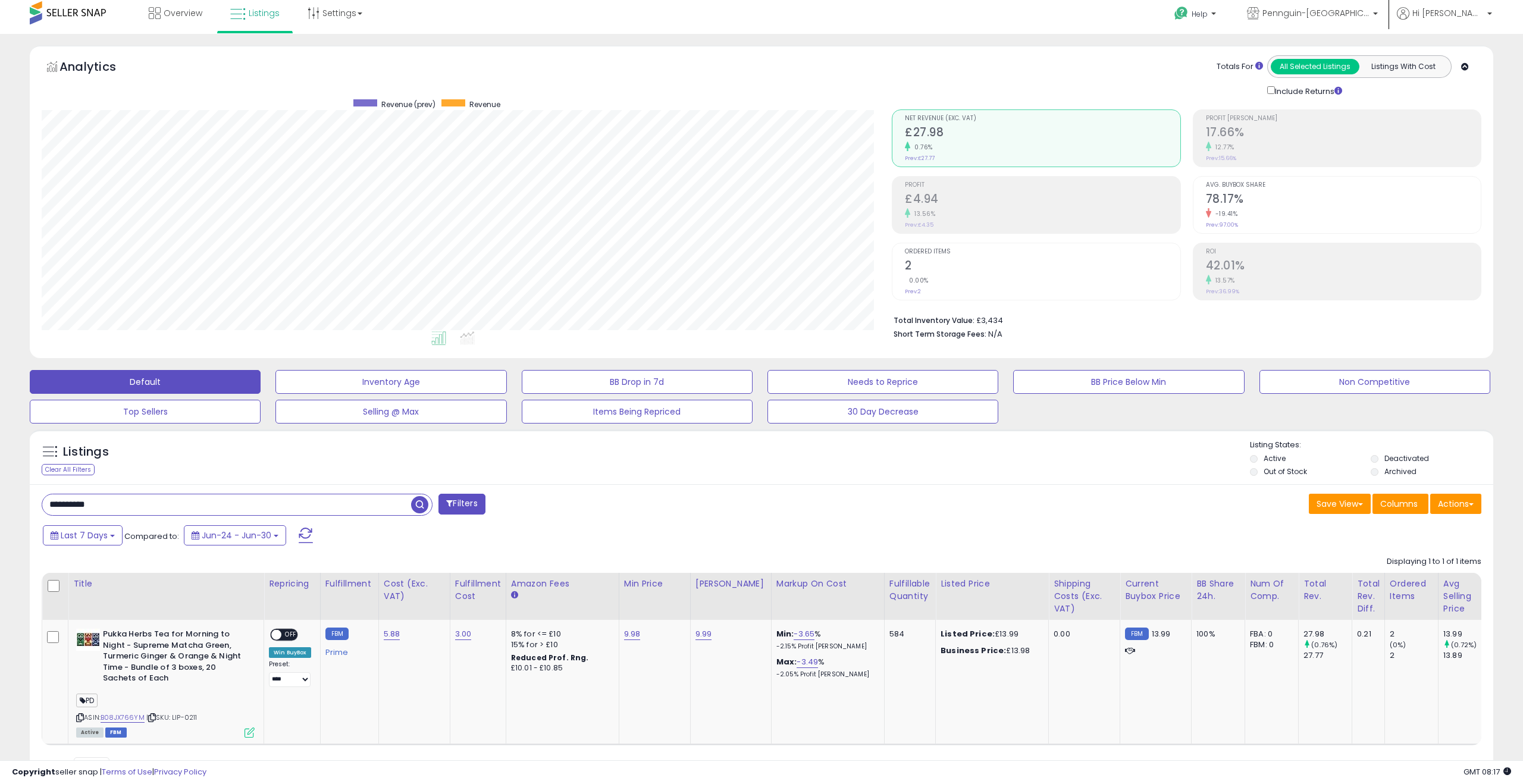 click on "**********" at bounding box center (227, 504) 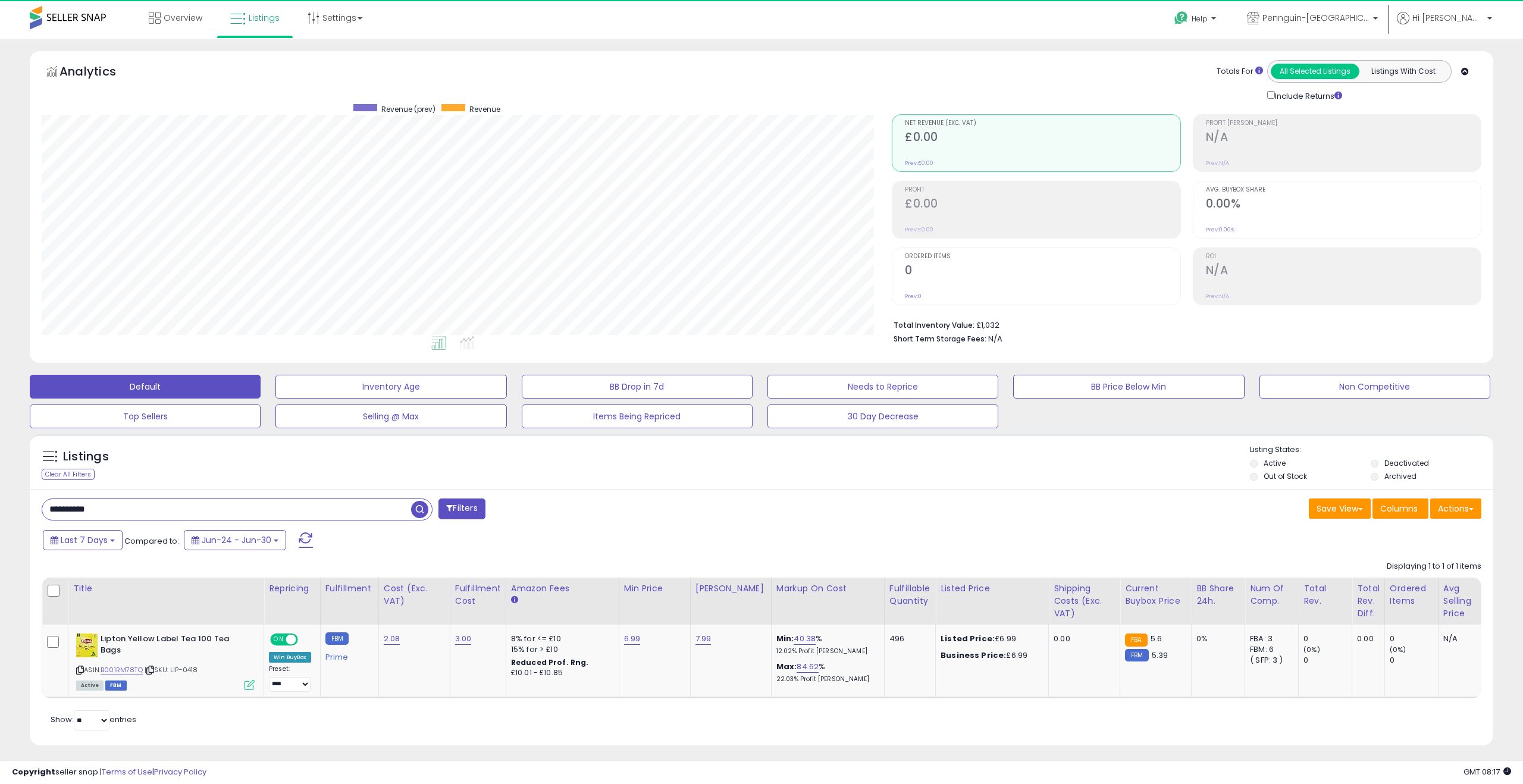 scroll, scrollTop: 594597, scrollLeft: 594072, axis: both 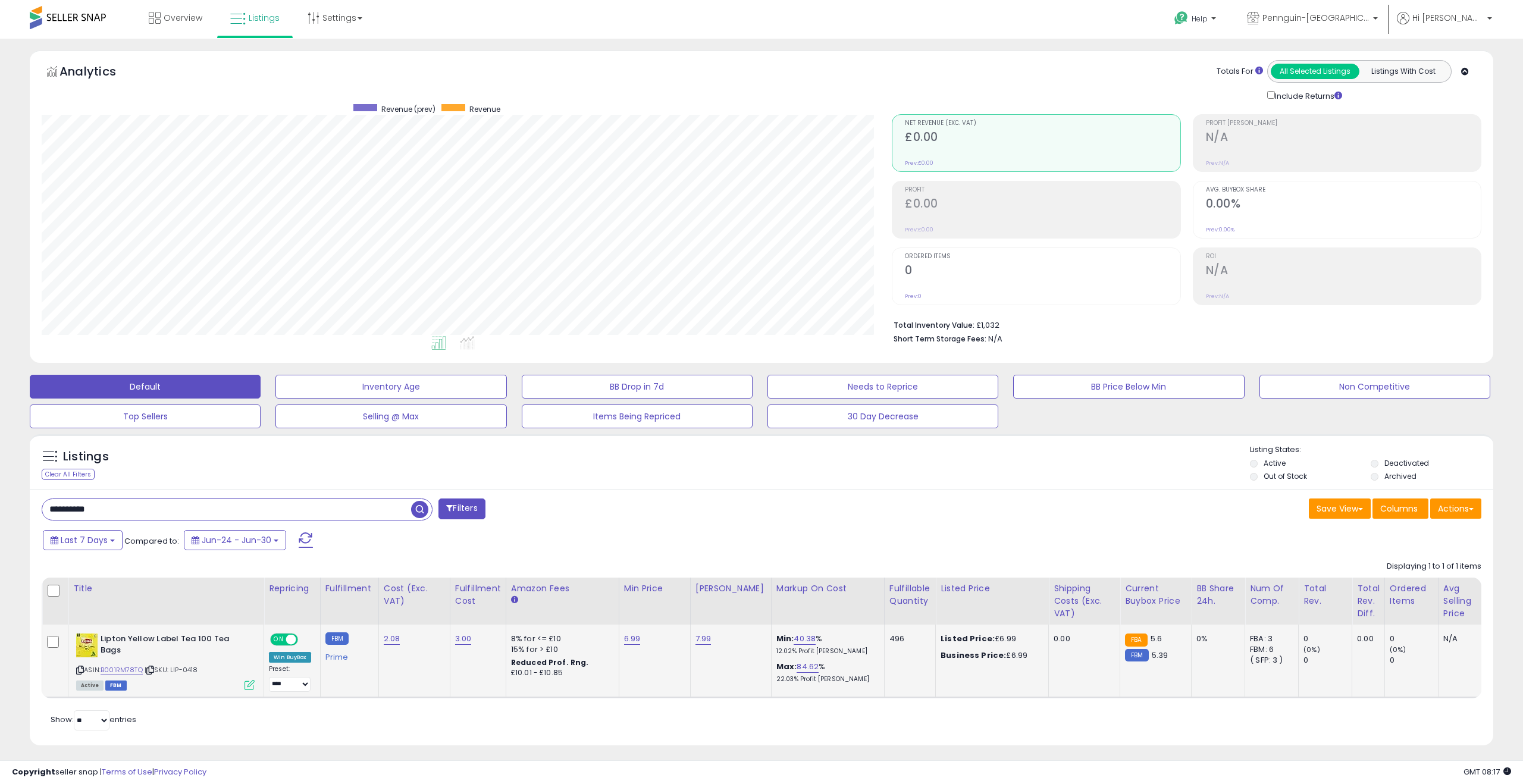 click at bounding box center [249, 685] 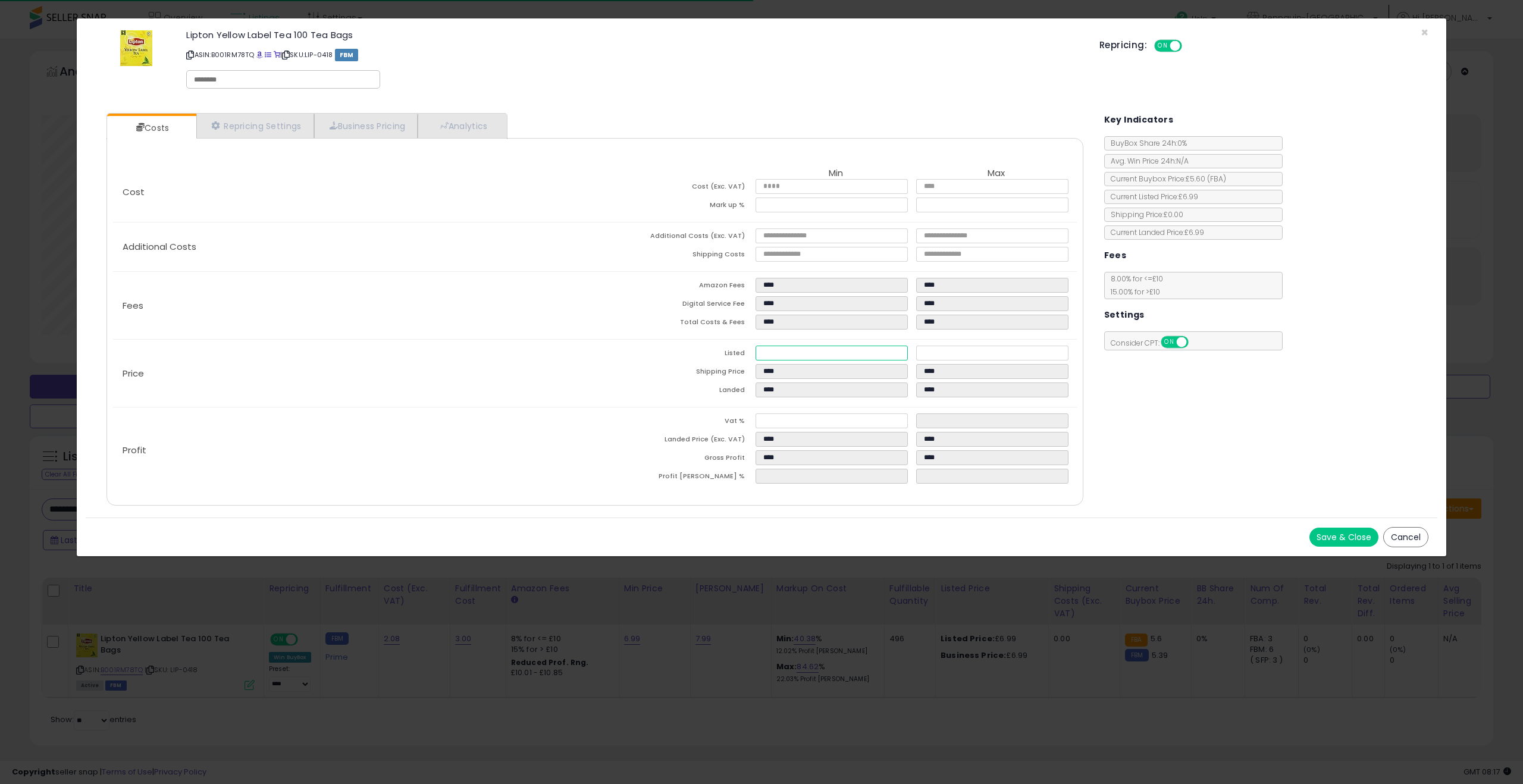 drag, startPoint x: 791, startPoint y: 353, endPoint x: 741, endPoint y: 351, distance: 50.03998 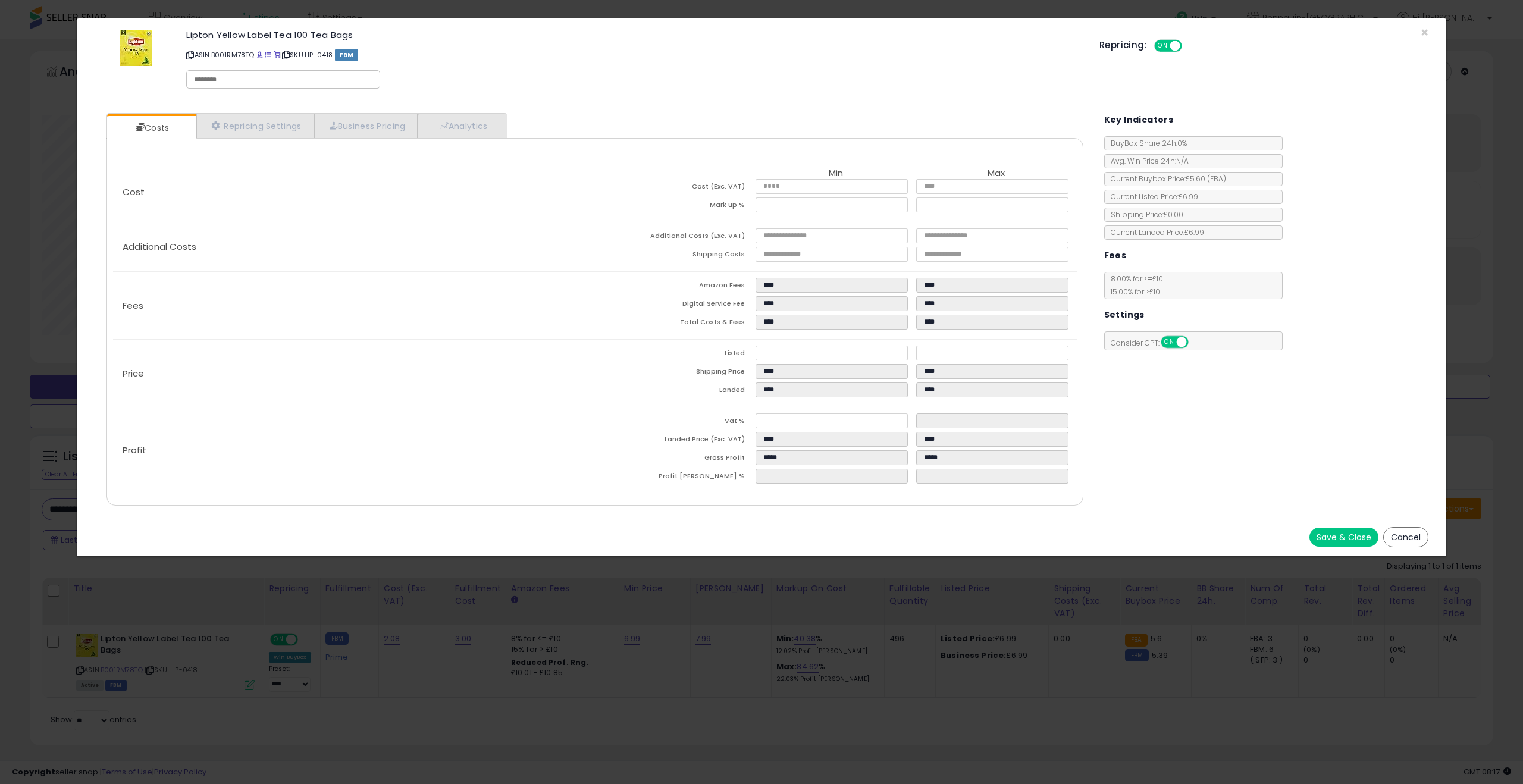 click on "Shipping Price" at bounding box center (675, 373) 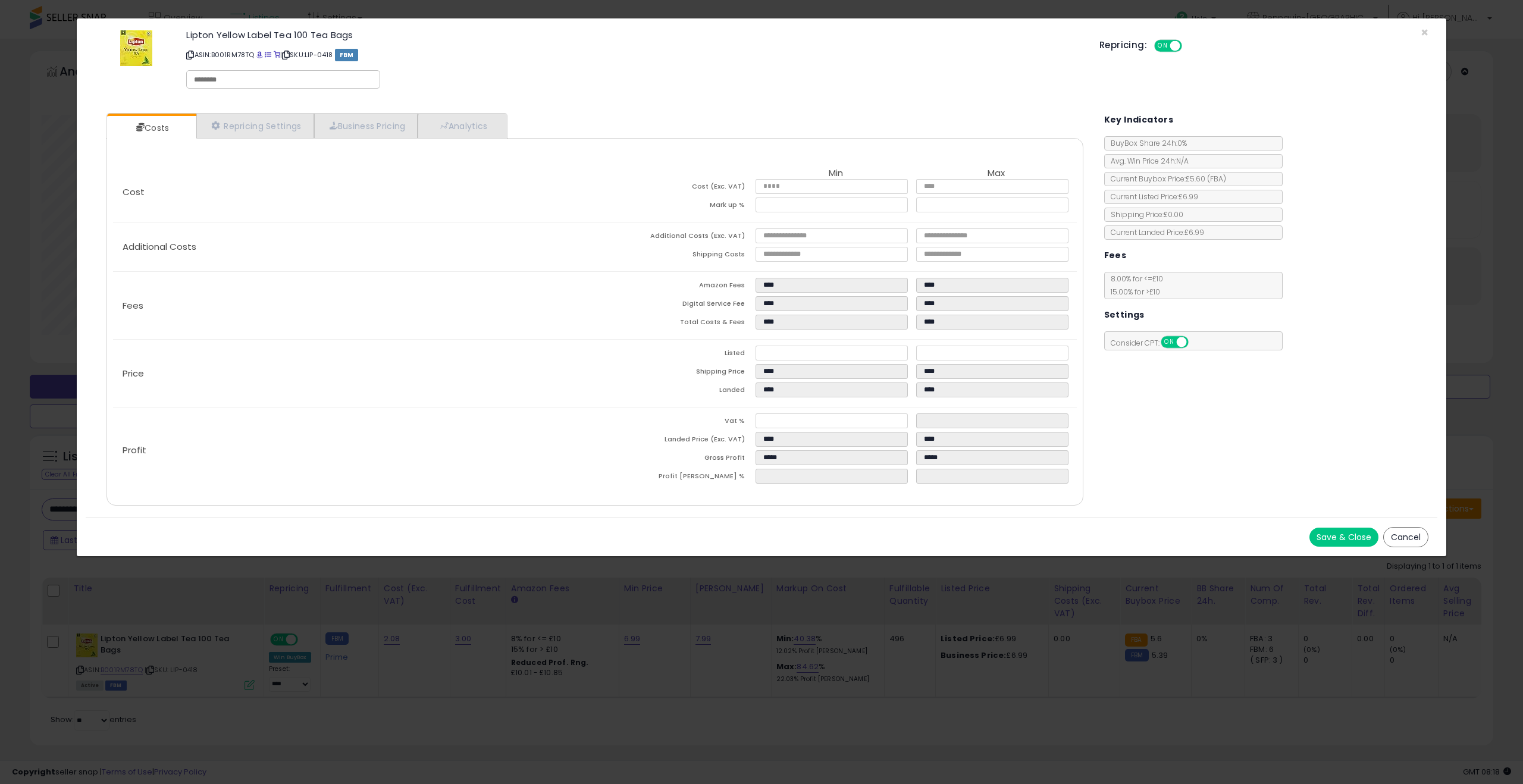 click on "ON" at bounding box center [1162, 46] 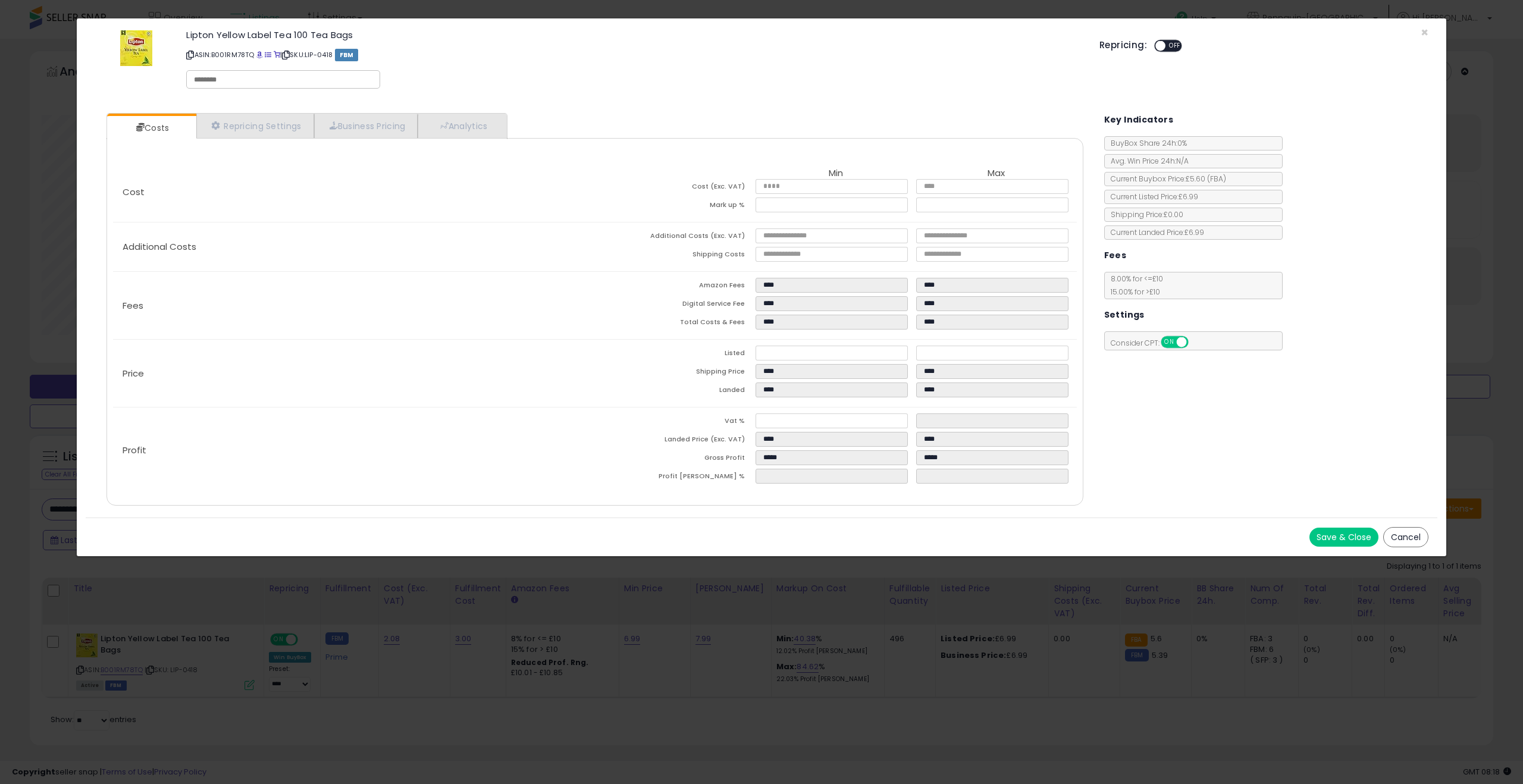 click at bounding box center (283, 80) 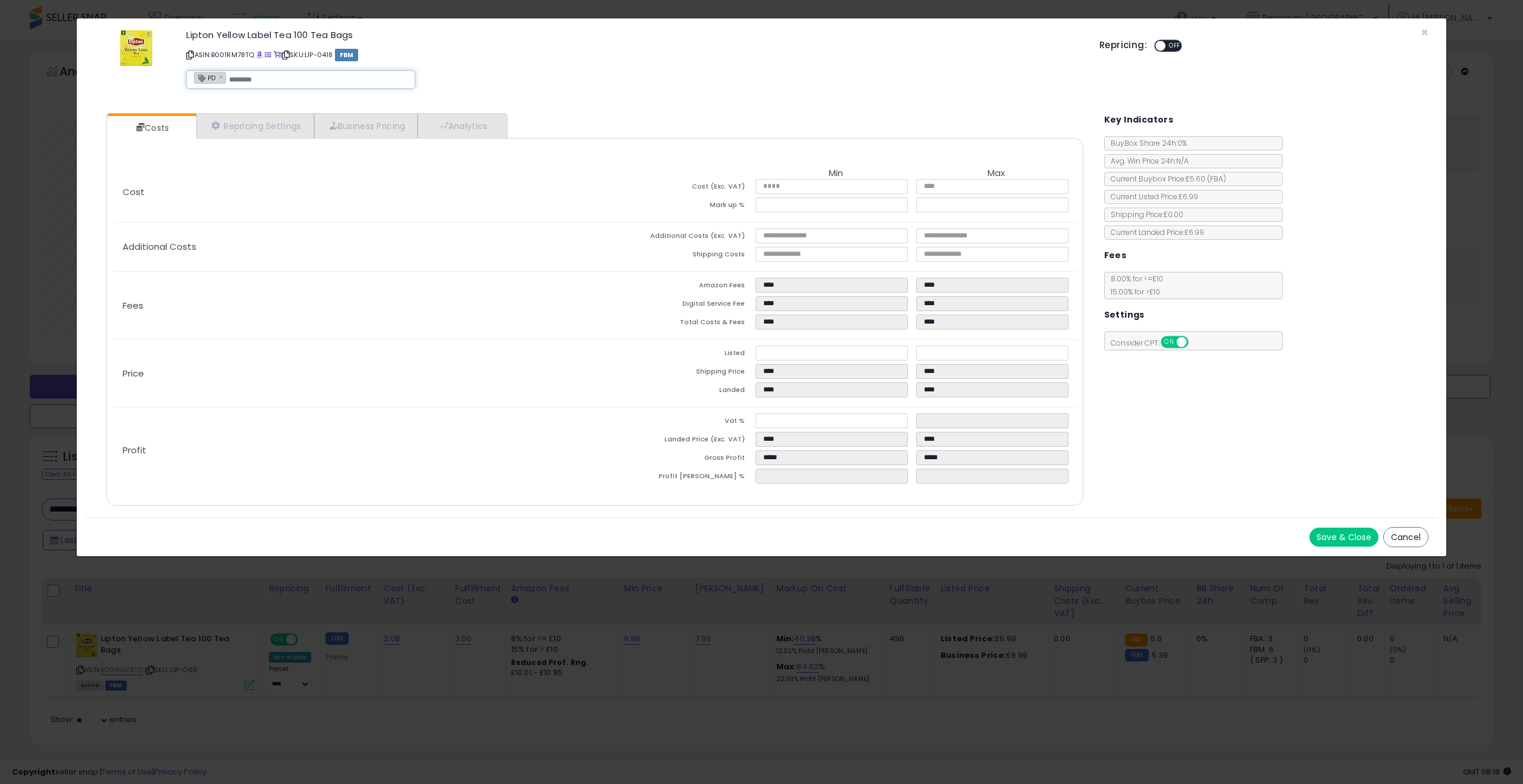 click on "Save & Close" at bounding box center [1344, 537] 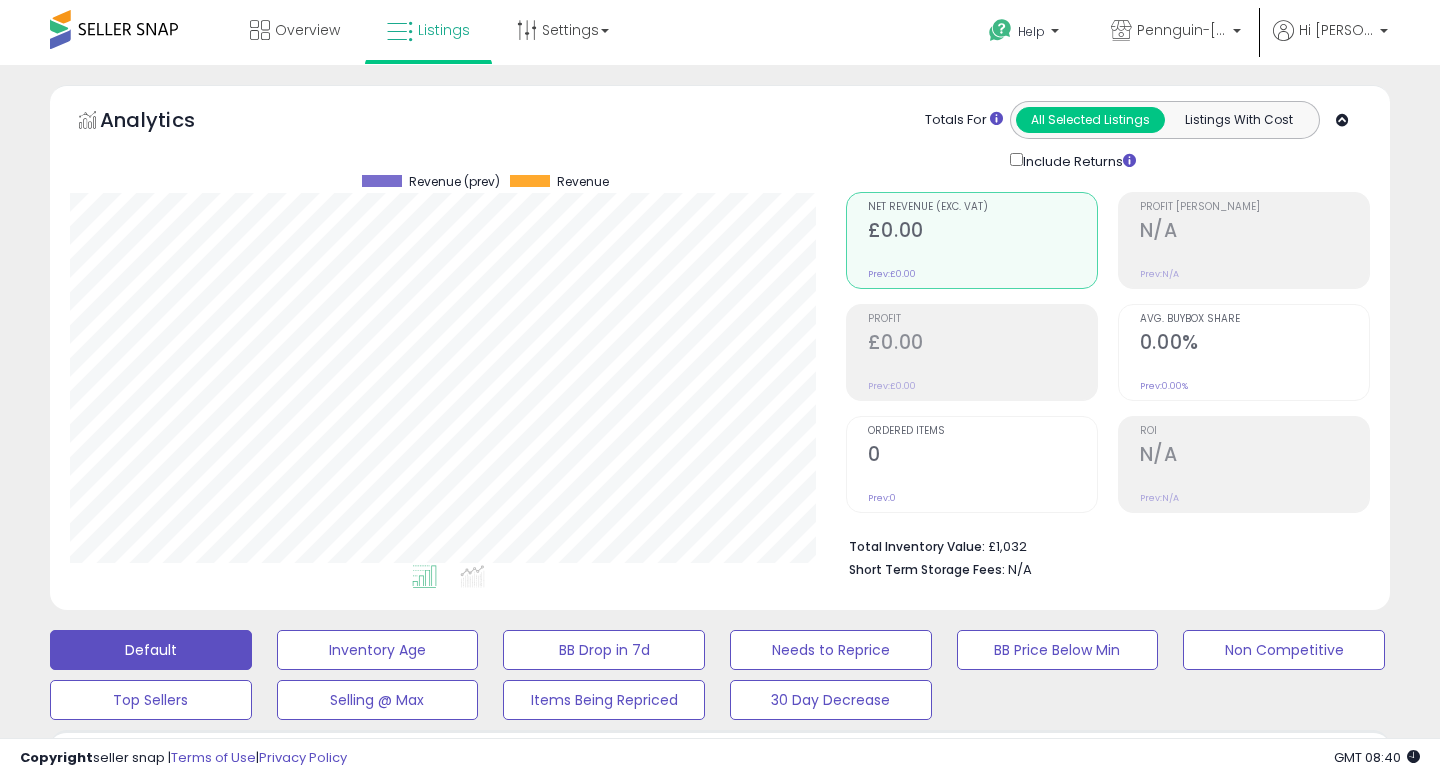 scroll, scrollTop: 999590, scrollLeft: 999224, axis: both 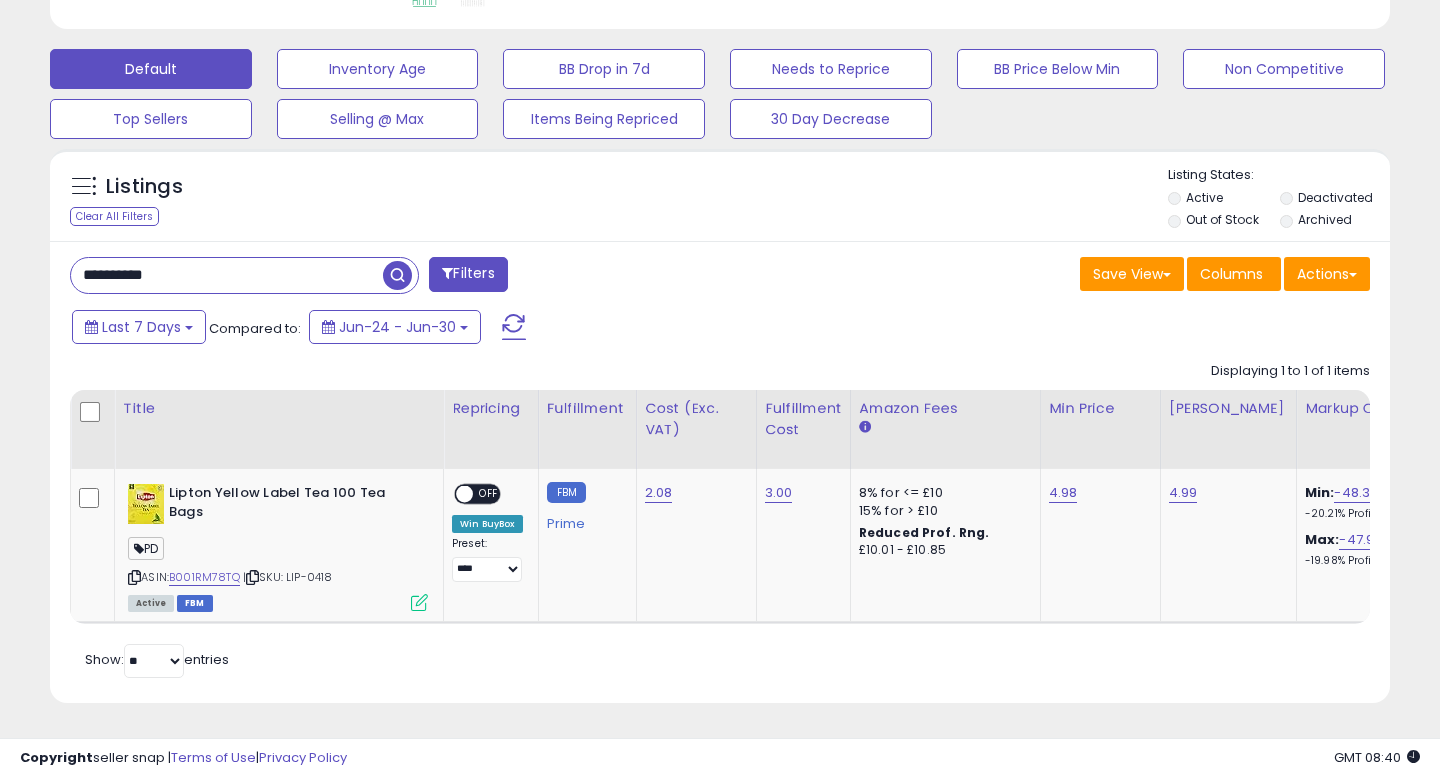 click on "**********" at bounding box center [227, 275] 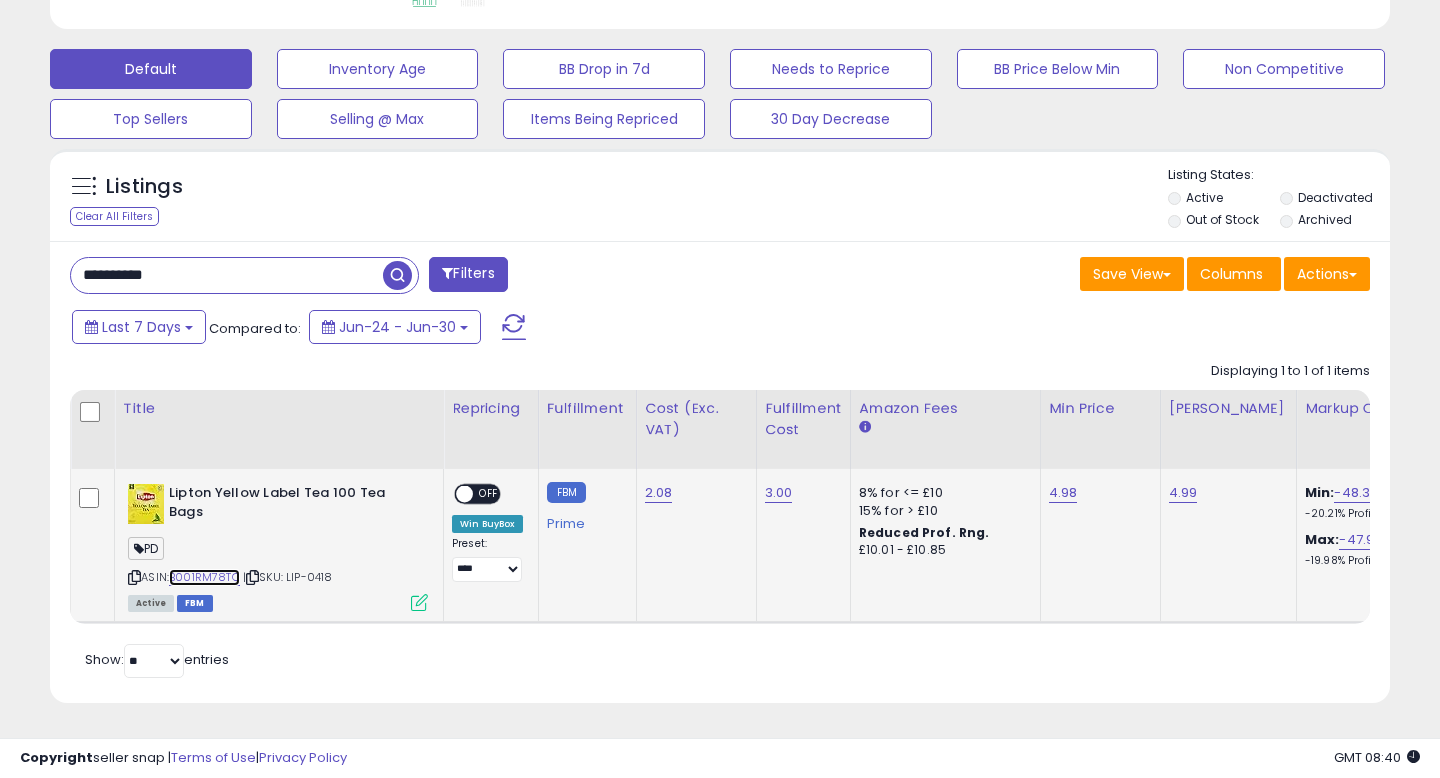click on "B001RM78TQ" at bounding box center [204, 577] 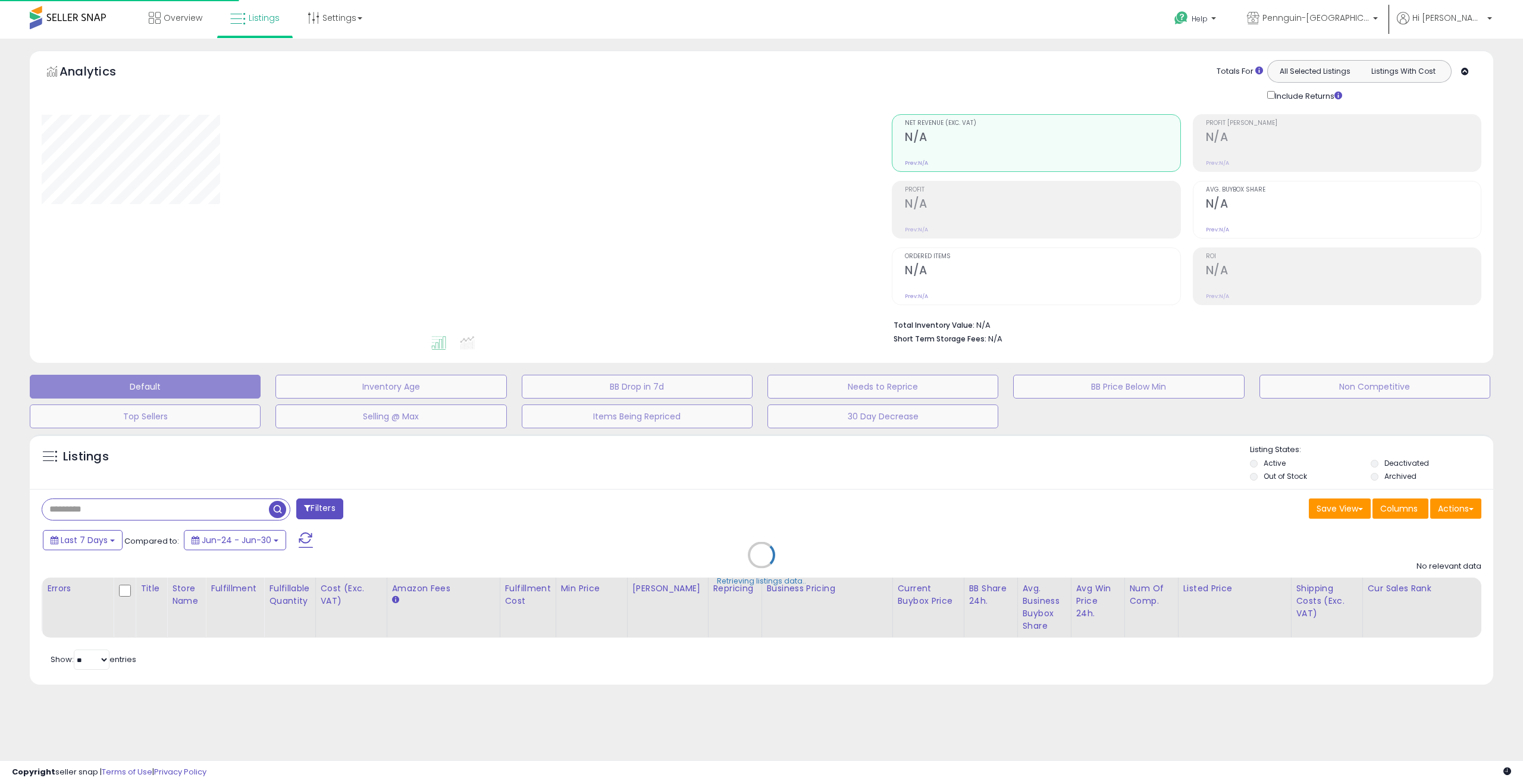 scroll, scrollTop: 0, scrollLeft: 0, axis: both 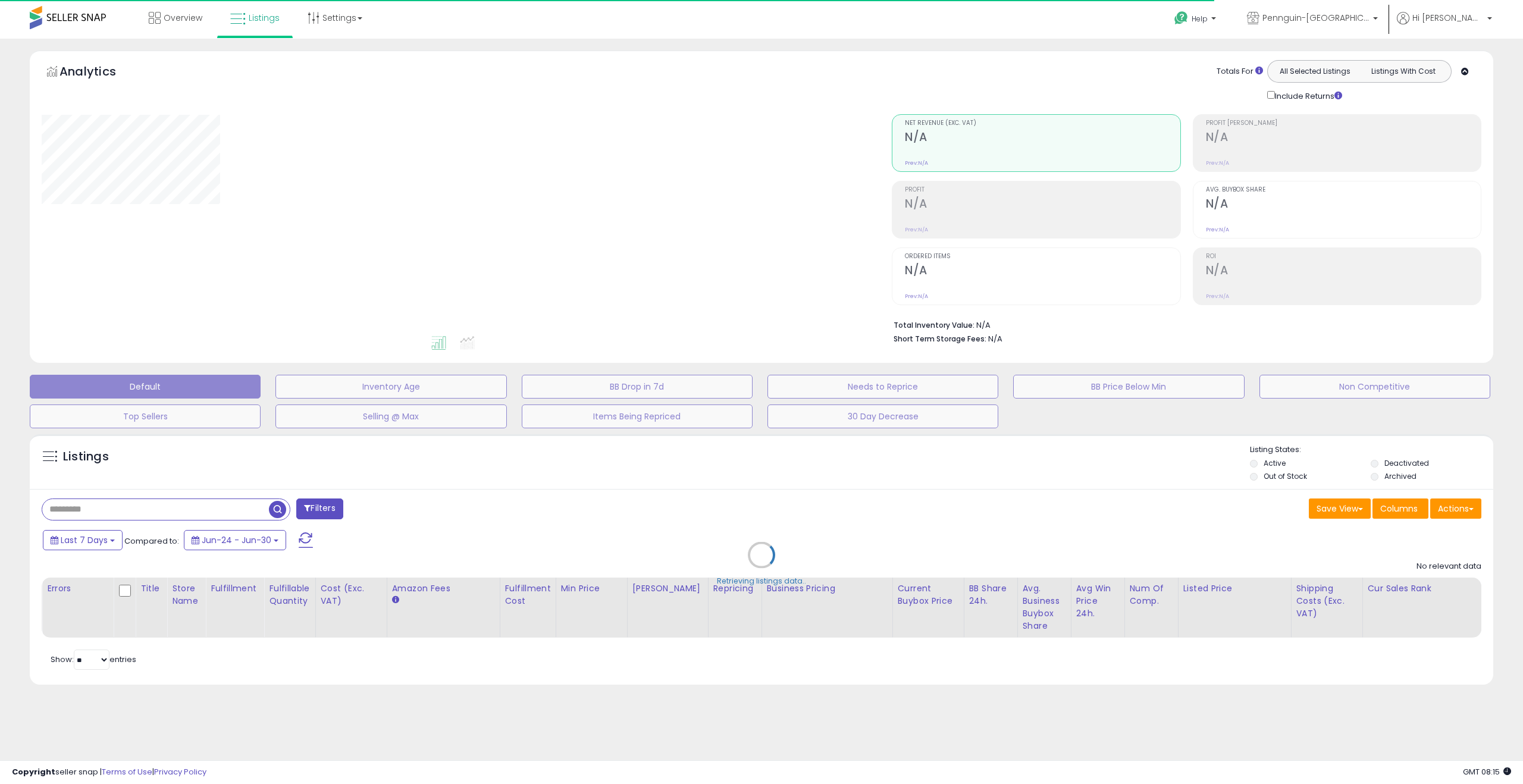 type on "**********" 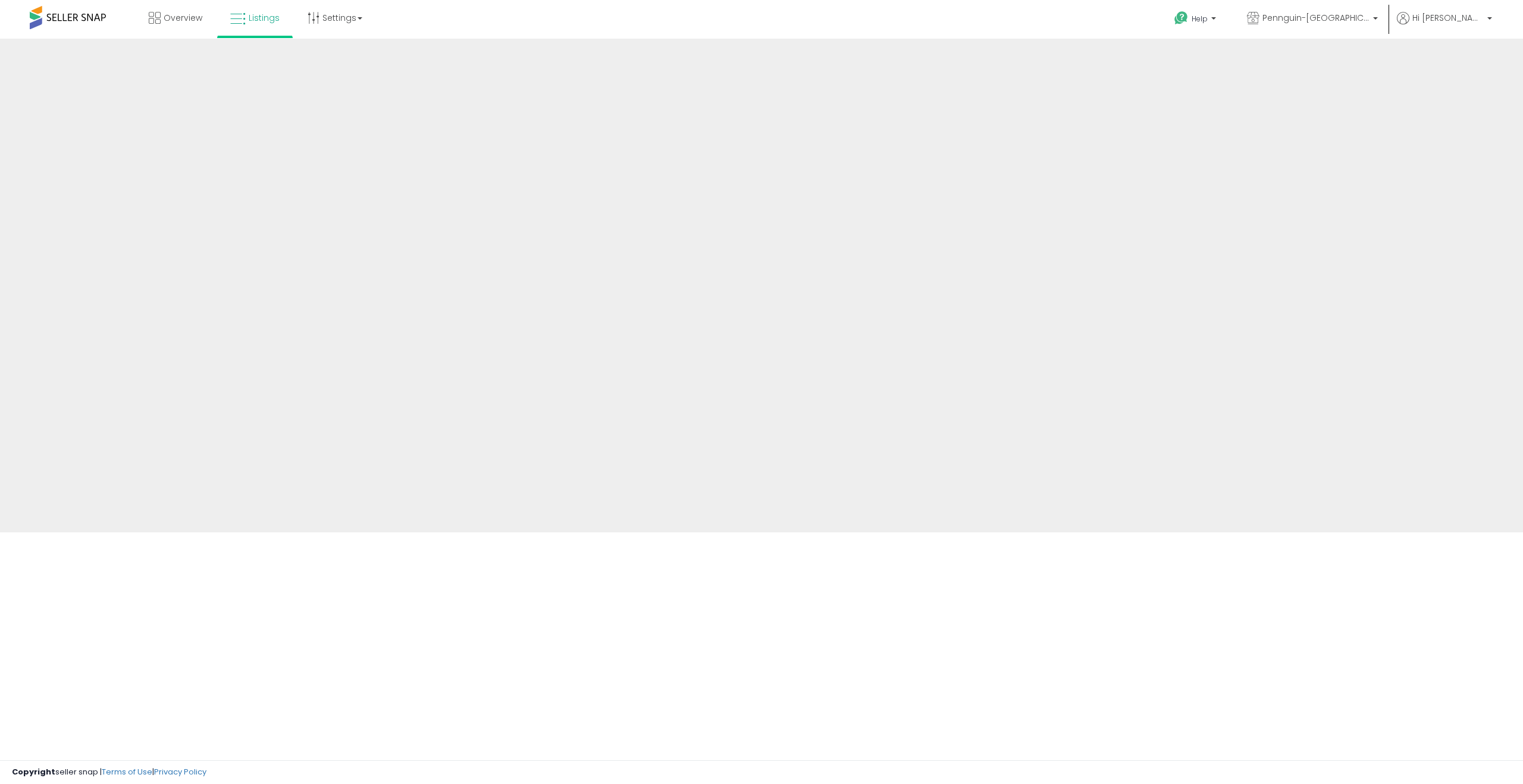 scroll, scrollTop: 0, scrollLeft: 0, axis: both 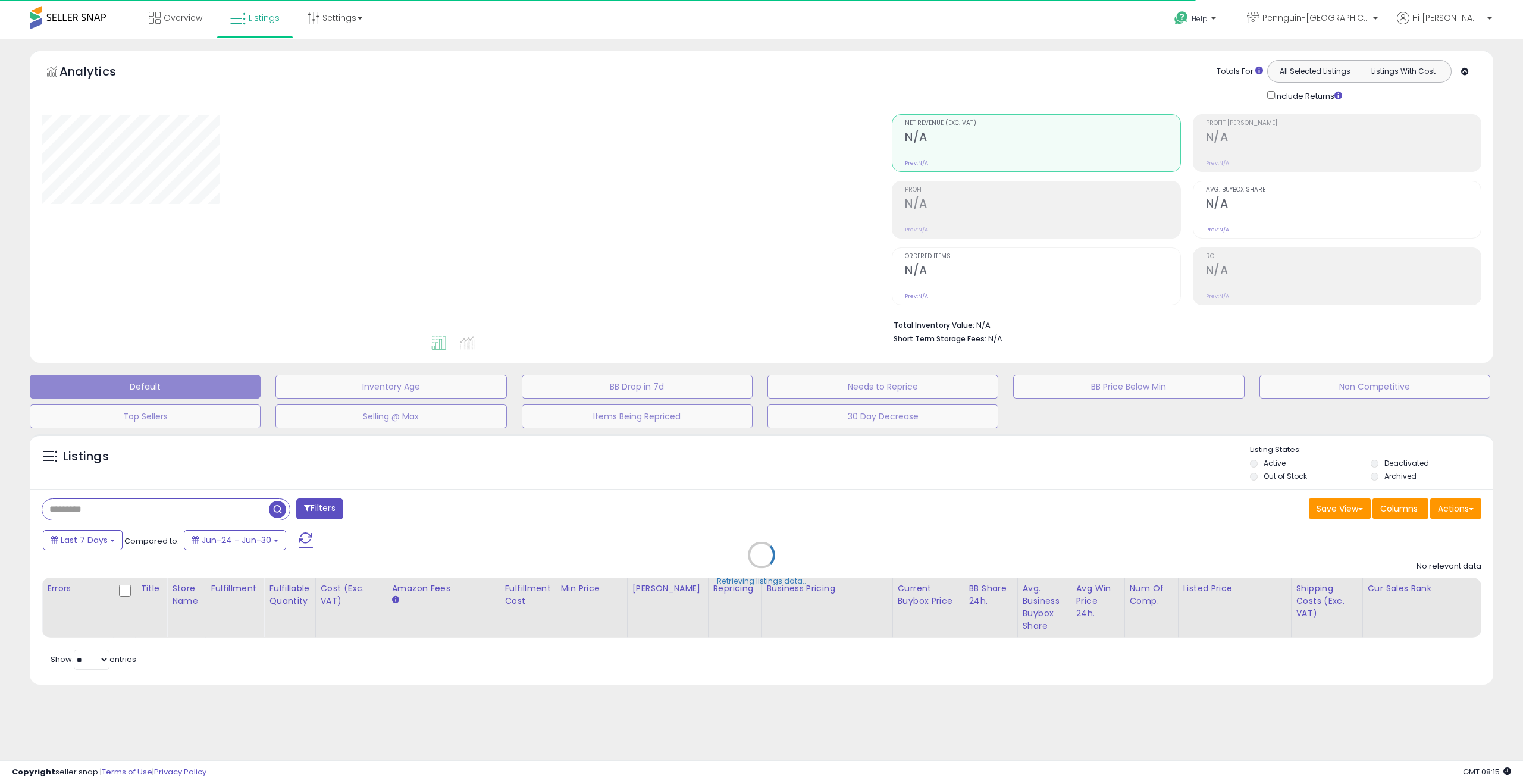 type on "**********" 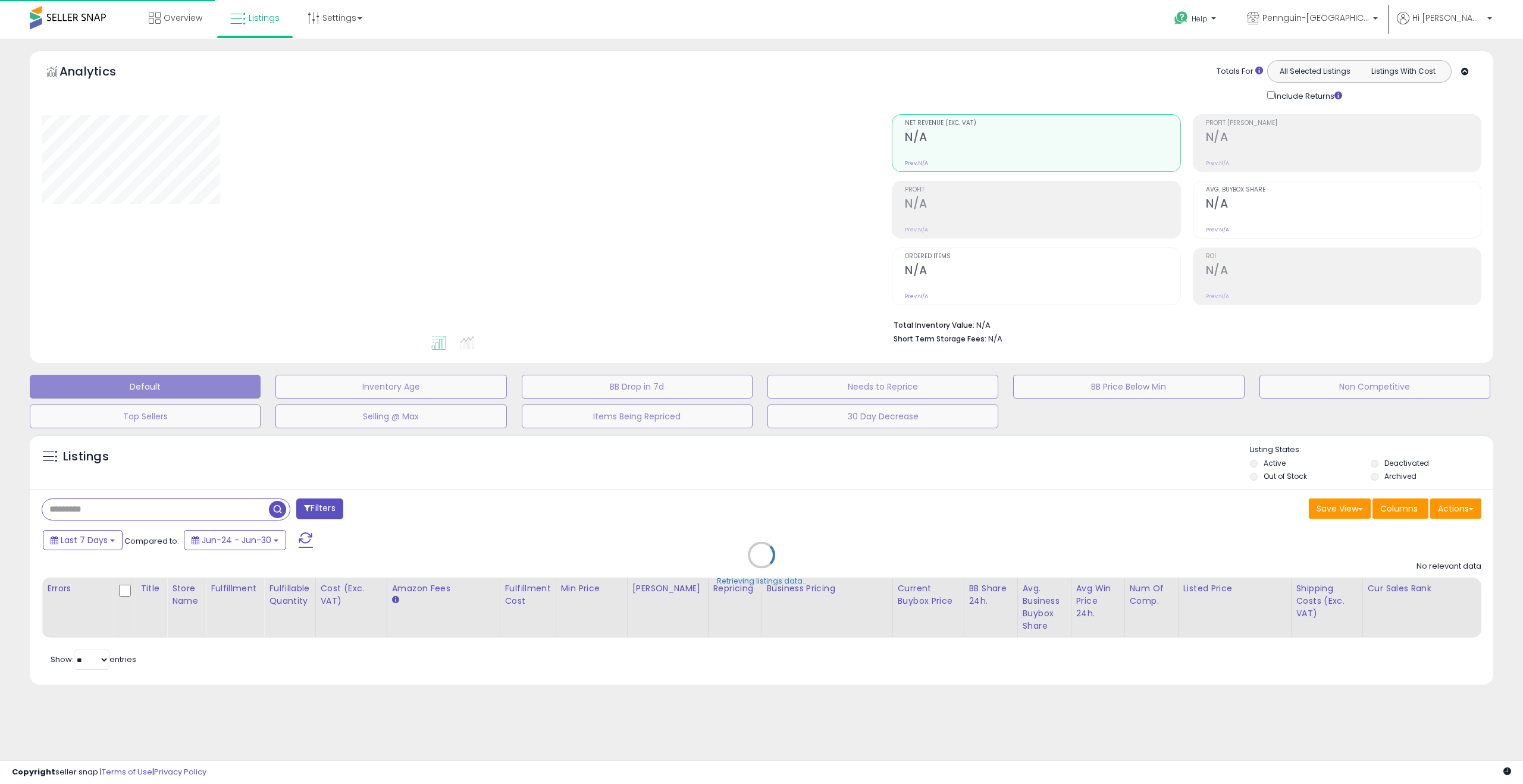 scroll, scrollTop: 0, scrollLeft: 0, axis: both 